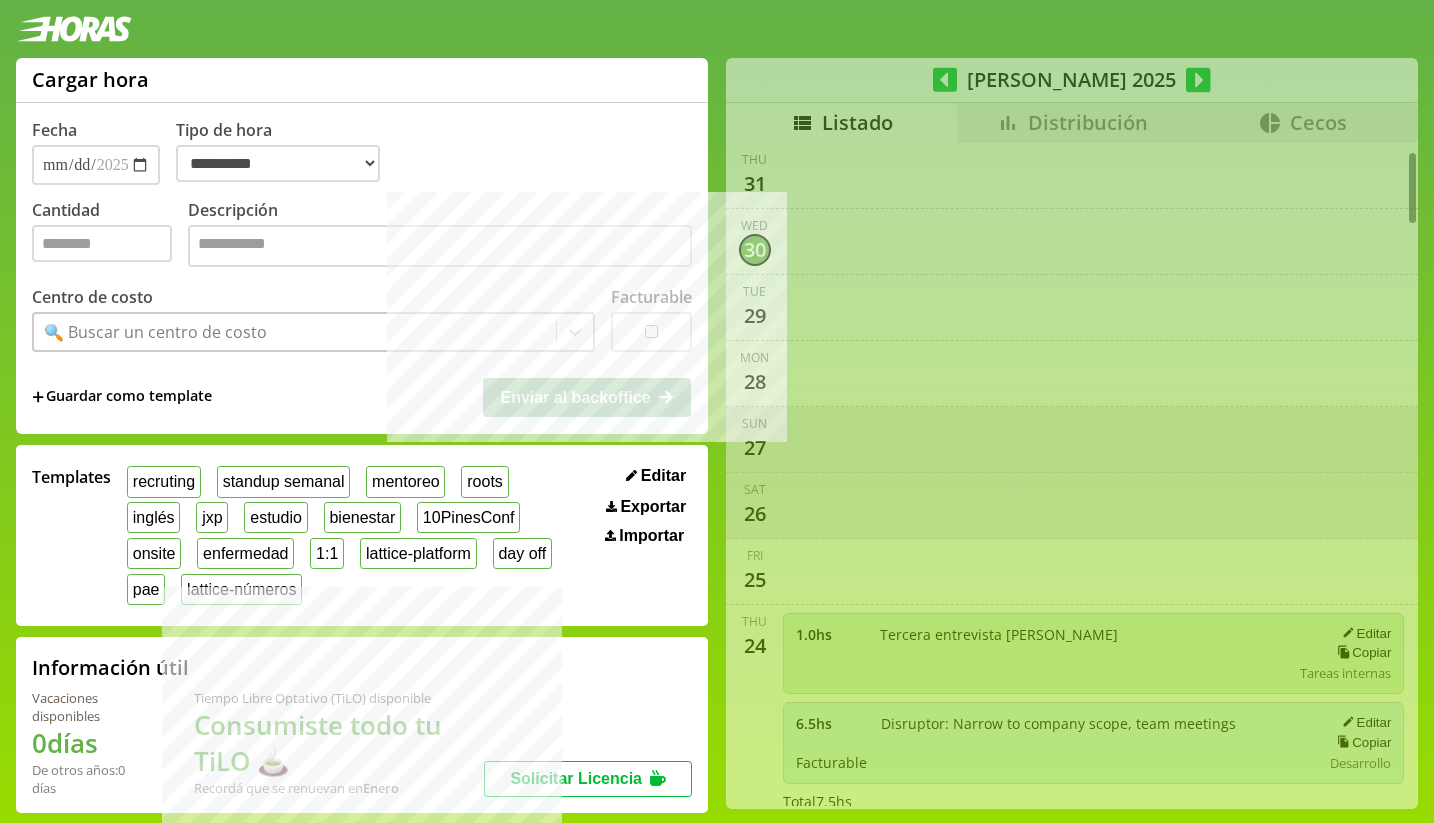 select on "**********" 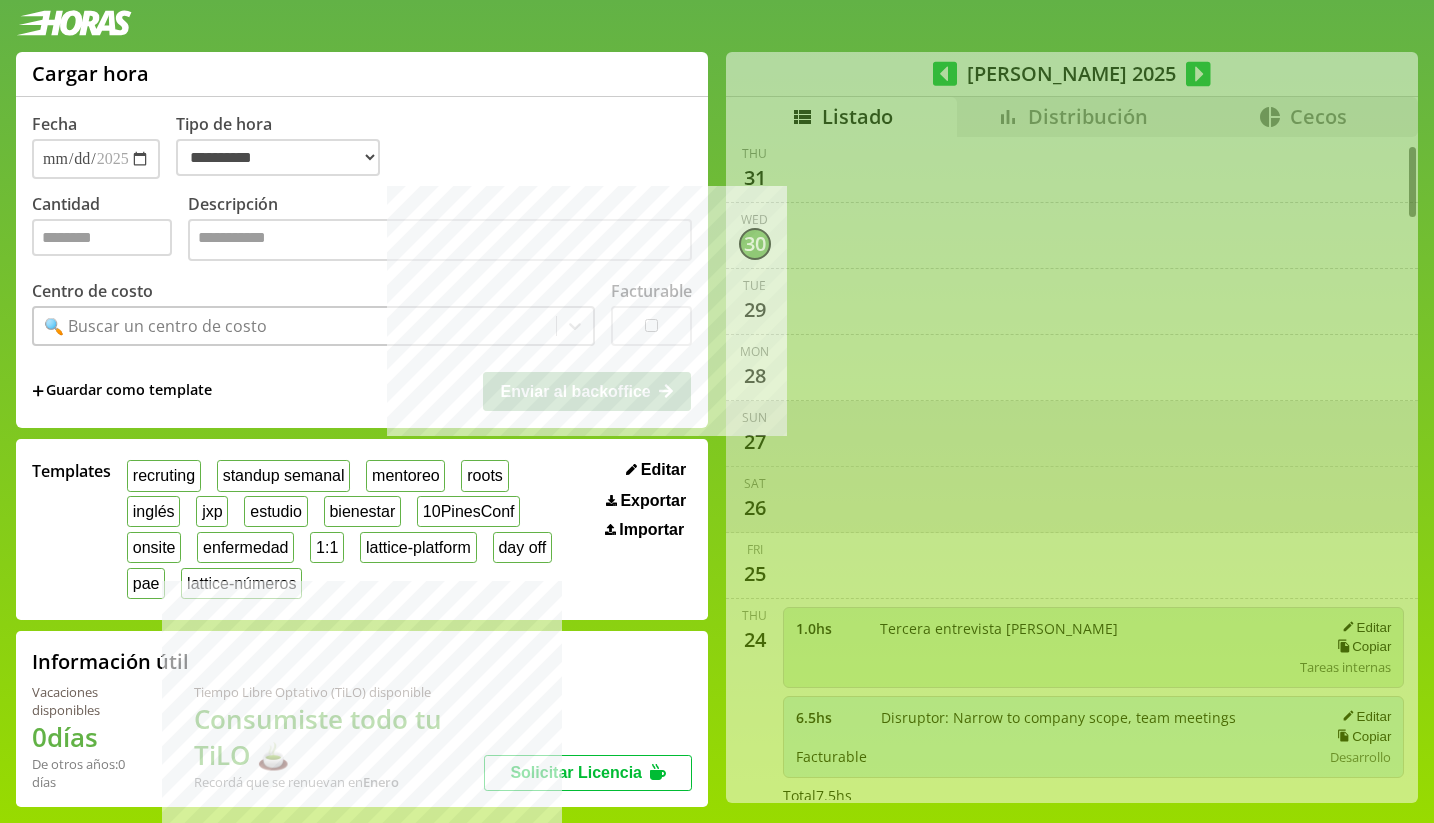 scroll, scrollTop: 8, scrollLeft: 0, axis: vertical 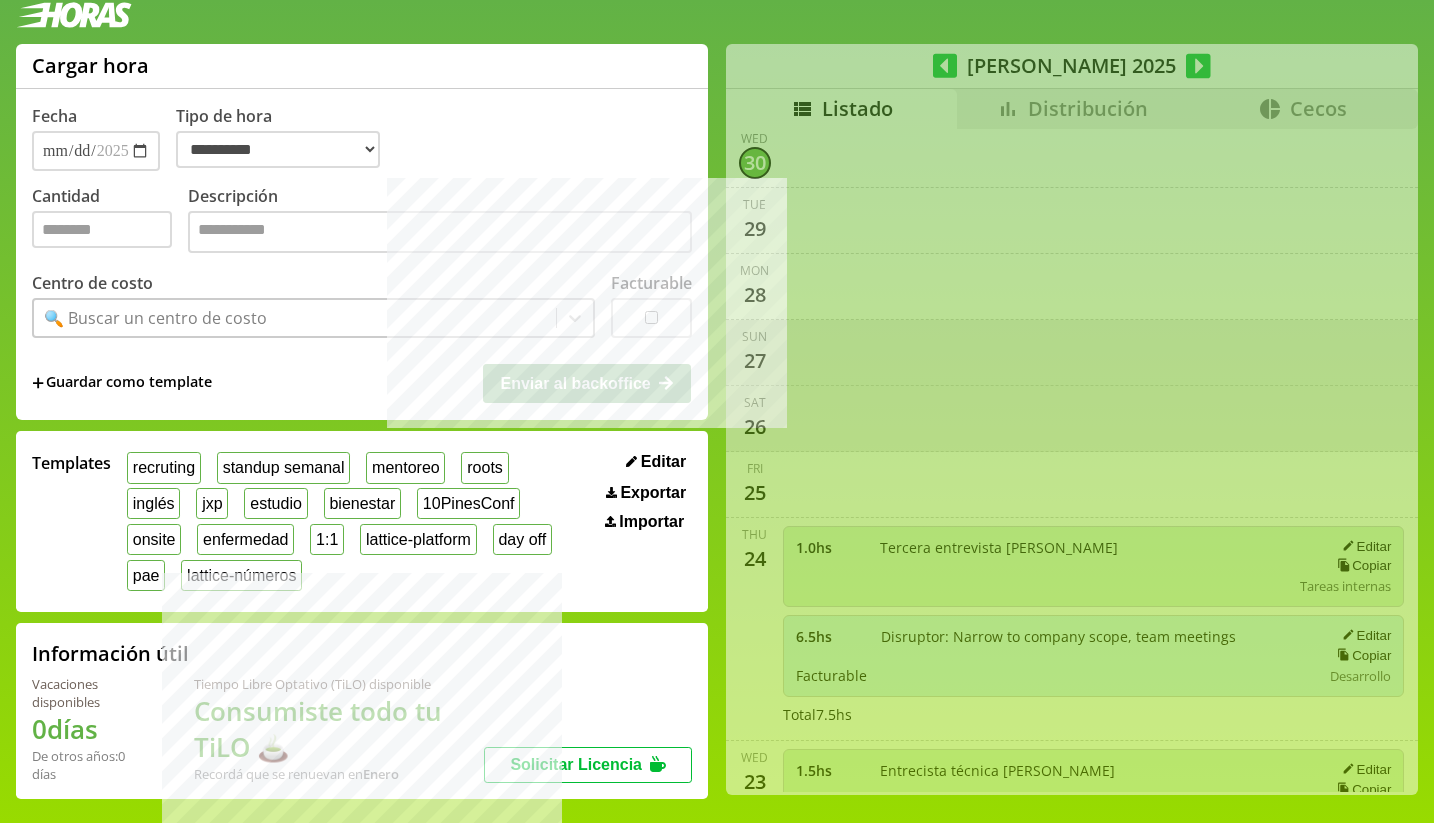 click on "**********" at bounding box center (717, 429) 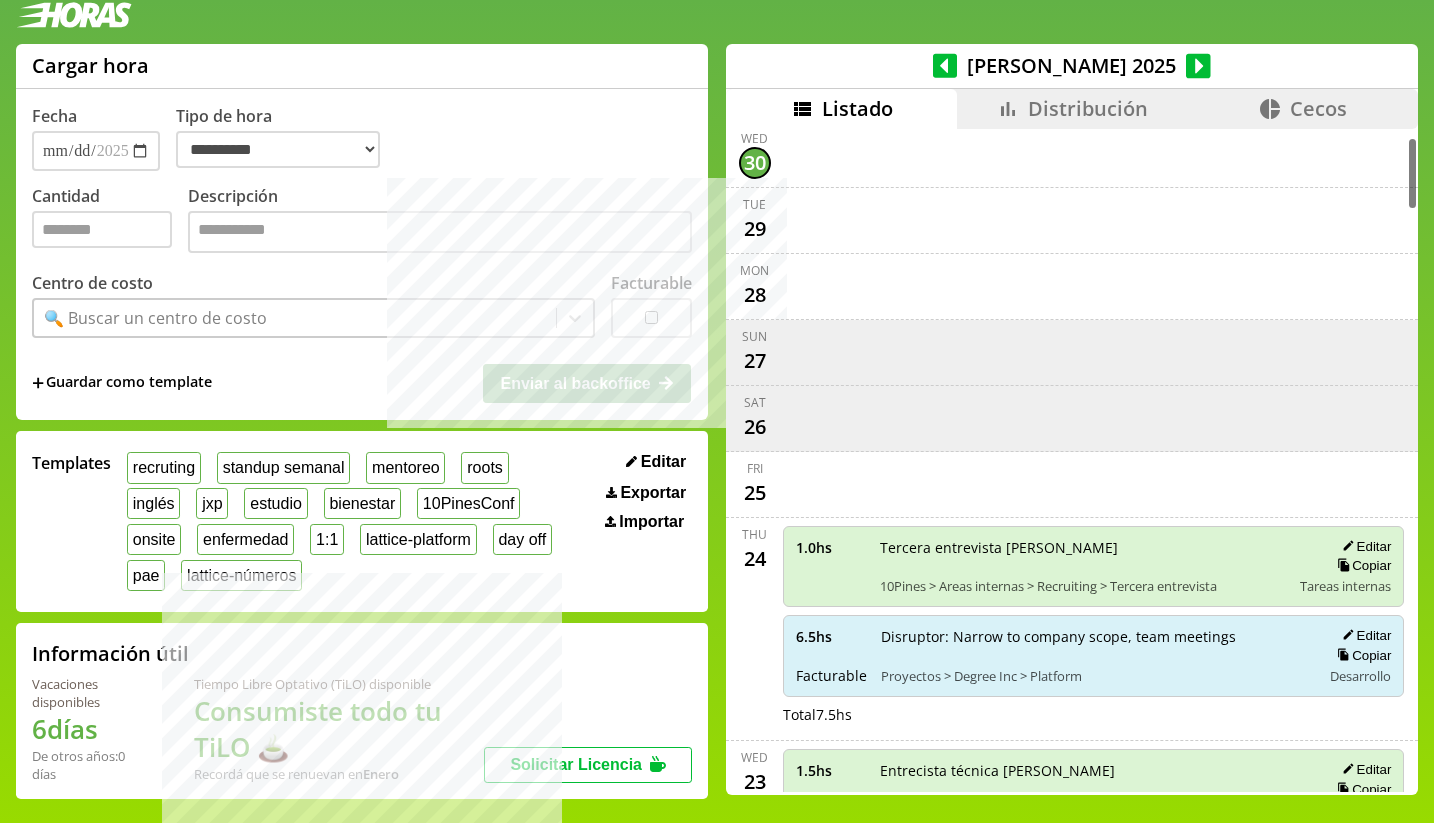 click on "Distribución" at bounding box center [1072, 109] 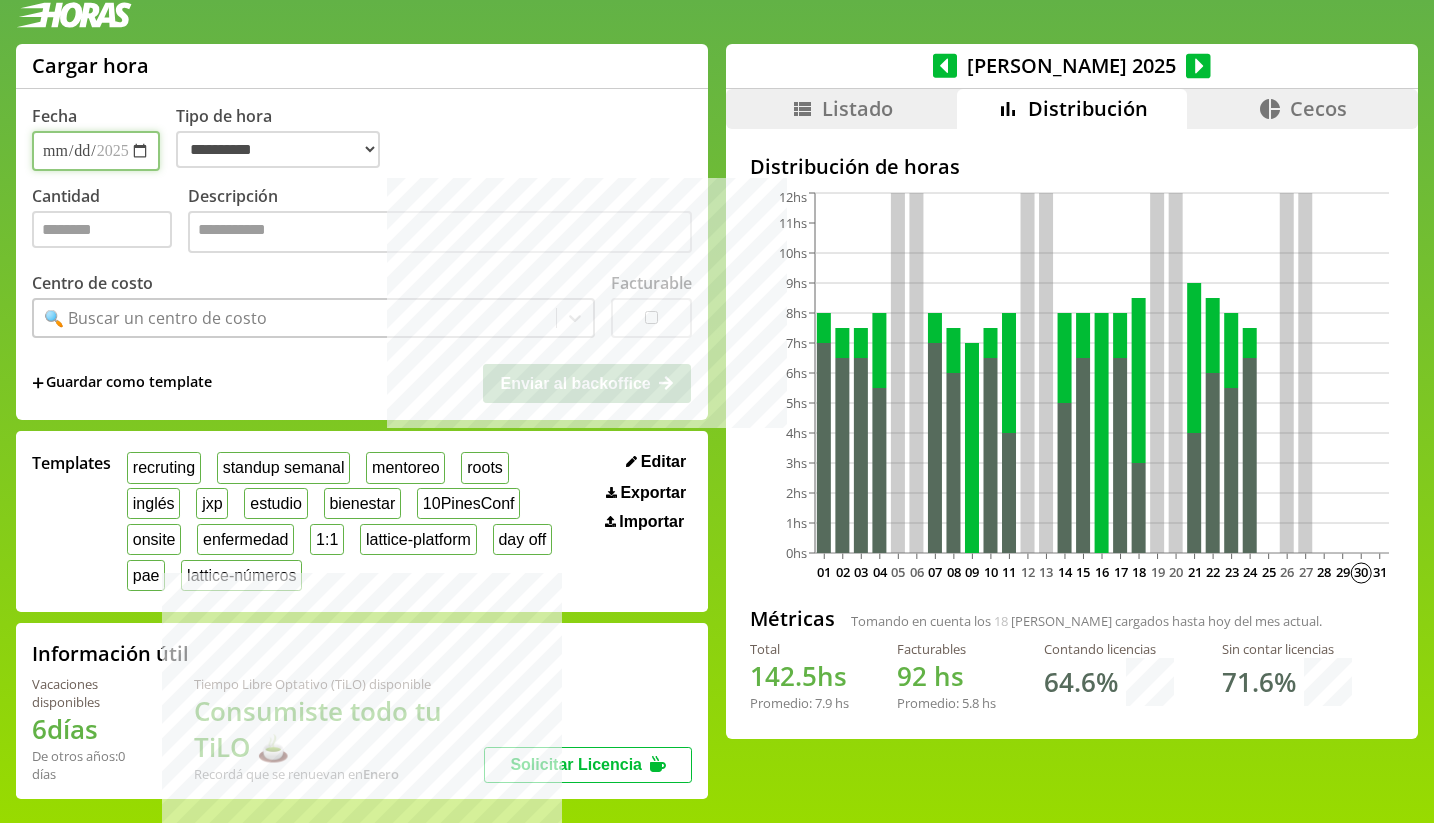 click on "**********" at bounding box center [96, 151] 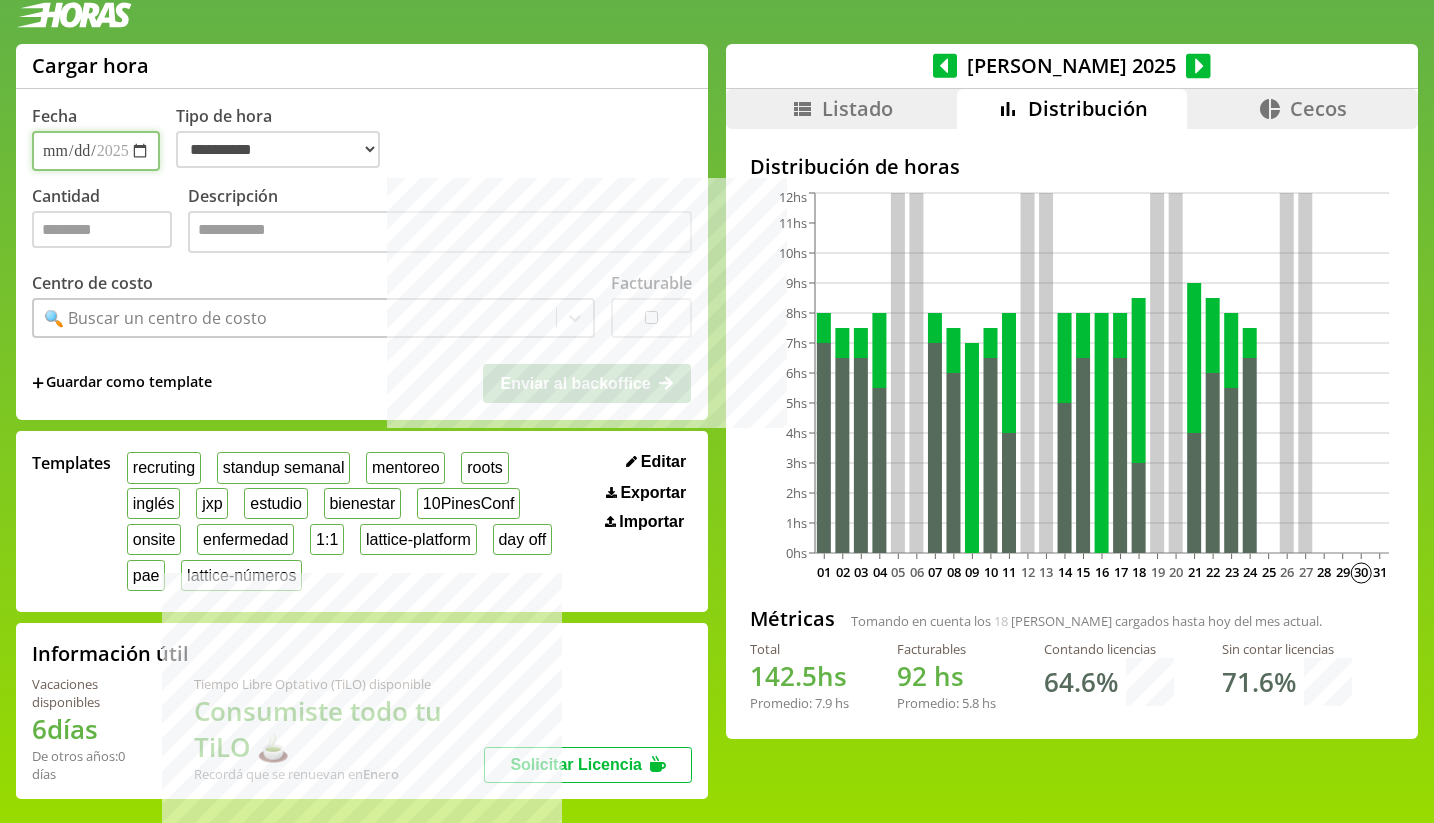 type on "**********" 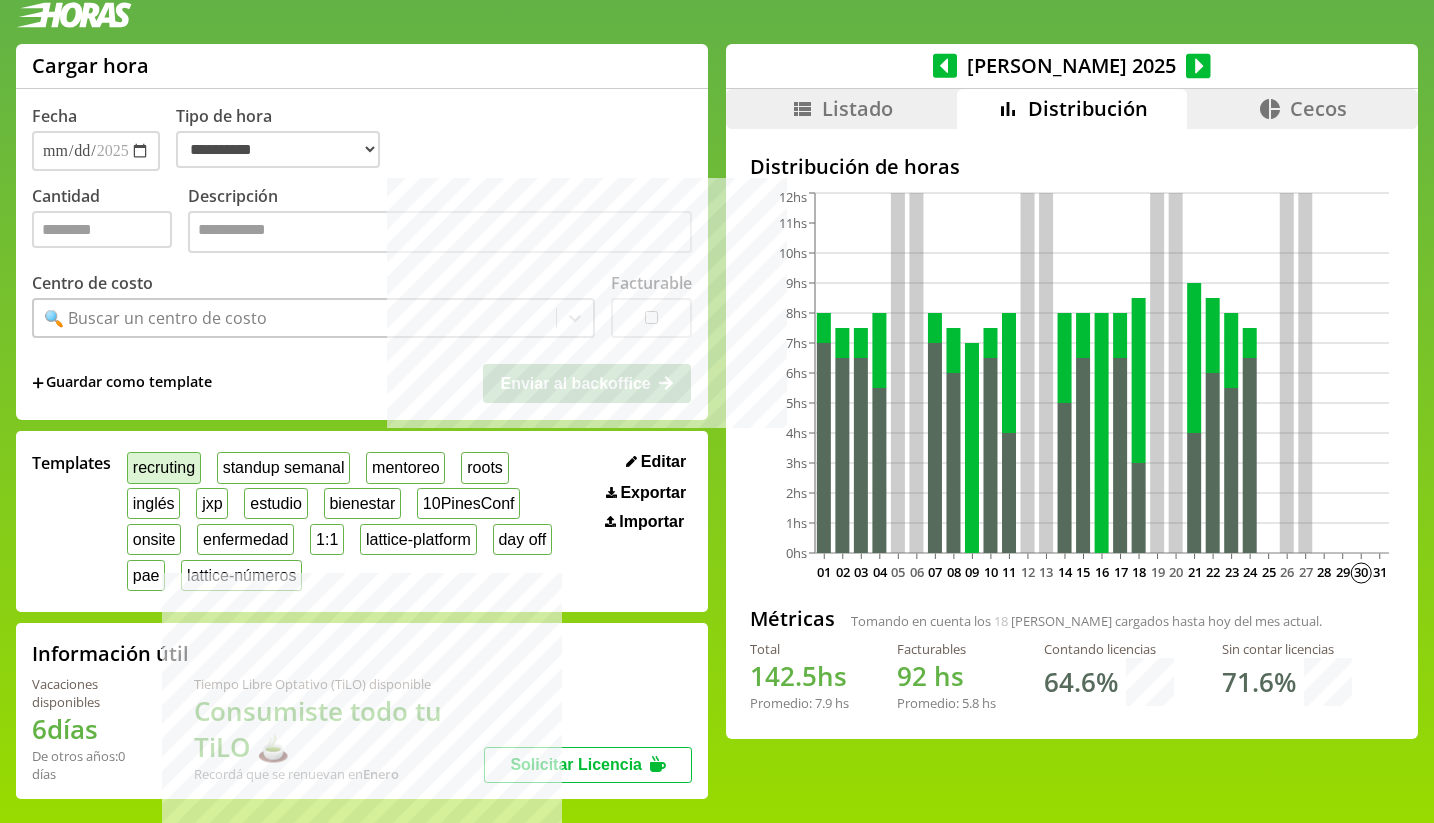 click on "recruting" at bounding box center [164, 467] 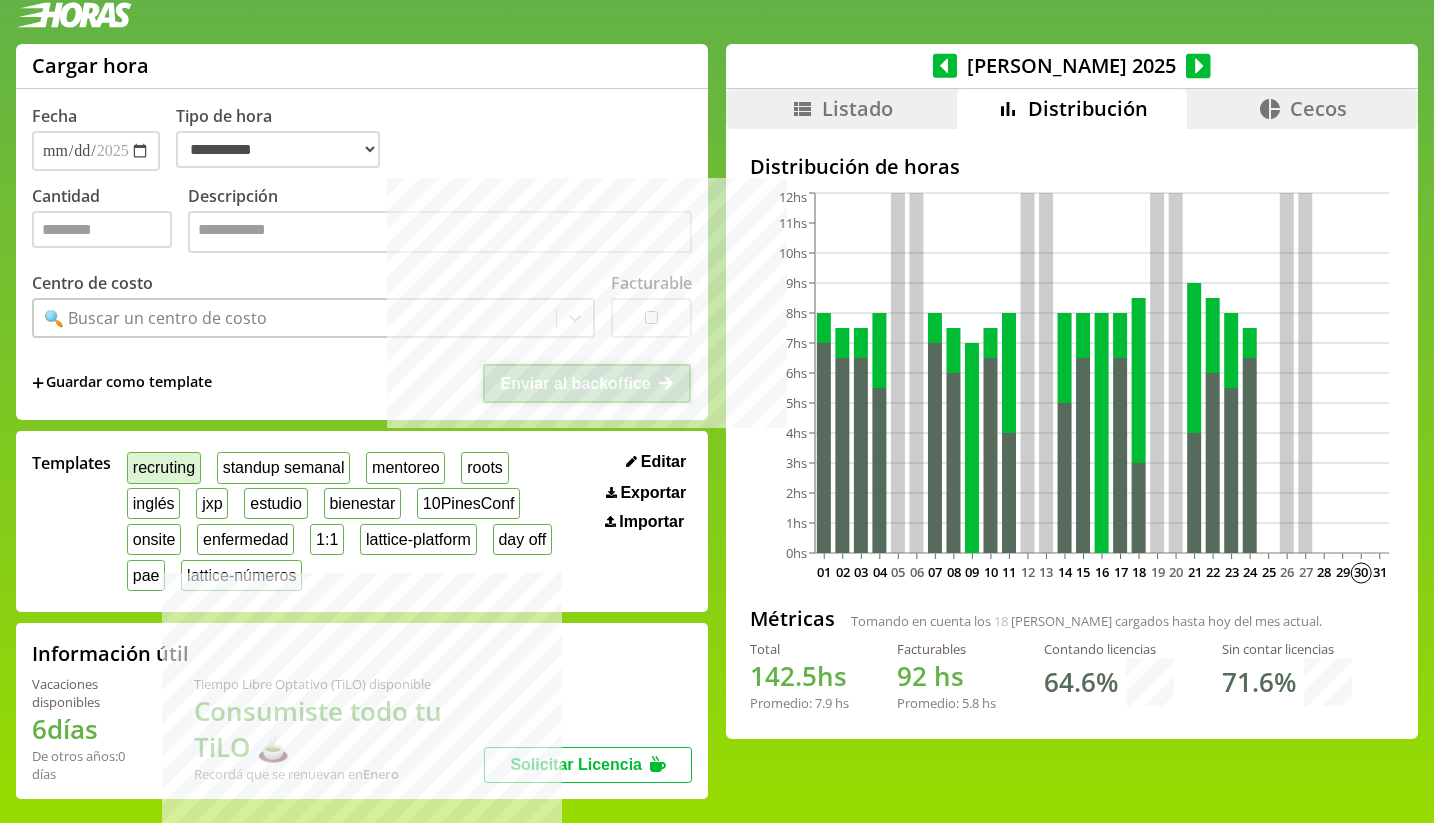 select on "**********" 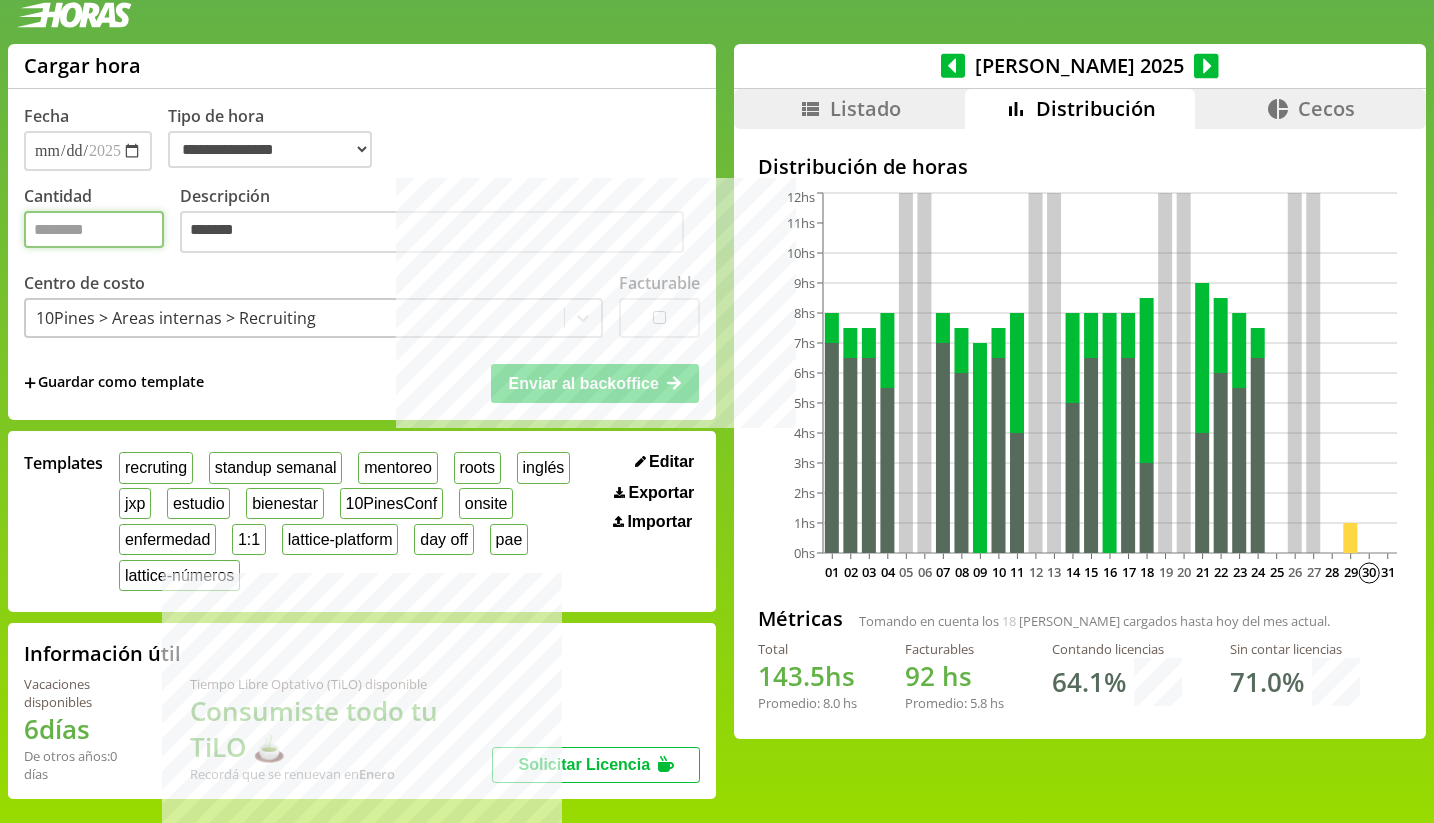 click on "*" at bounding box center (94, 229) 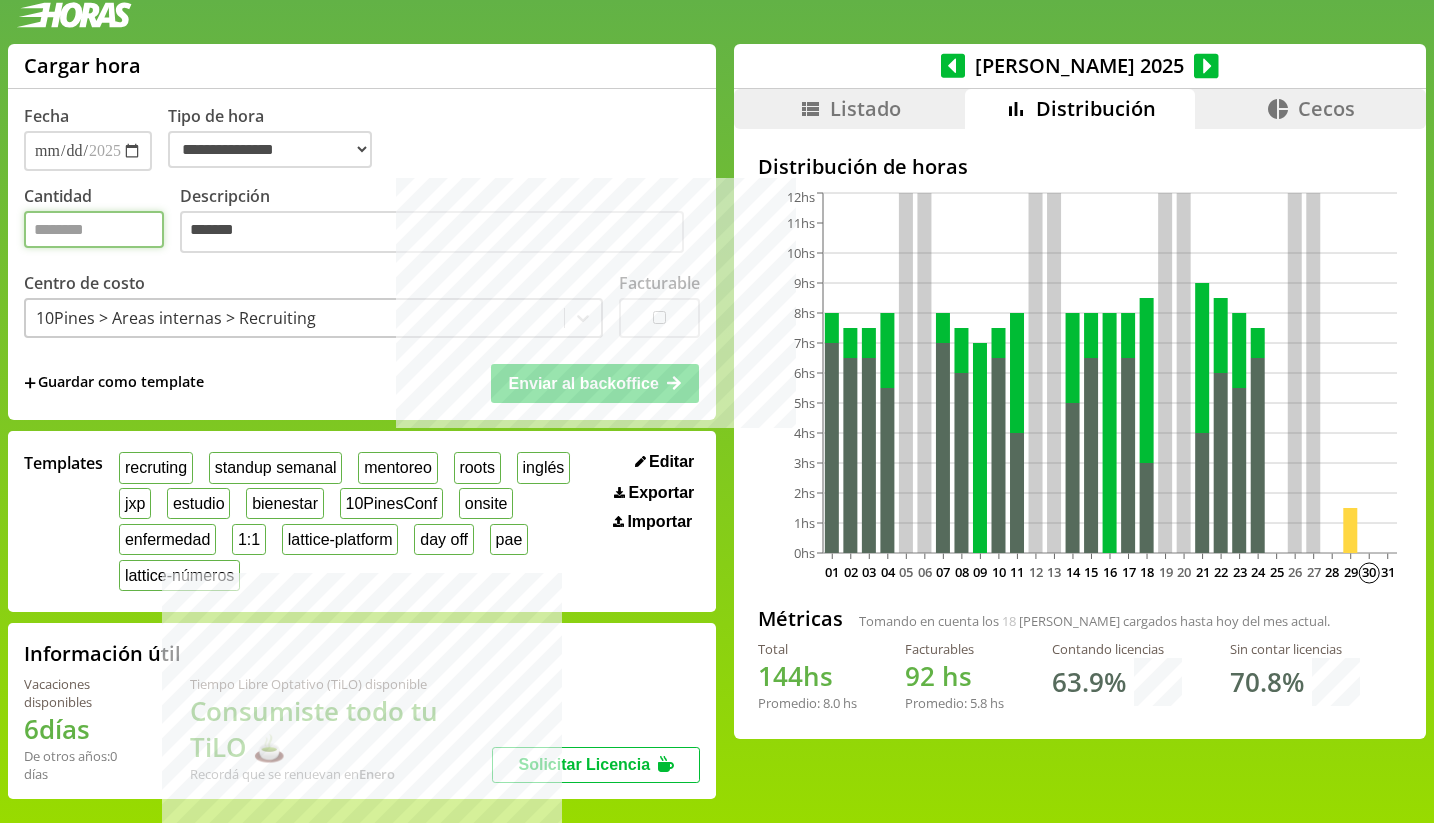 type on "***" 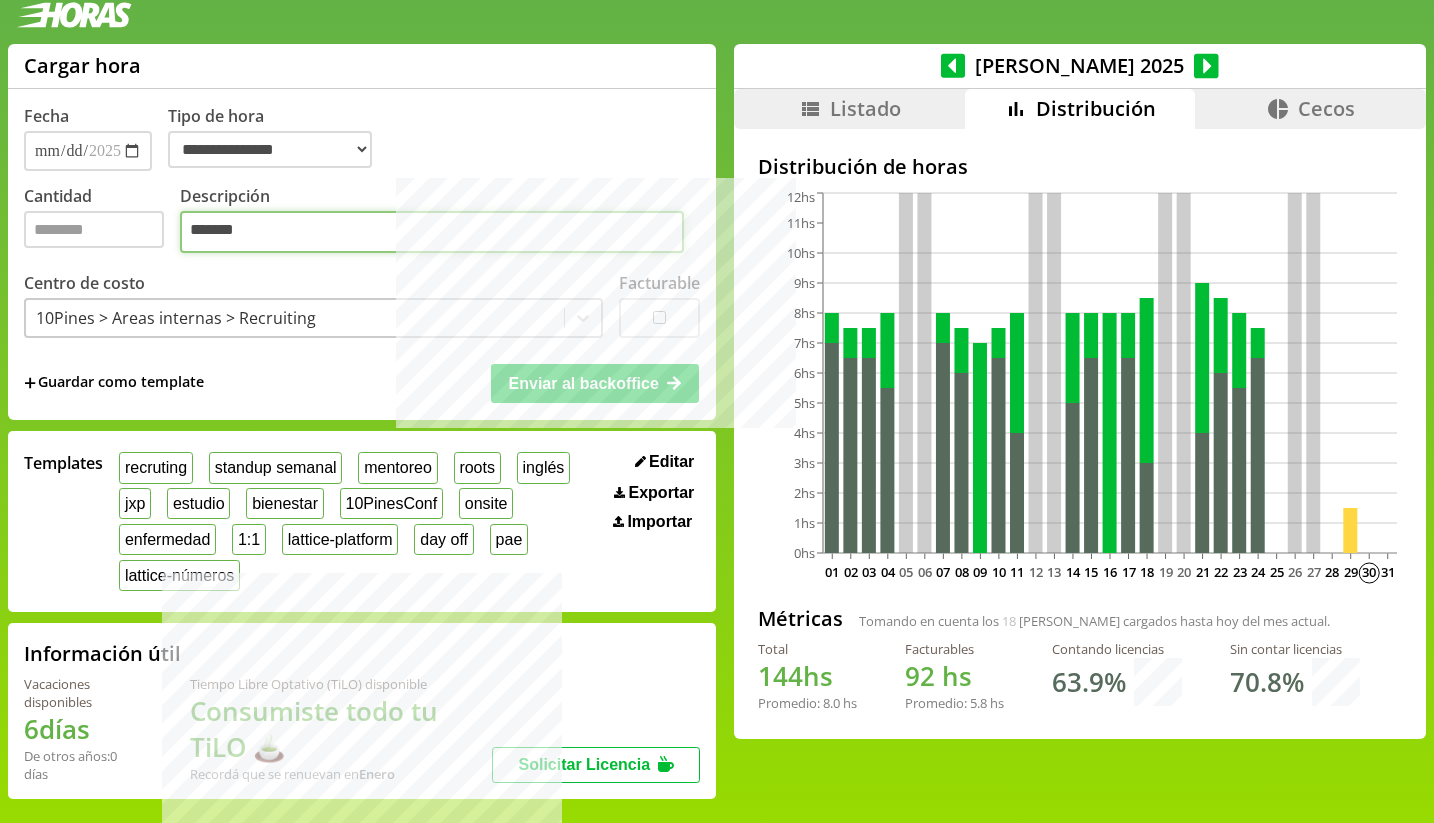 click on "*******" at bounding box center (432, 232) 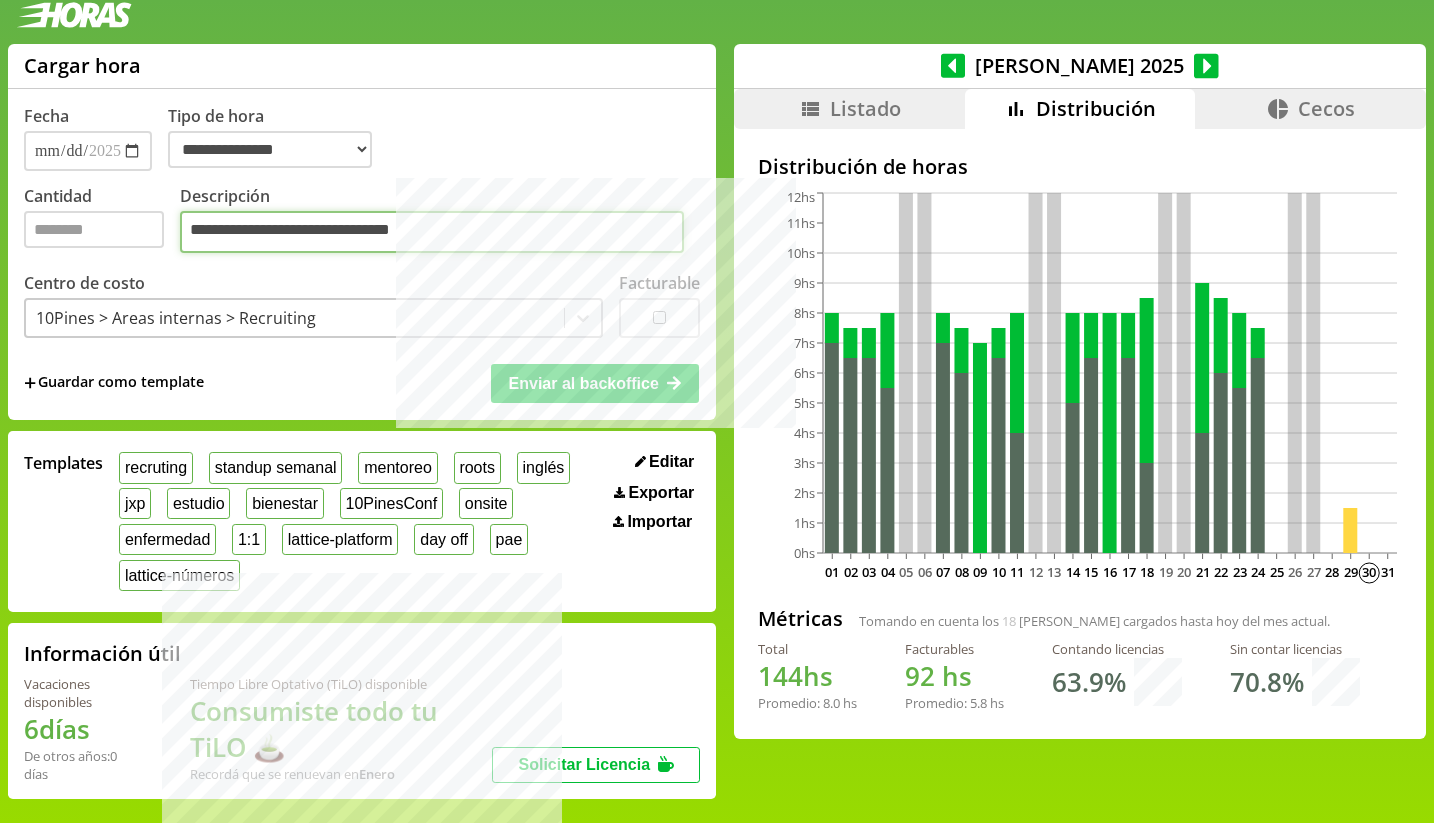 type on "**********" 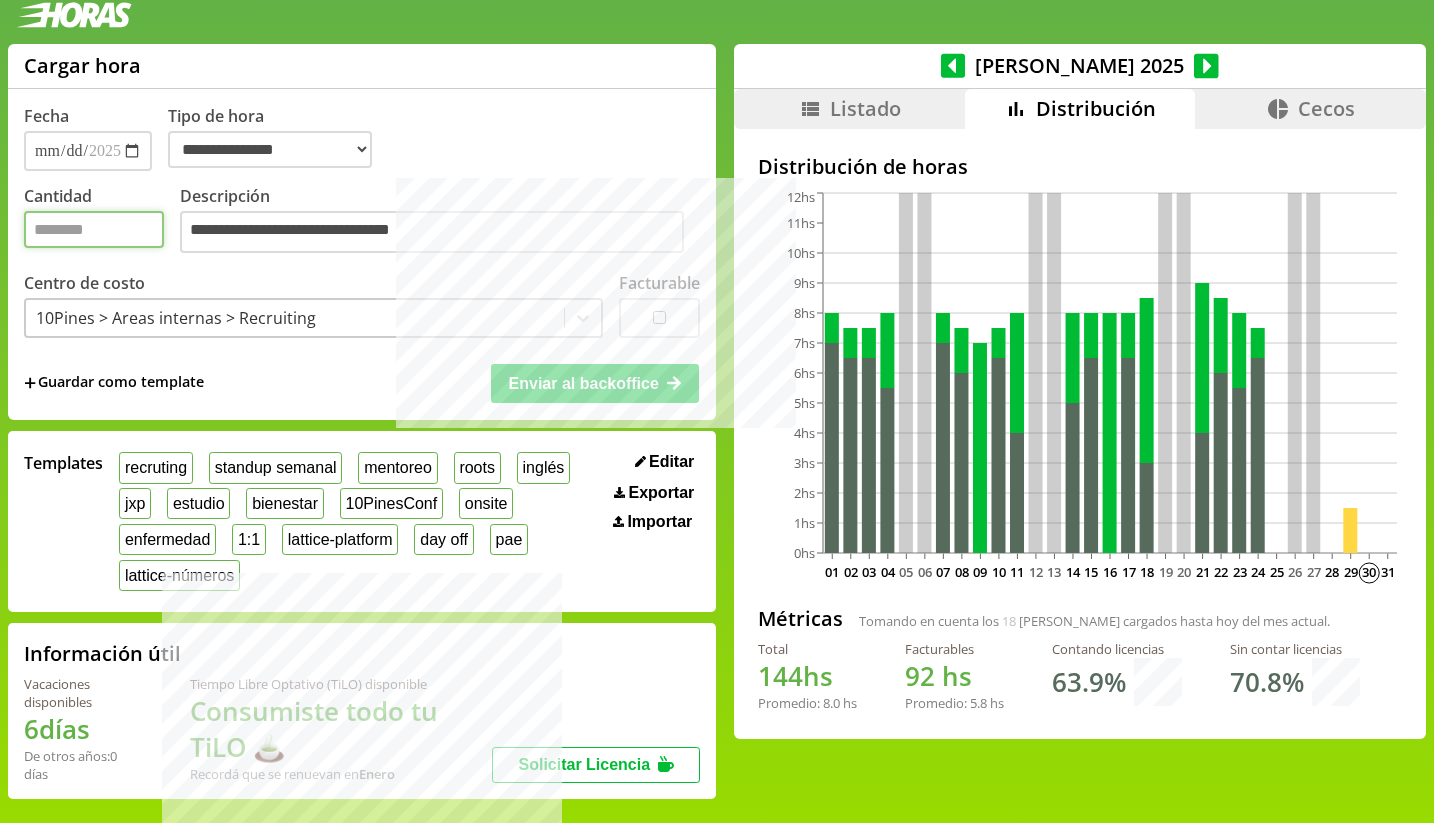 click on "***" at bounding box center [94, 229] 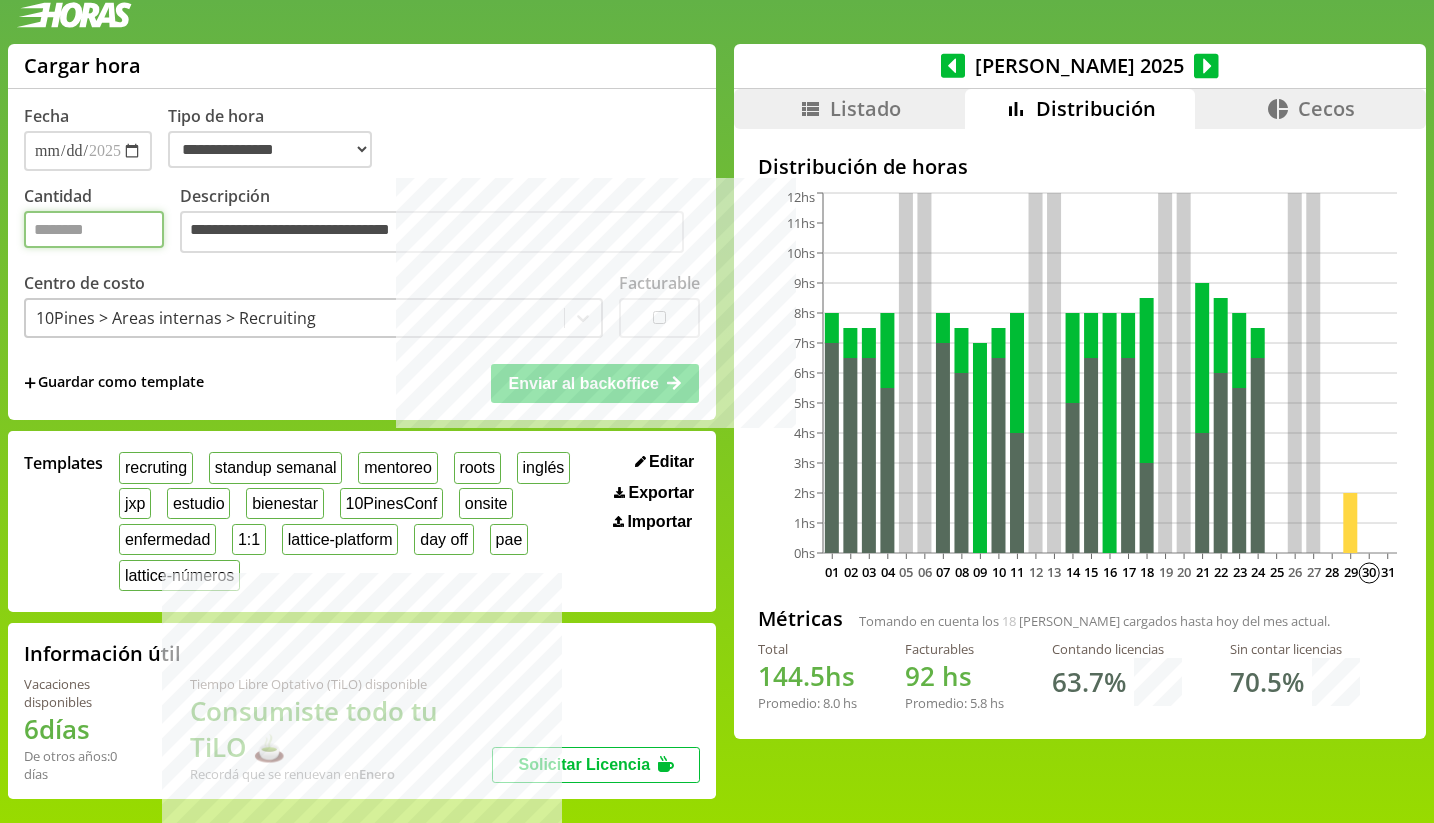 type on "*" 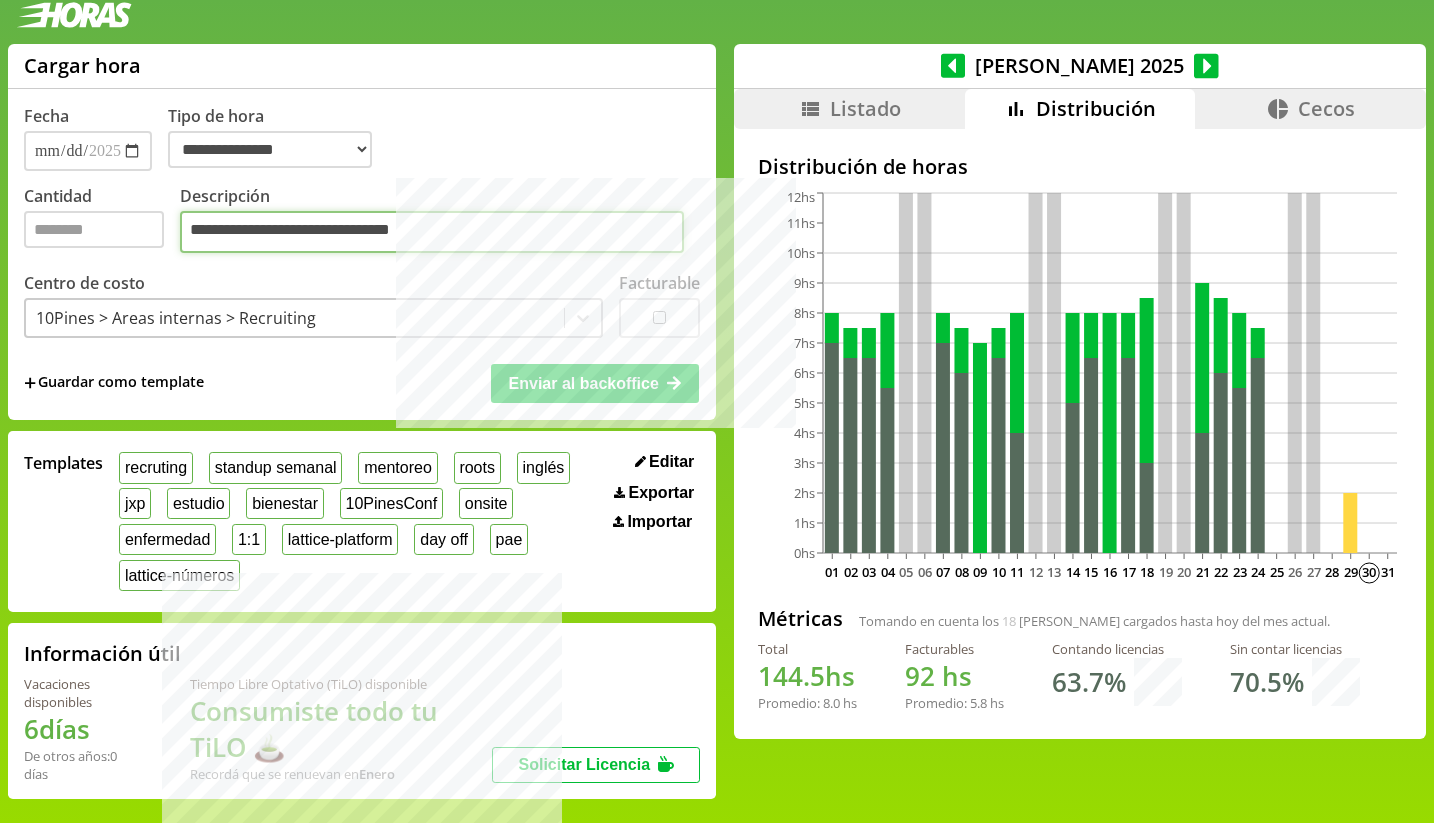 click on "**********" at bounding box center [432, 232] 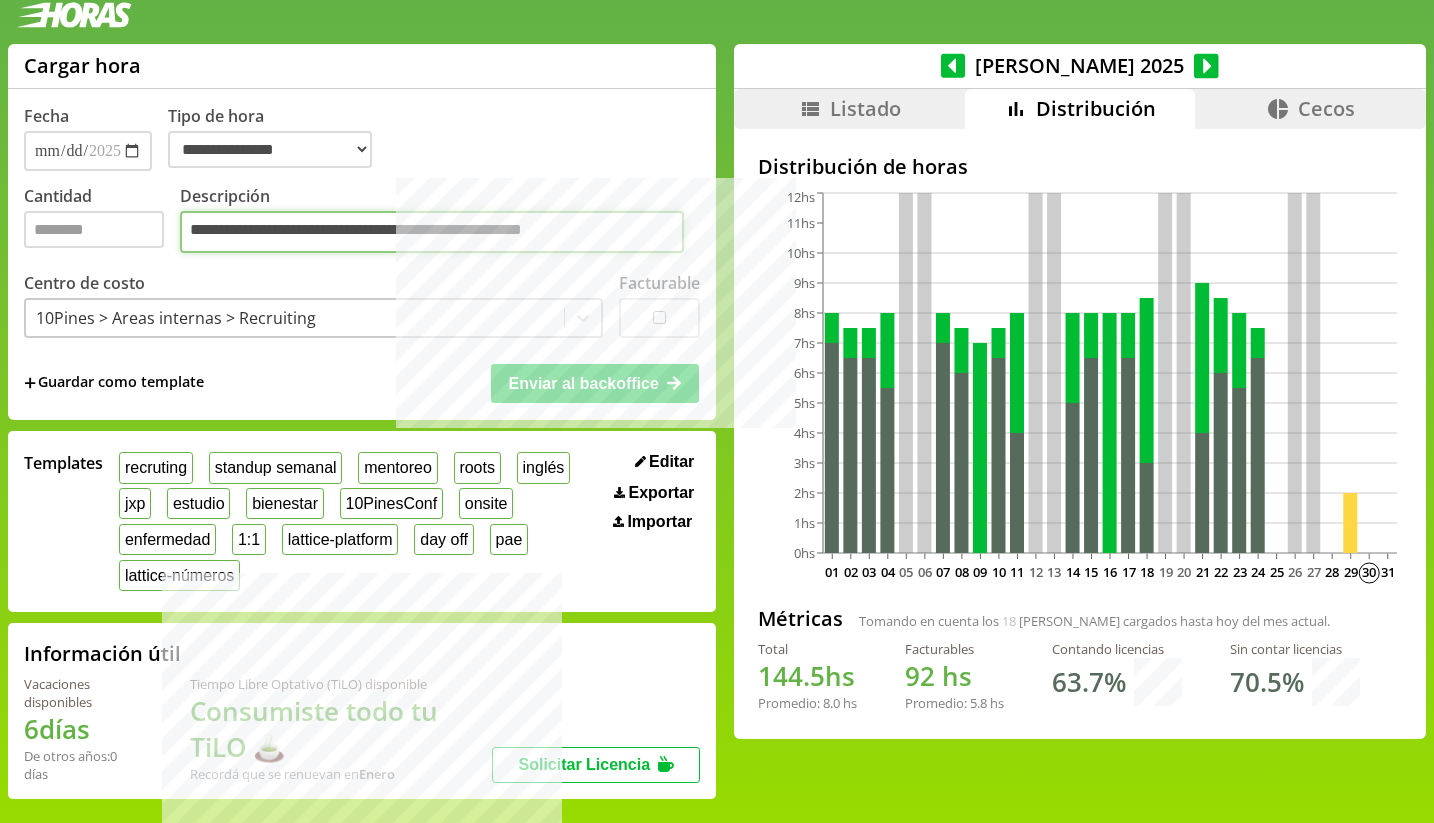 type on "**********" 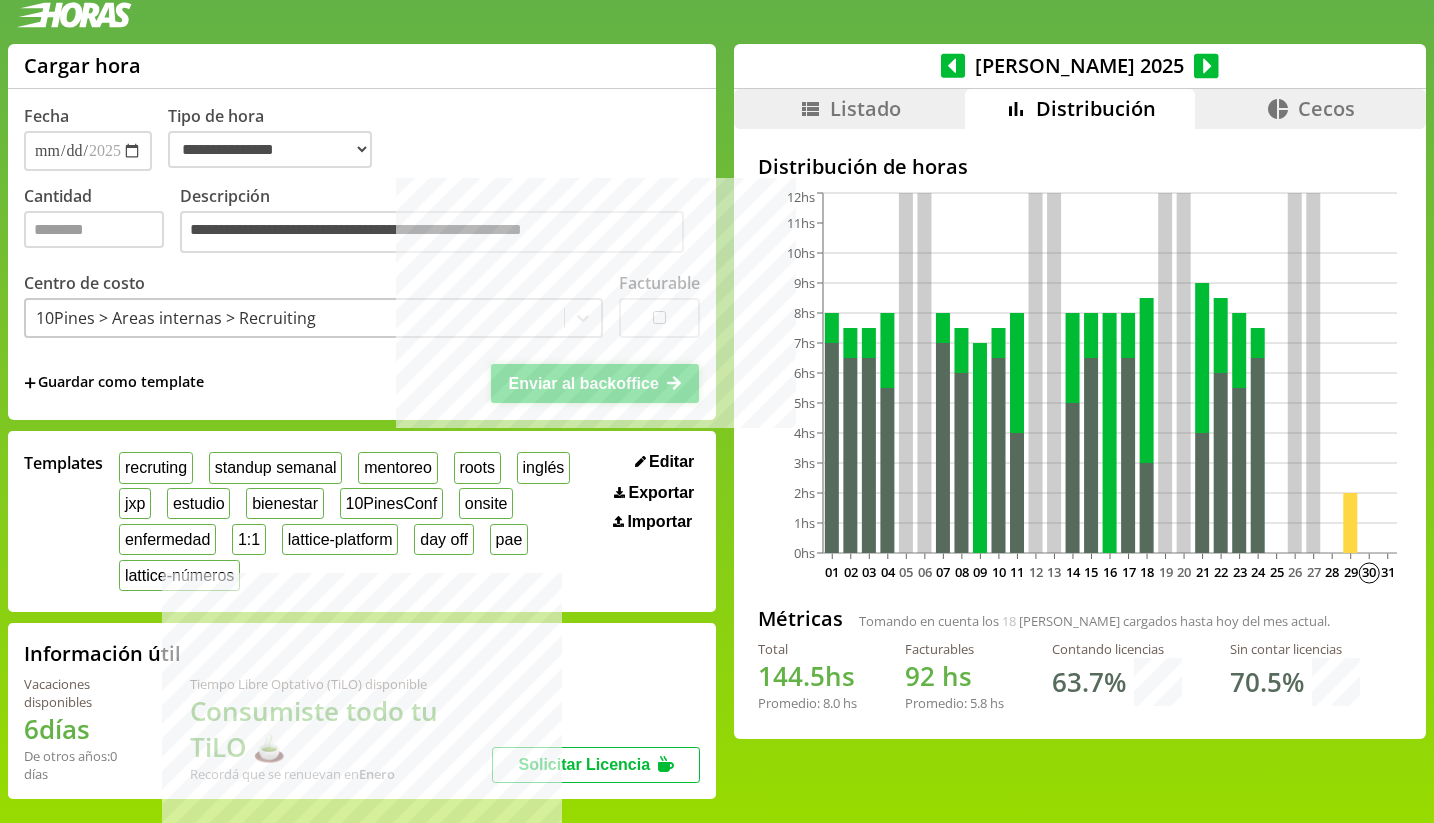 click on "Enviar al backoffice" at bounding box center [584, 383] 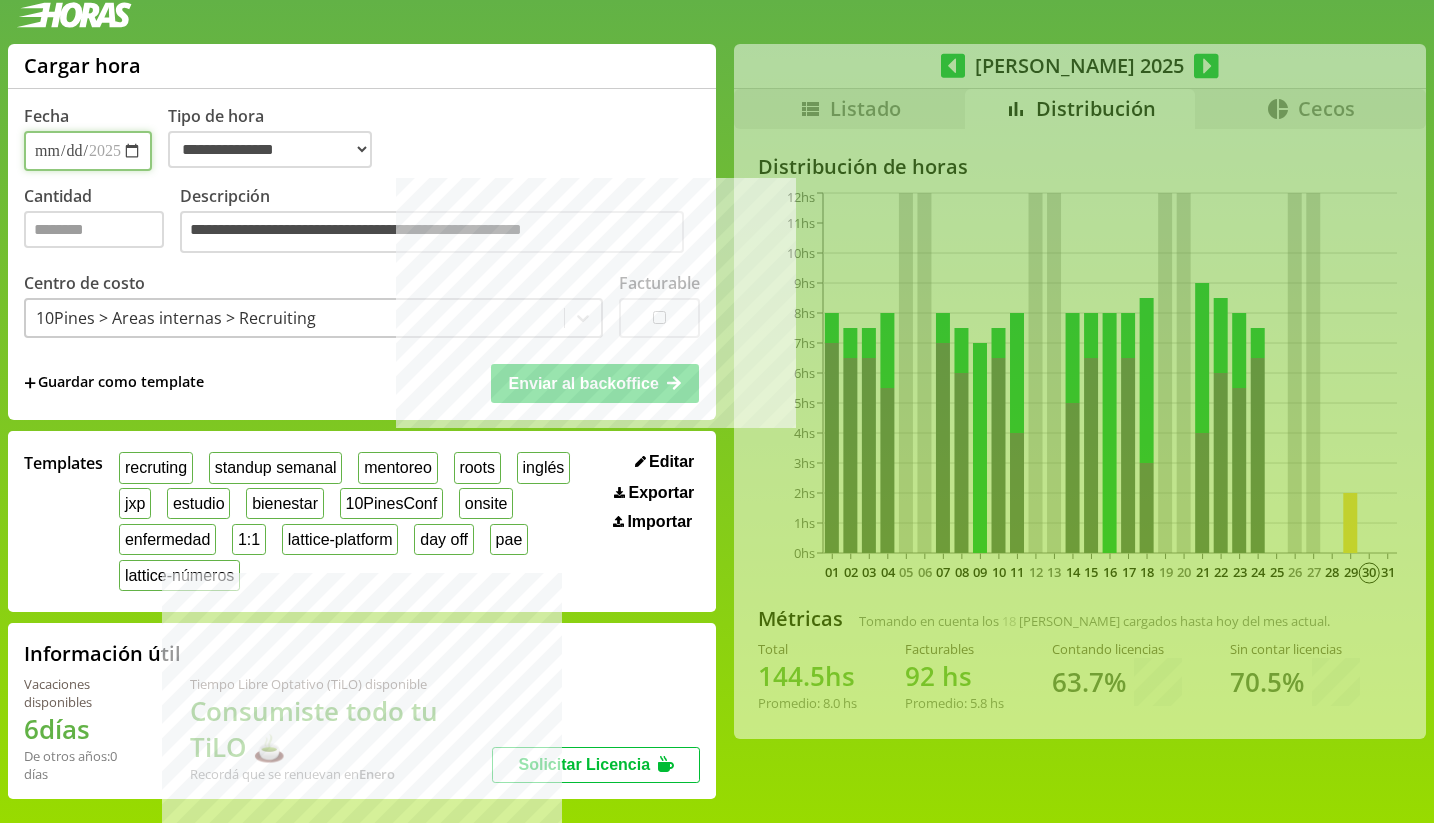 select on "**********" 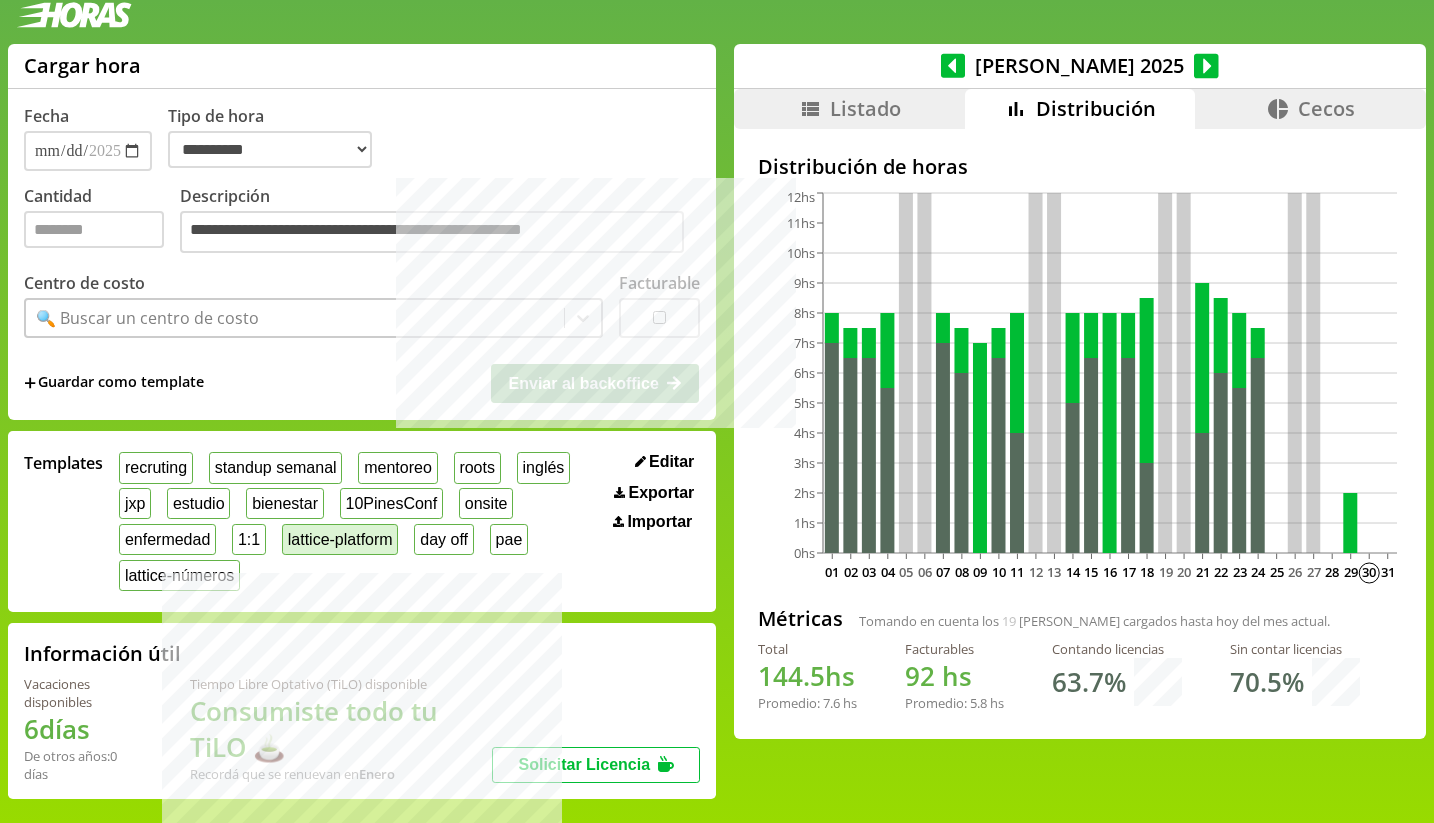 click on "lattice-platform" at bounding box center [340, 539] 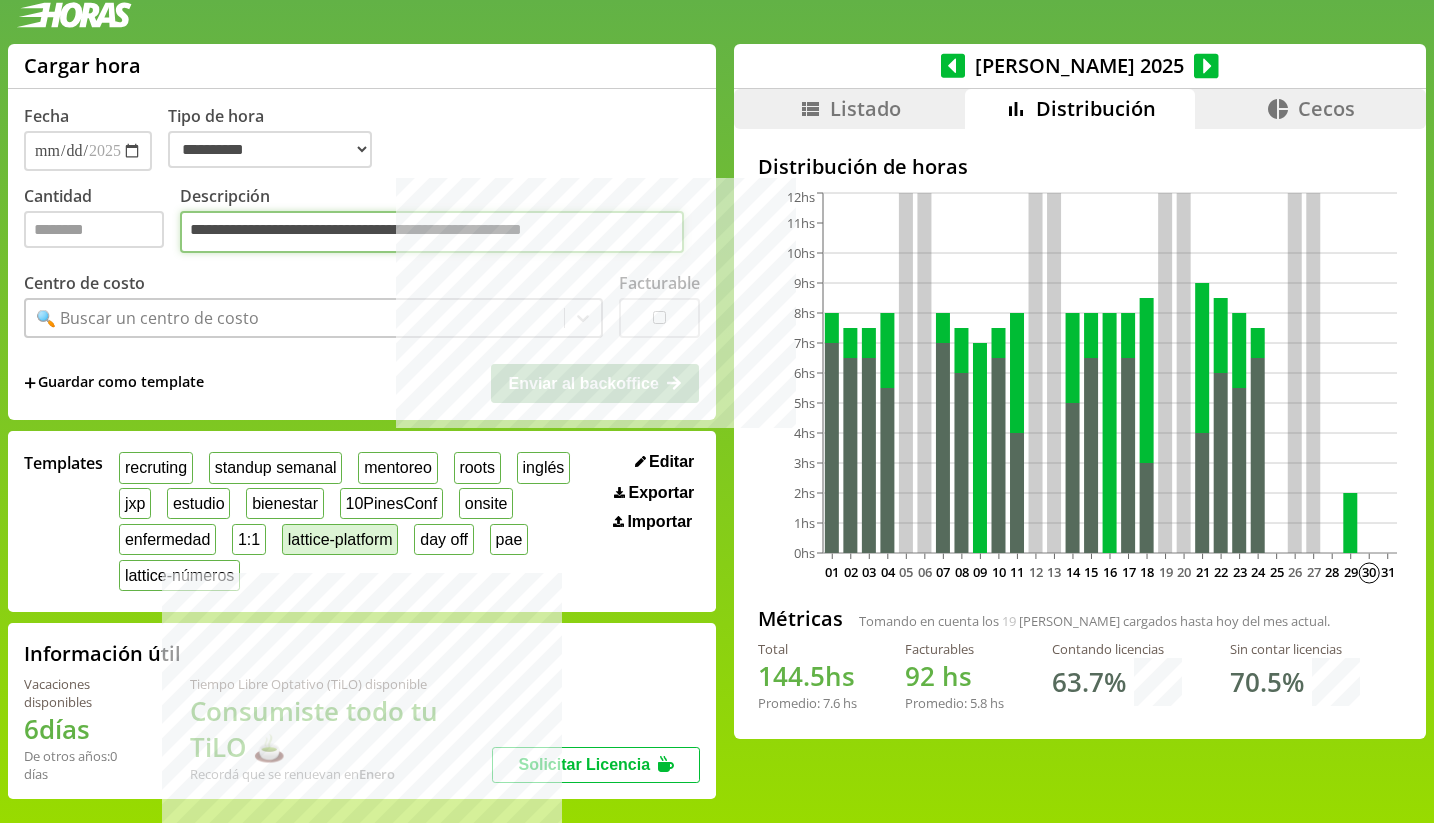 type on "*" 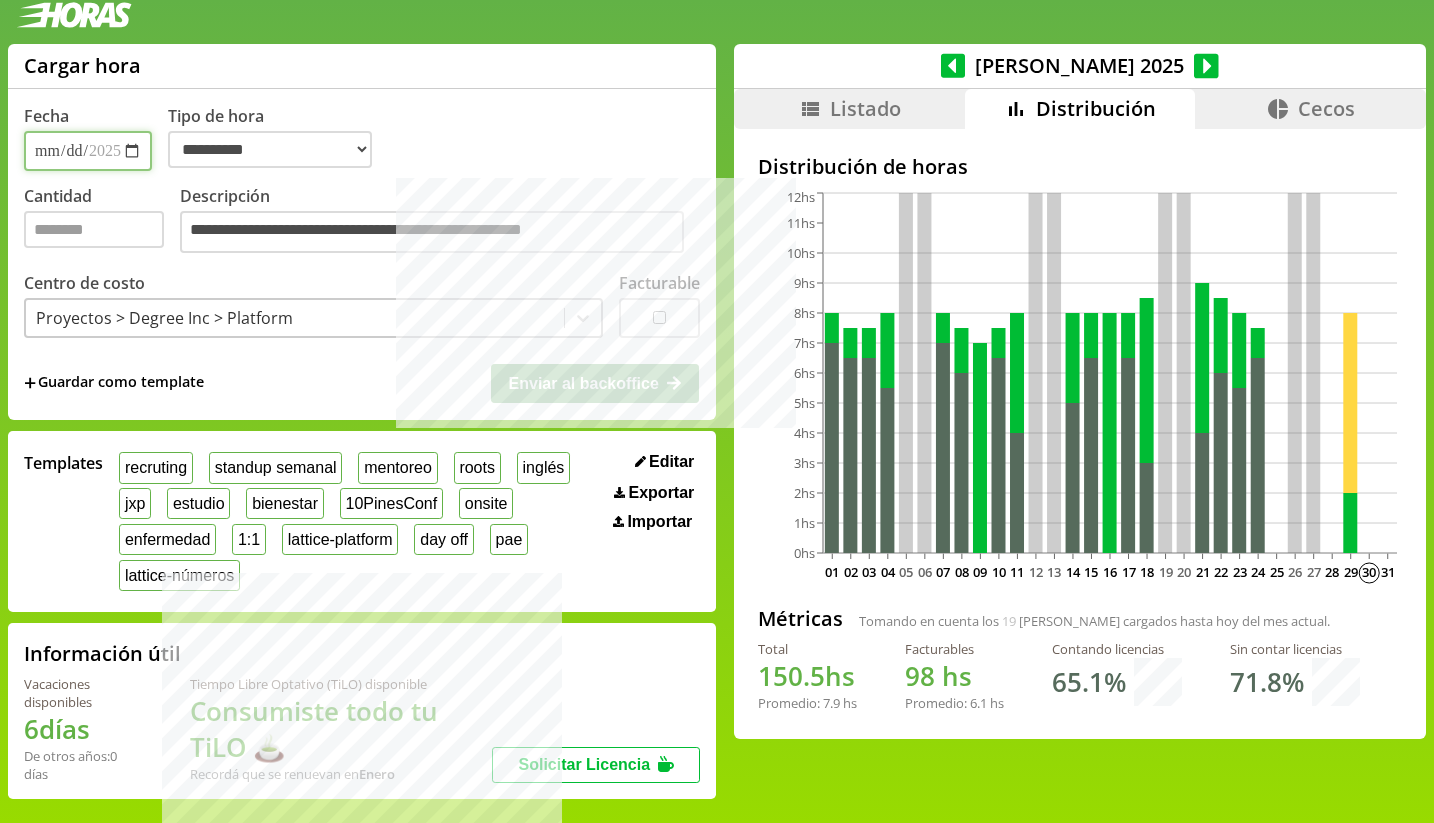 click on "**********" at bounding box center (88, 151) 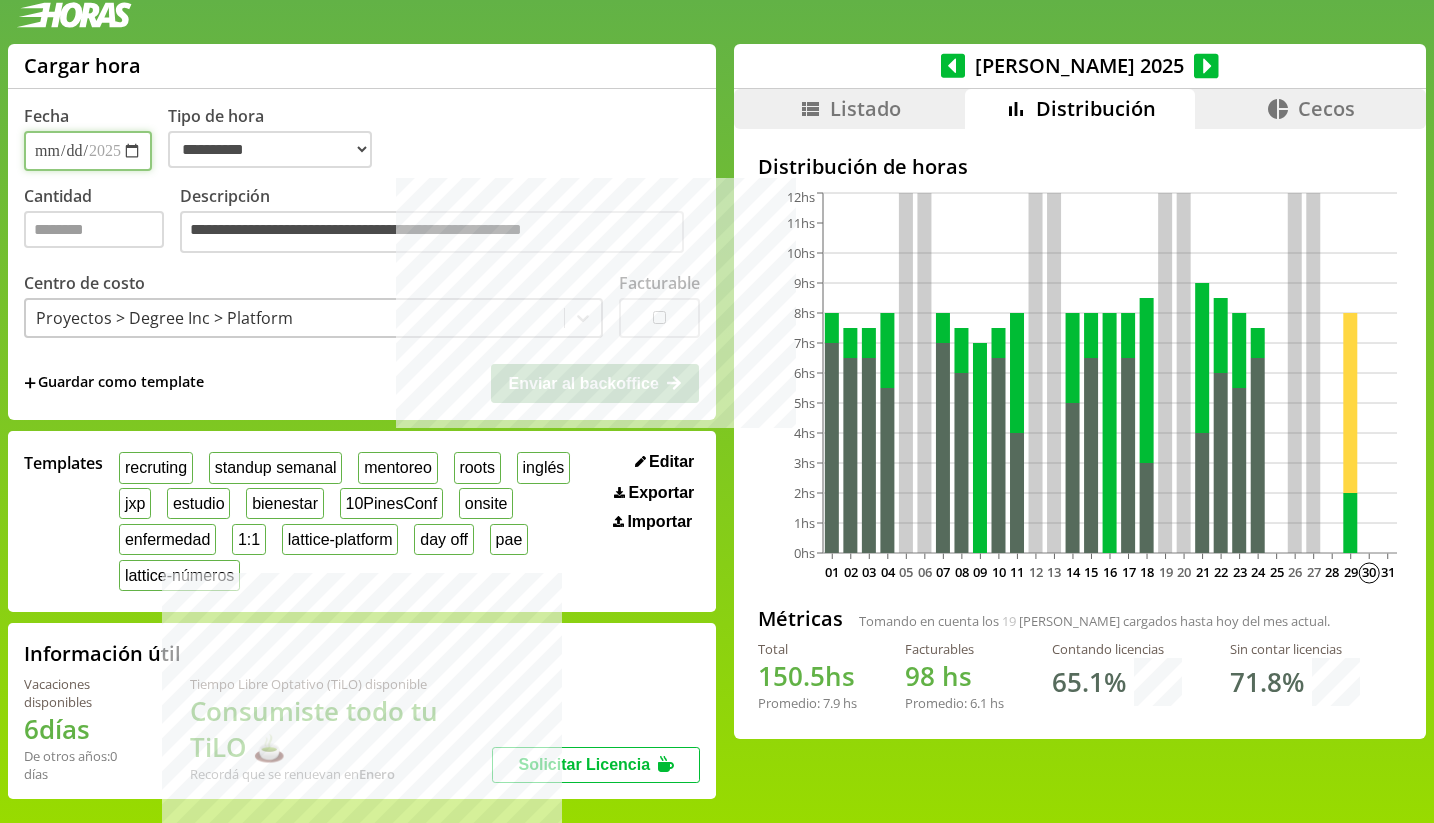 type on "**********" 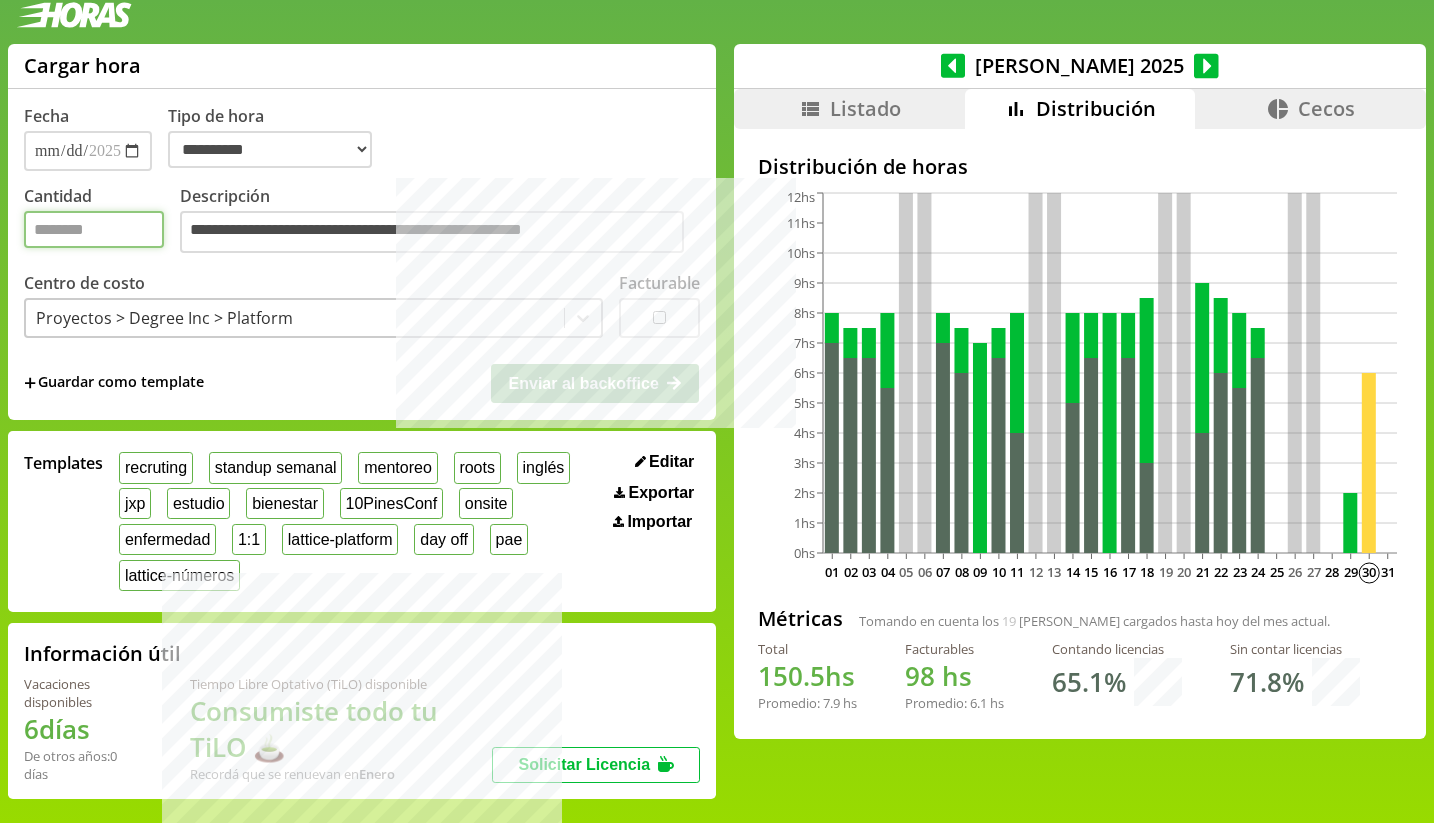 click on "*" at bounding box center [94, 229] 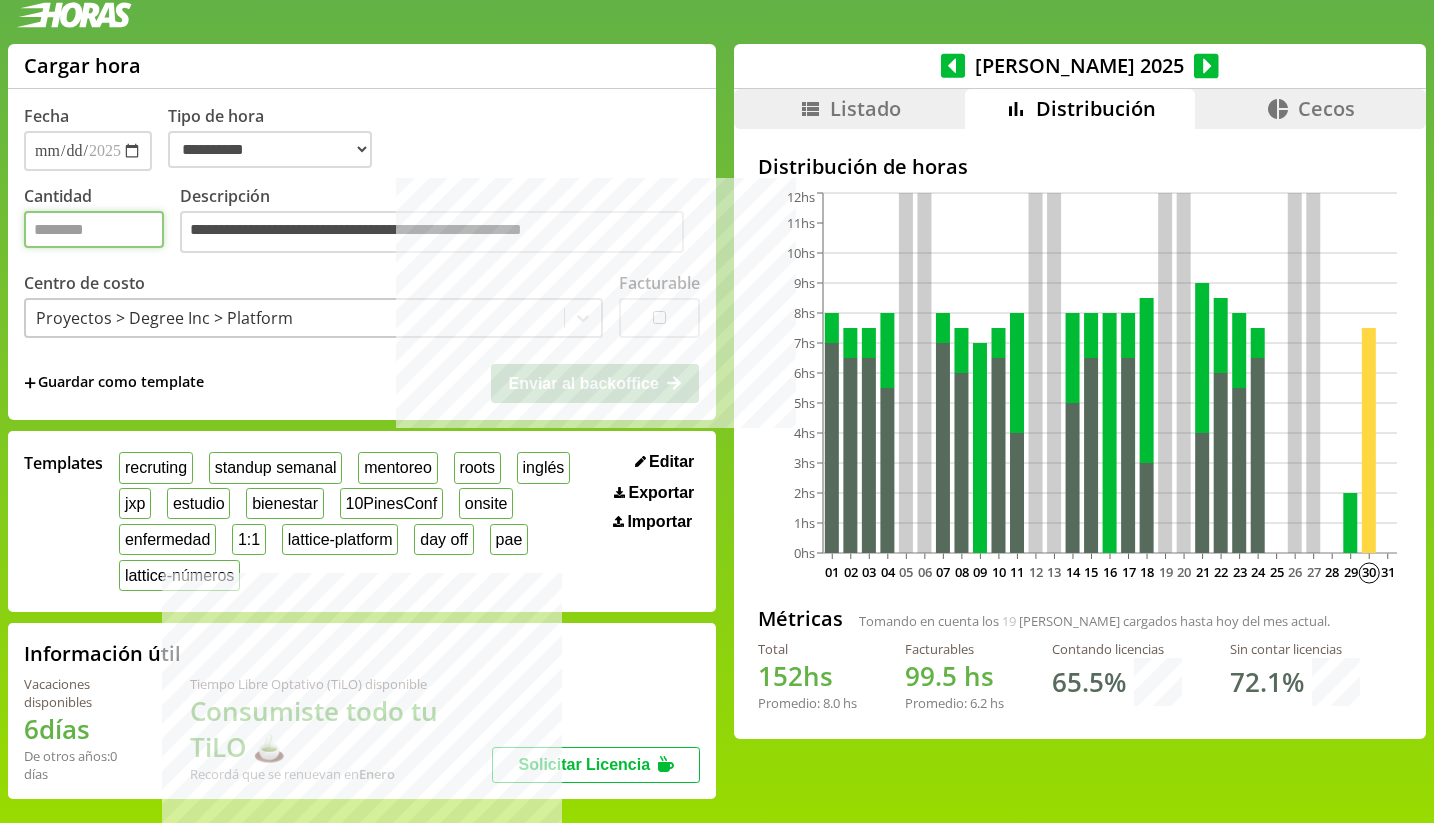 type on "***" 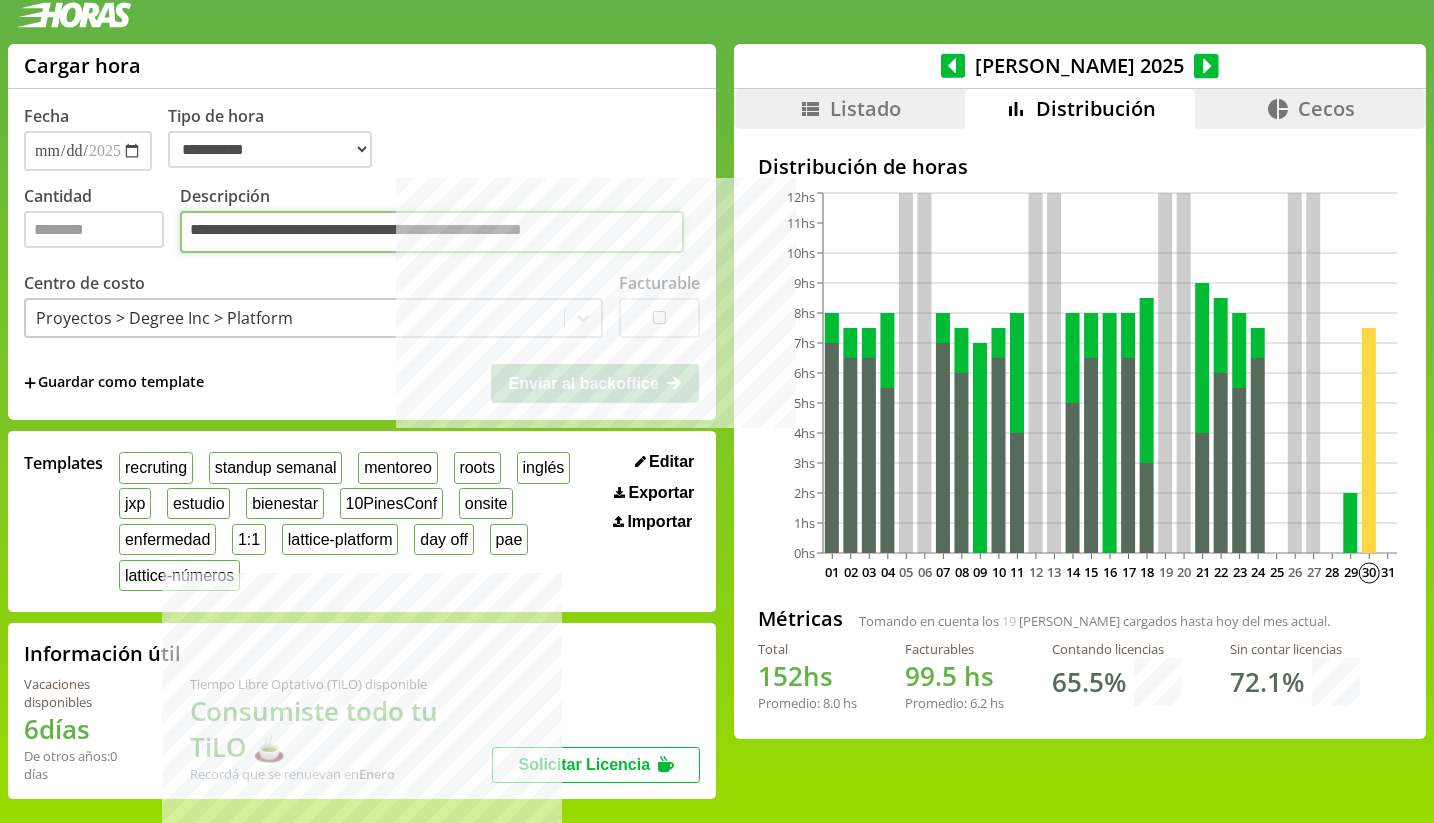 click on "**********" at bounding box center [432, 232] 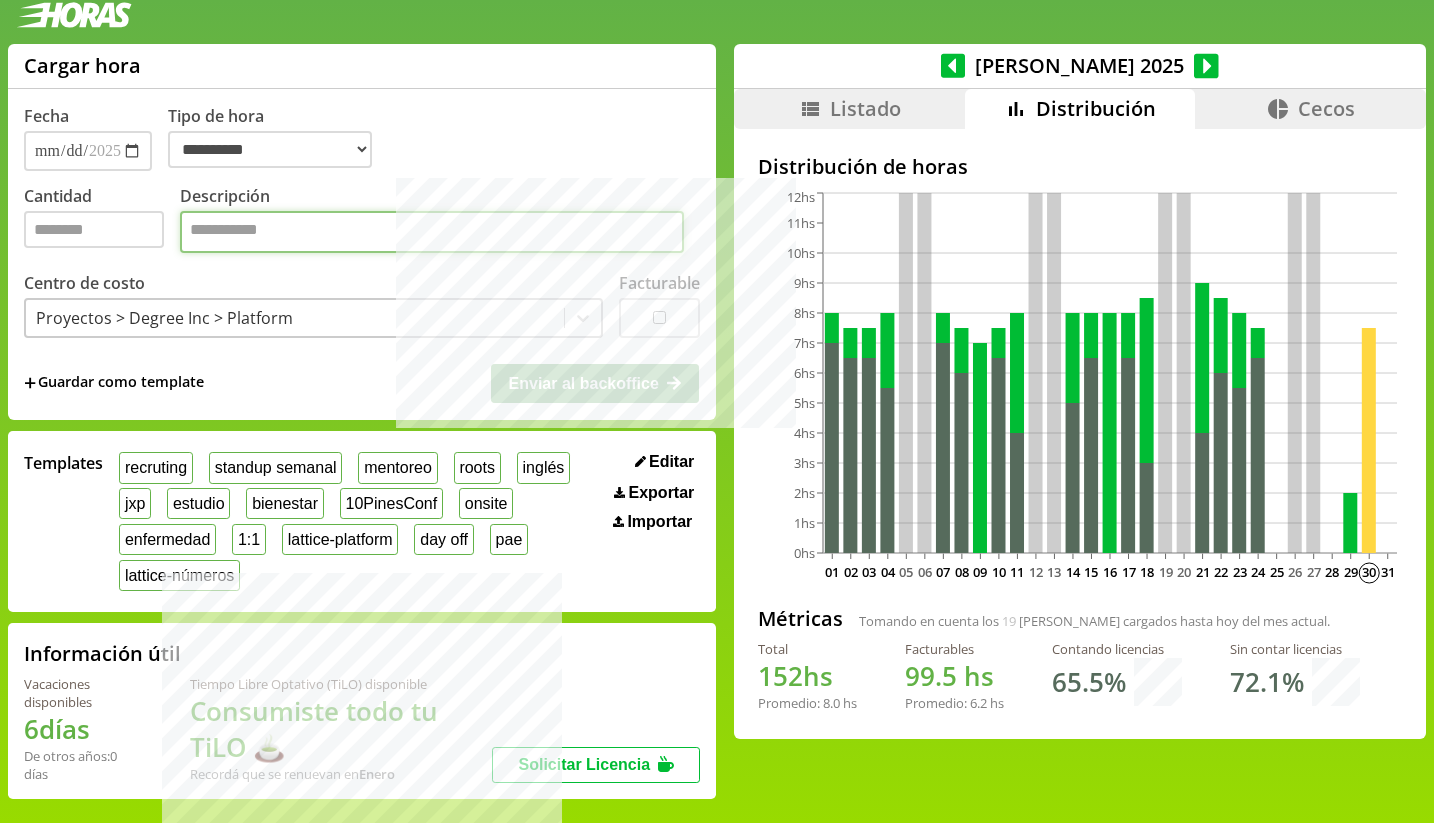type on "*" 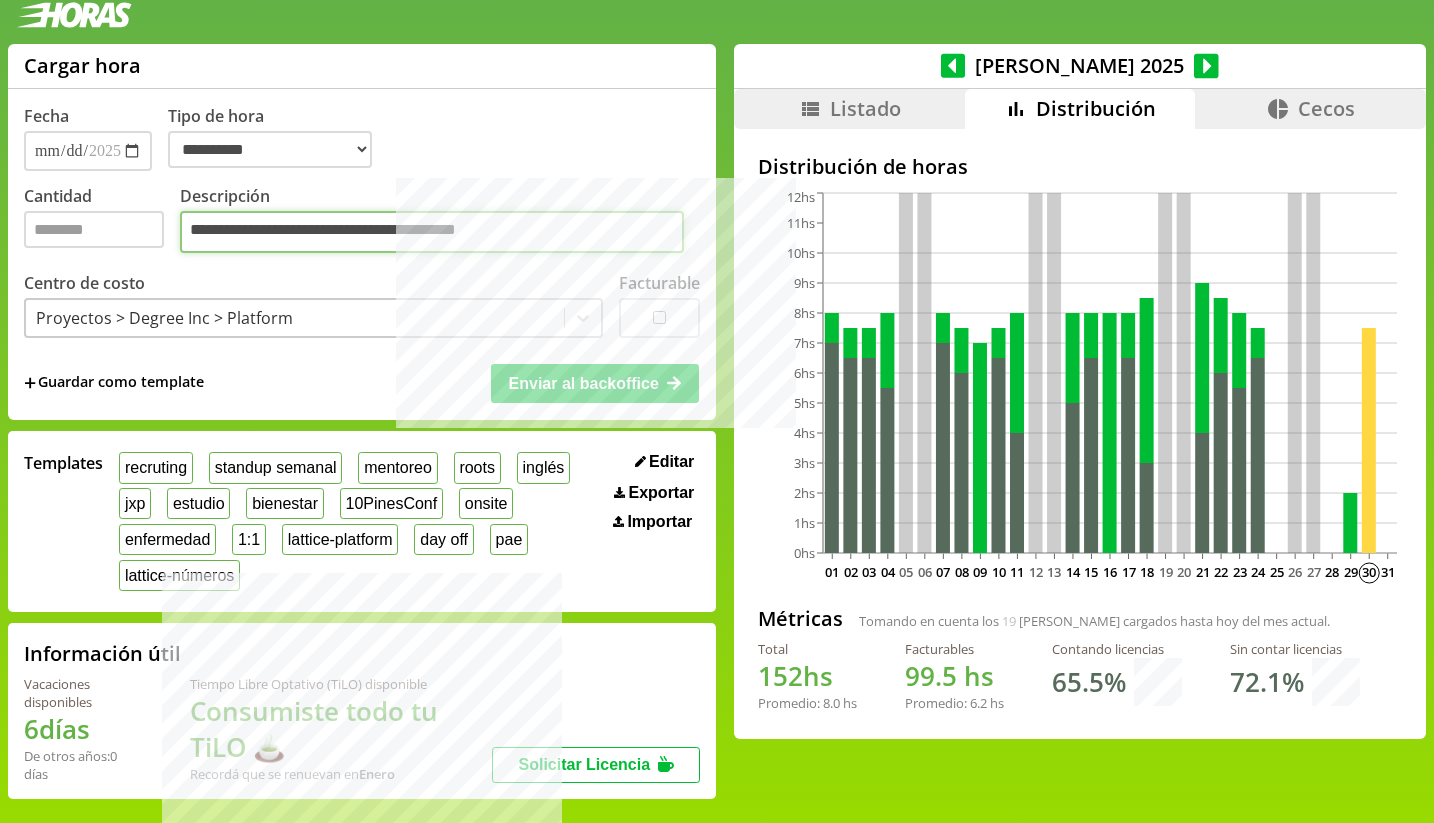 type on "**********" 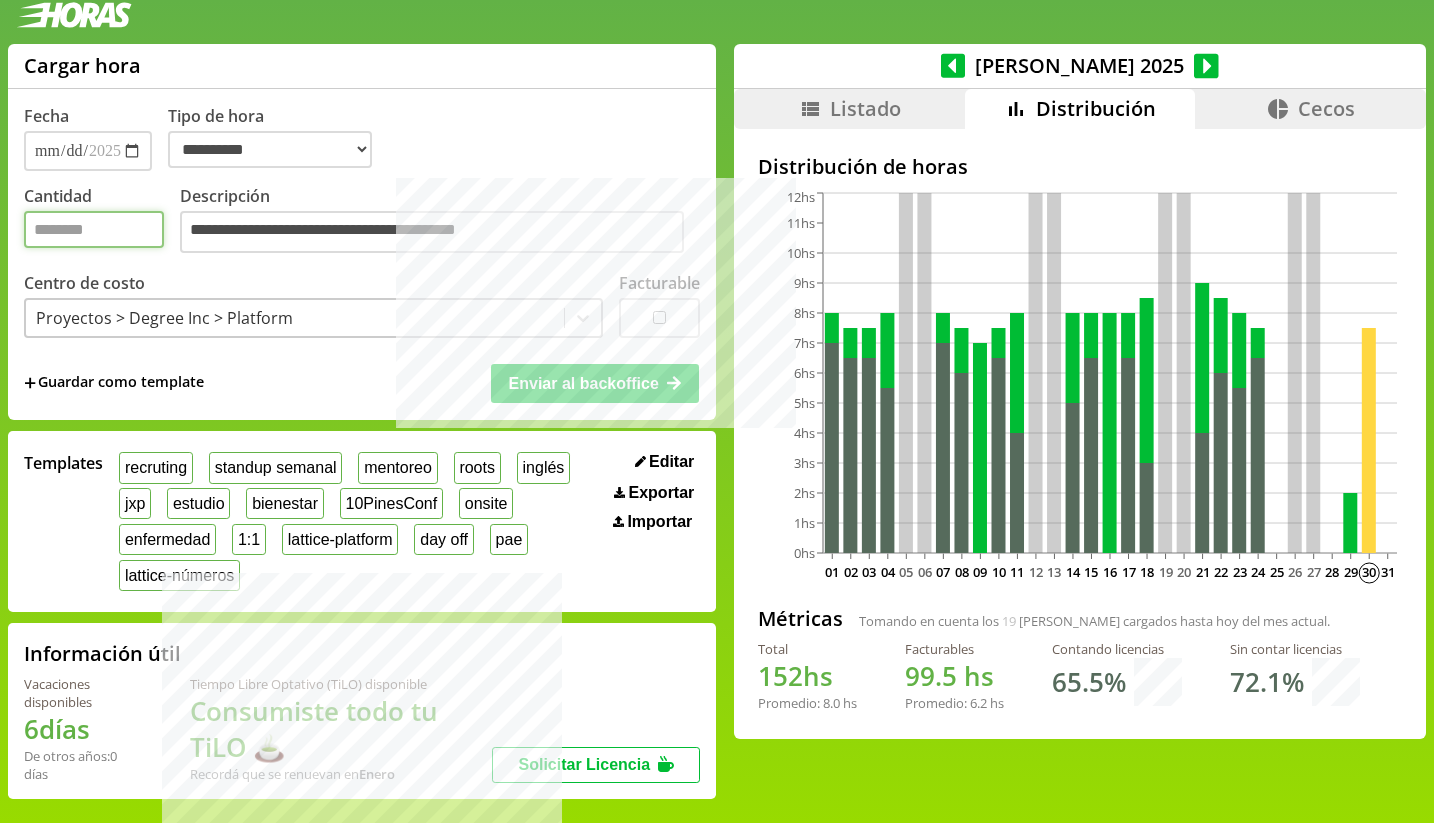 click on "***" at bounding box center [94, 229] 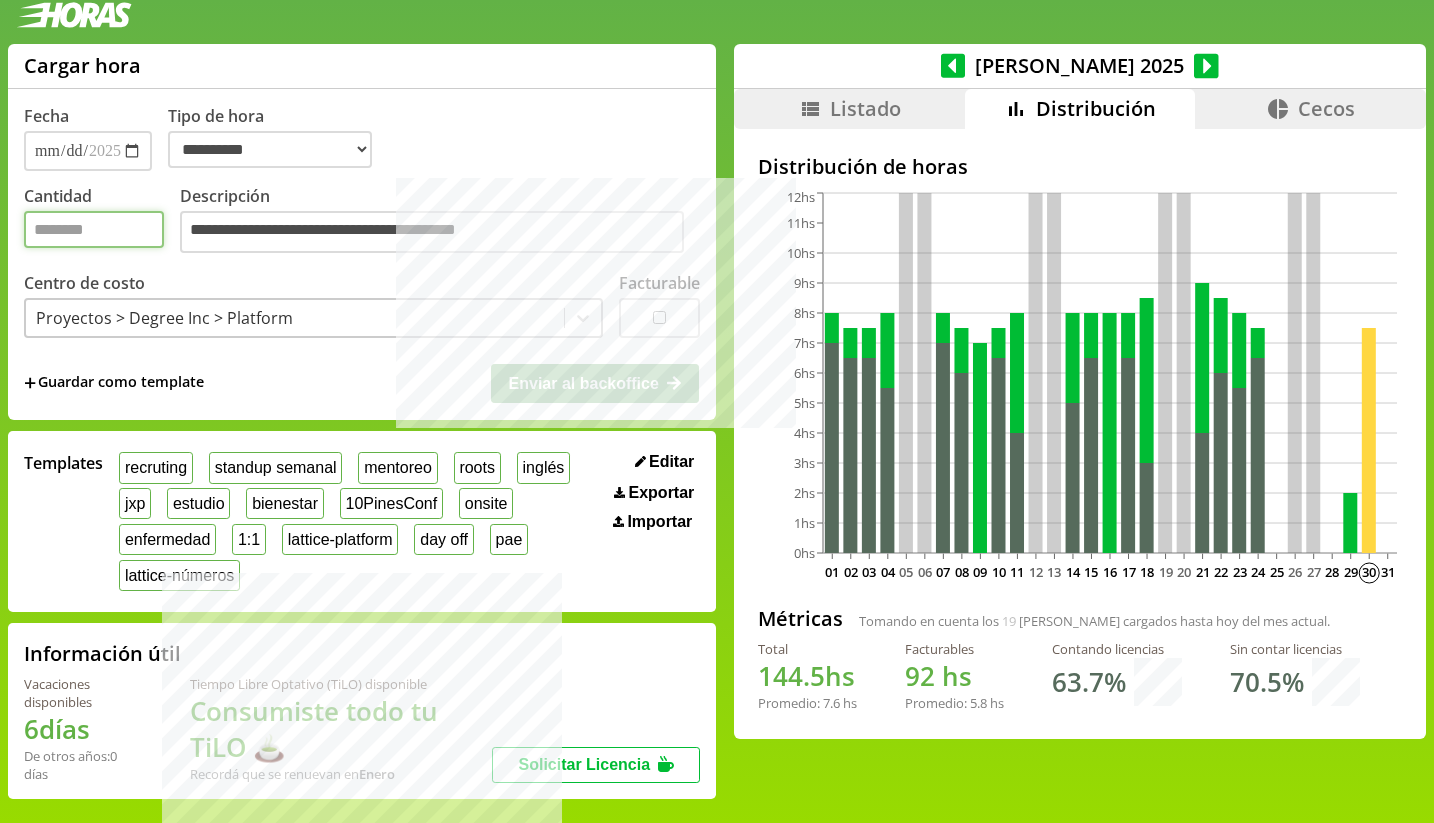 type on "*" 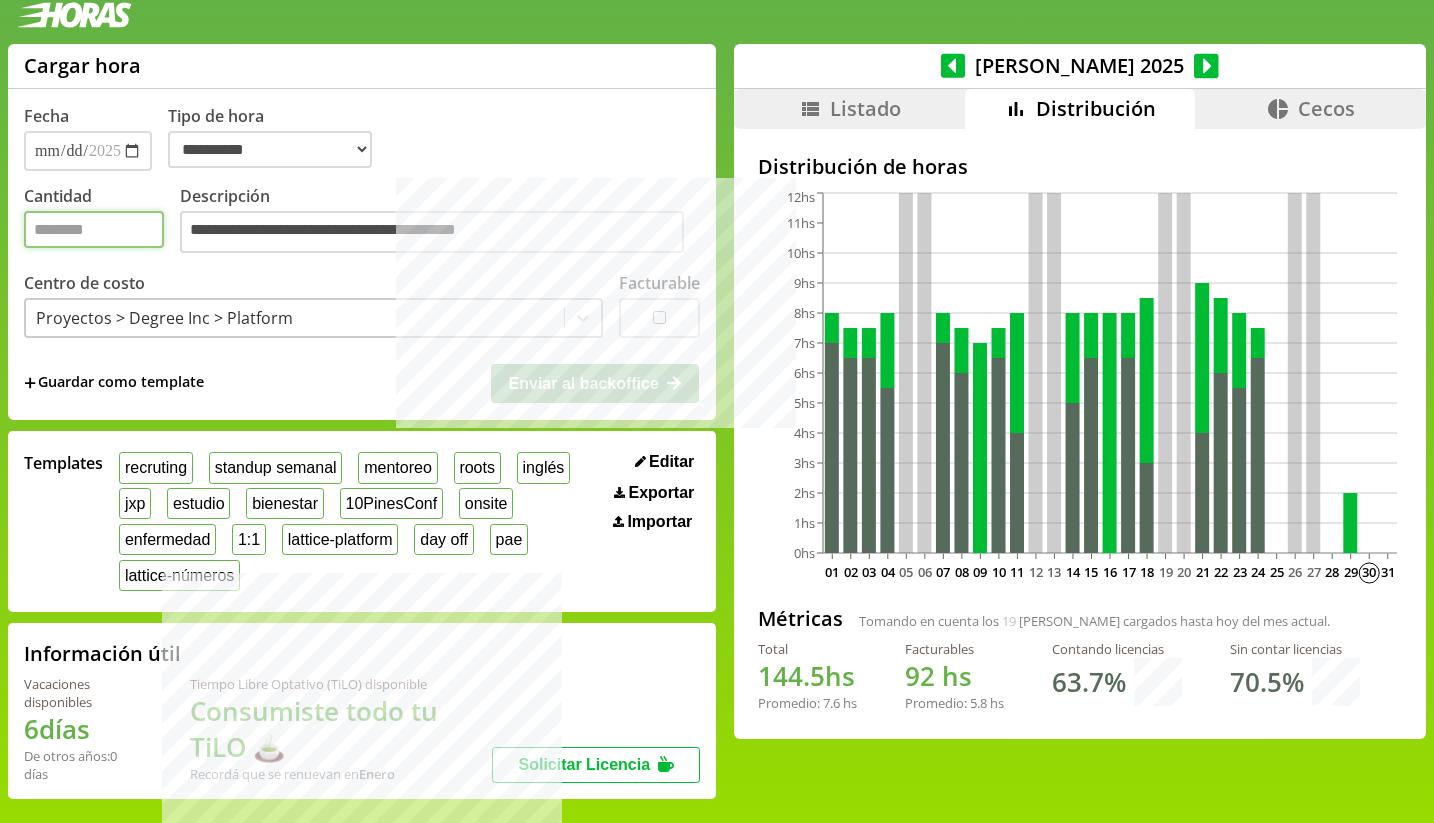 type on "*" 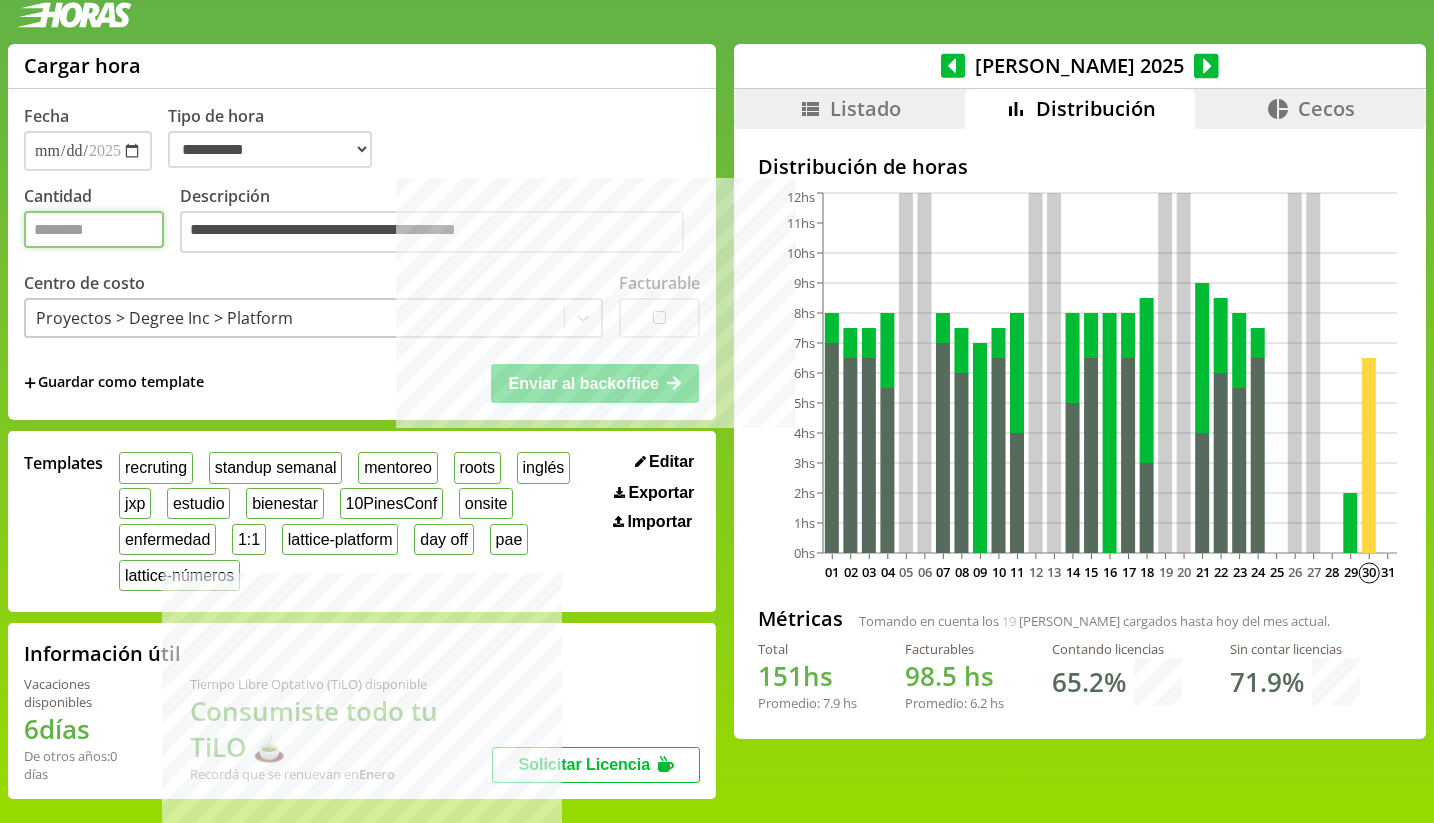 type on "***" 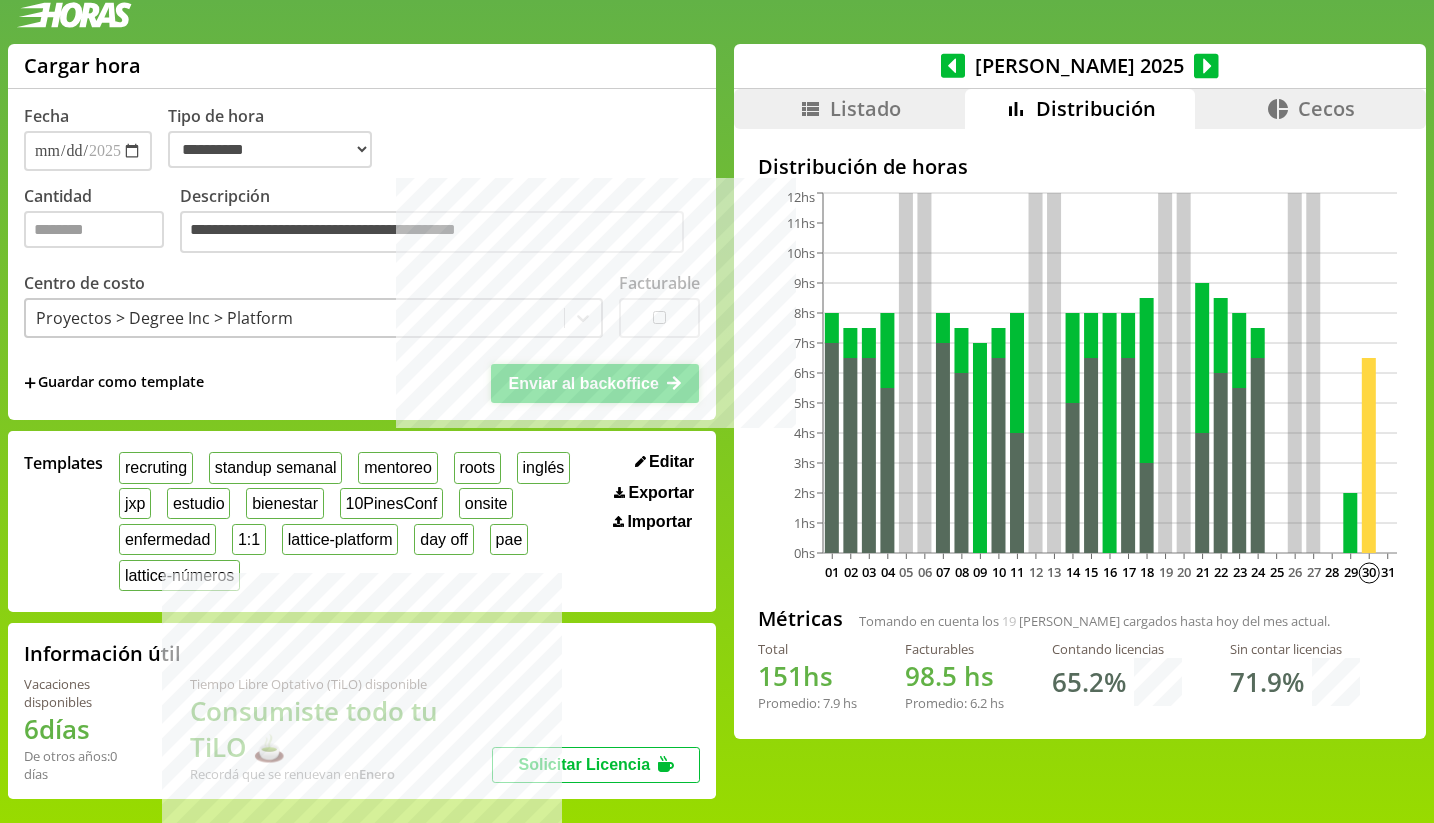 click on "Enviar al backoffice" at bounding box center [584, 383] 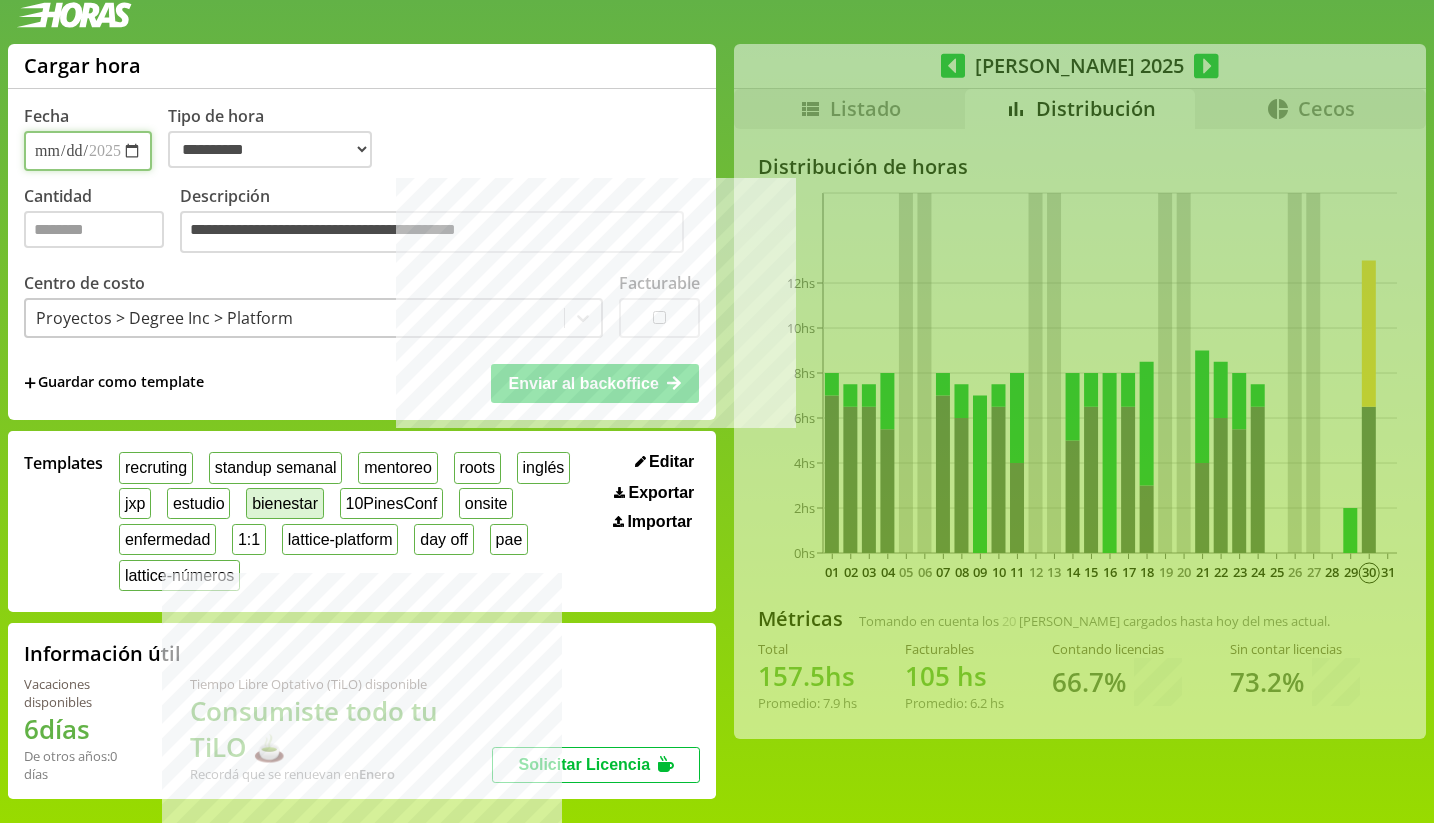 type 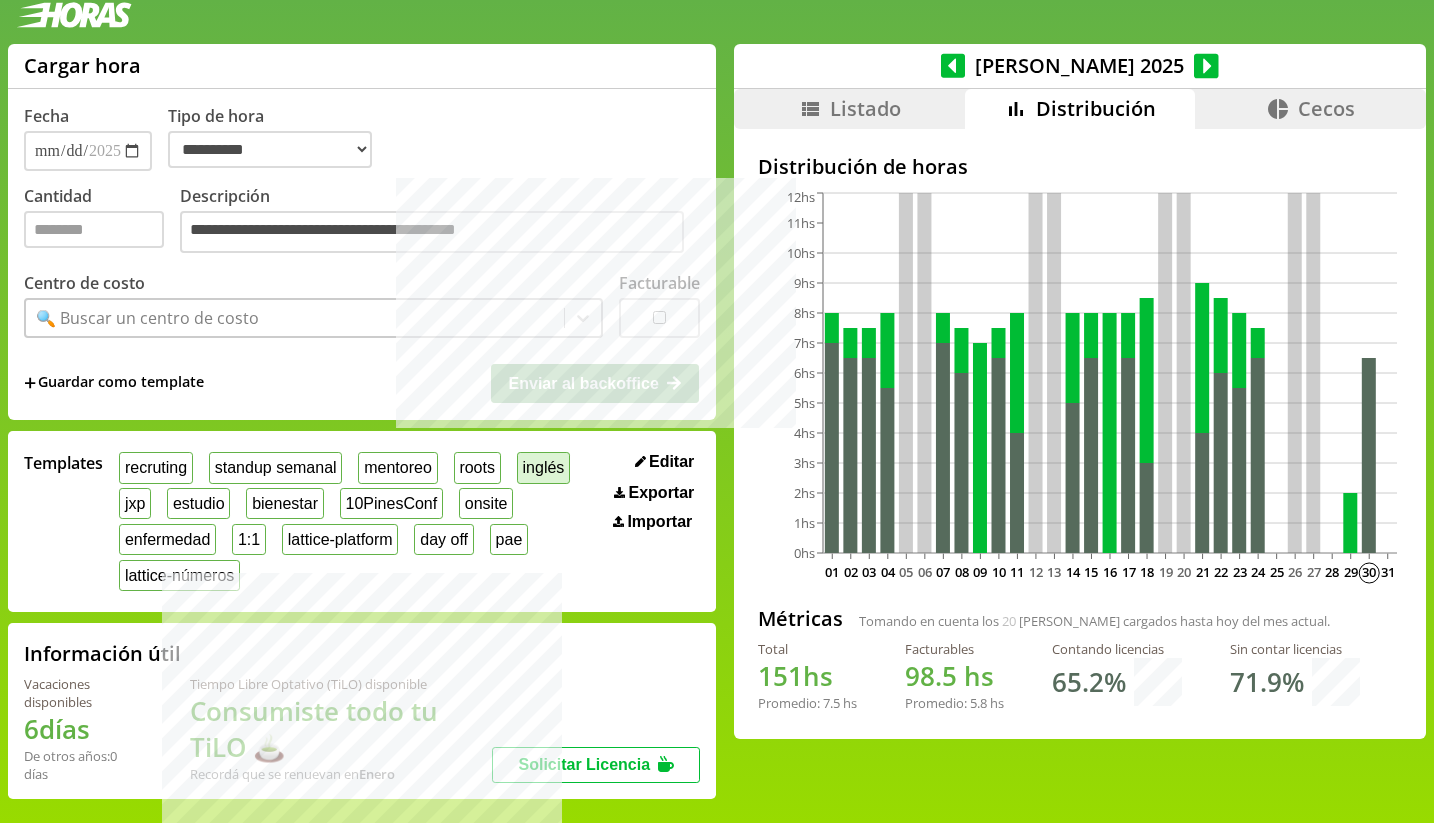 click on "inglés" at bounding box center [543, 467] 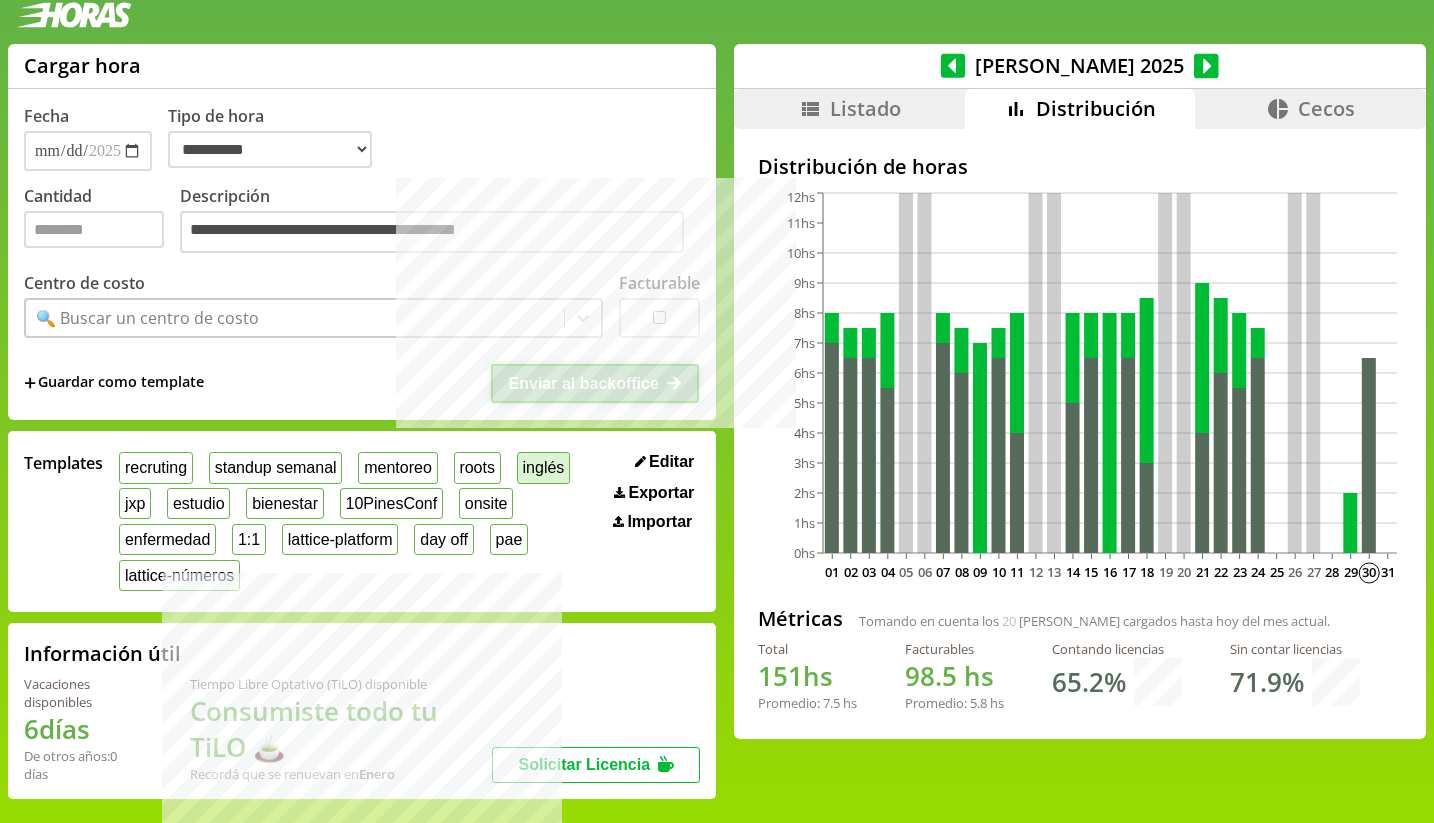select on "**********" 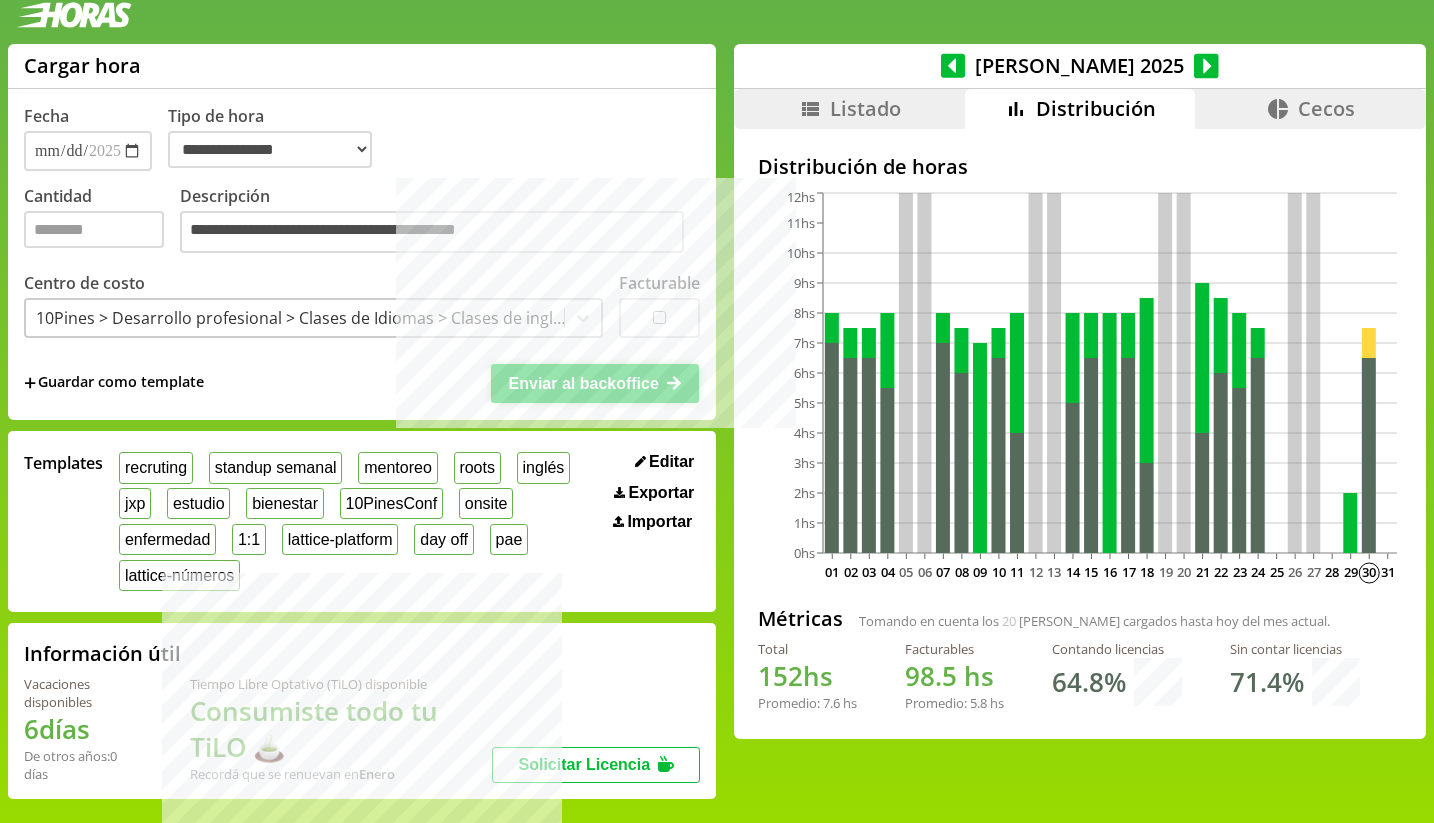 click on "Enviar al backoffice" at bounding box center (584, 383) 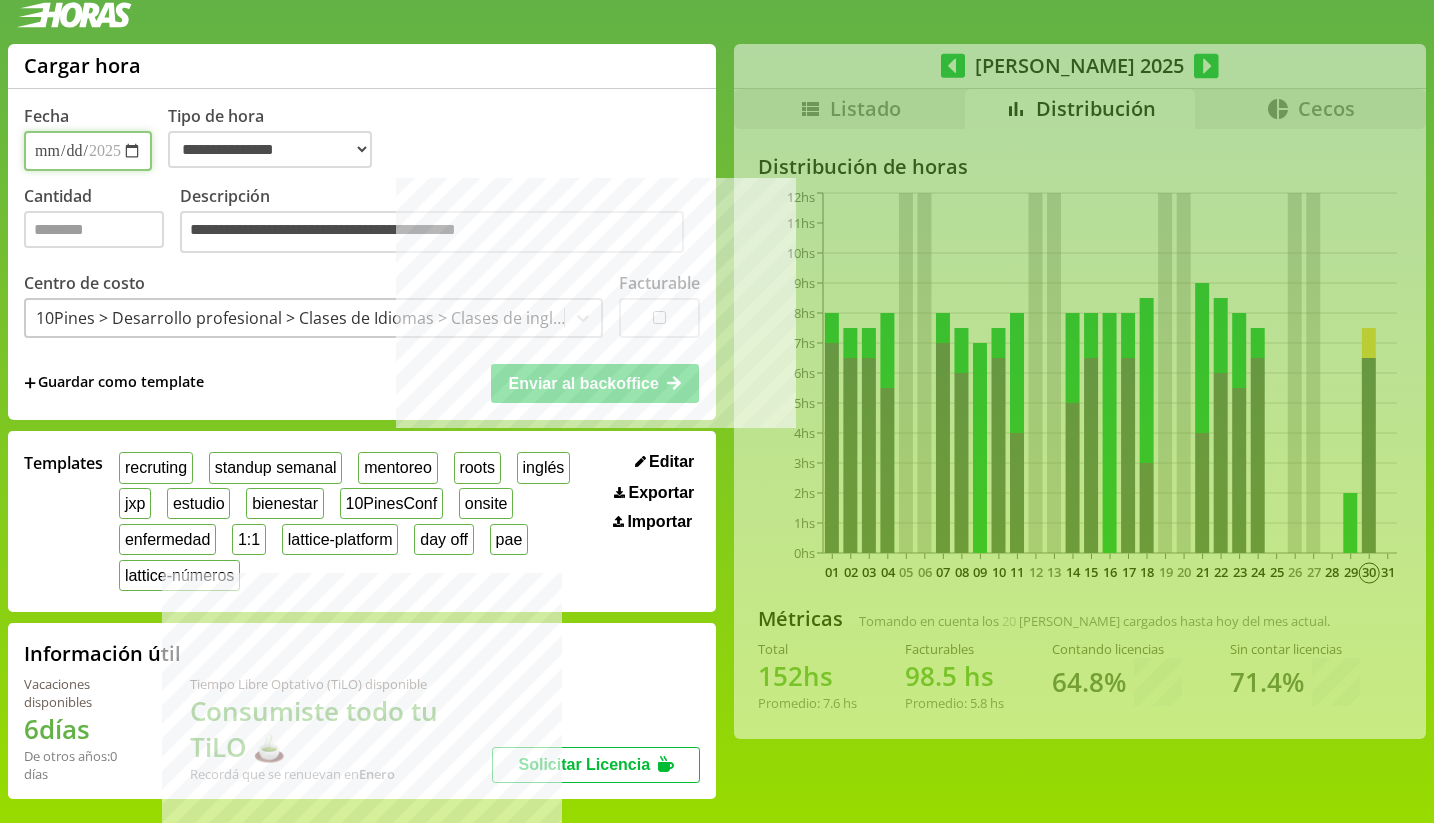 select on "**********" 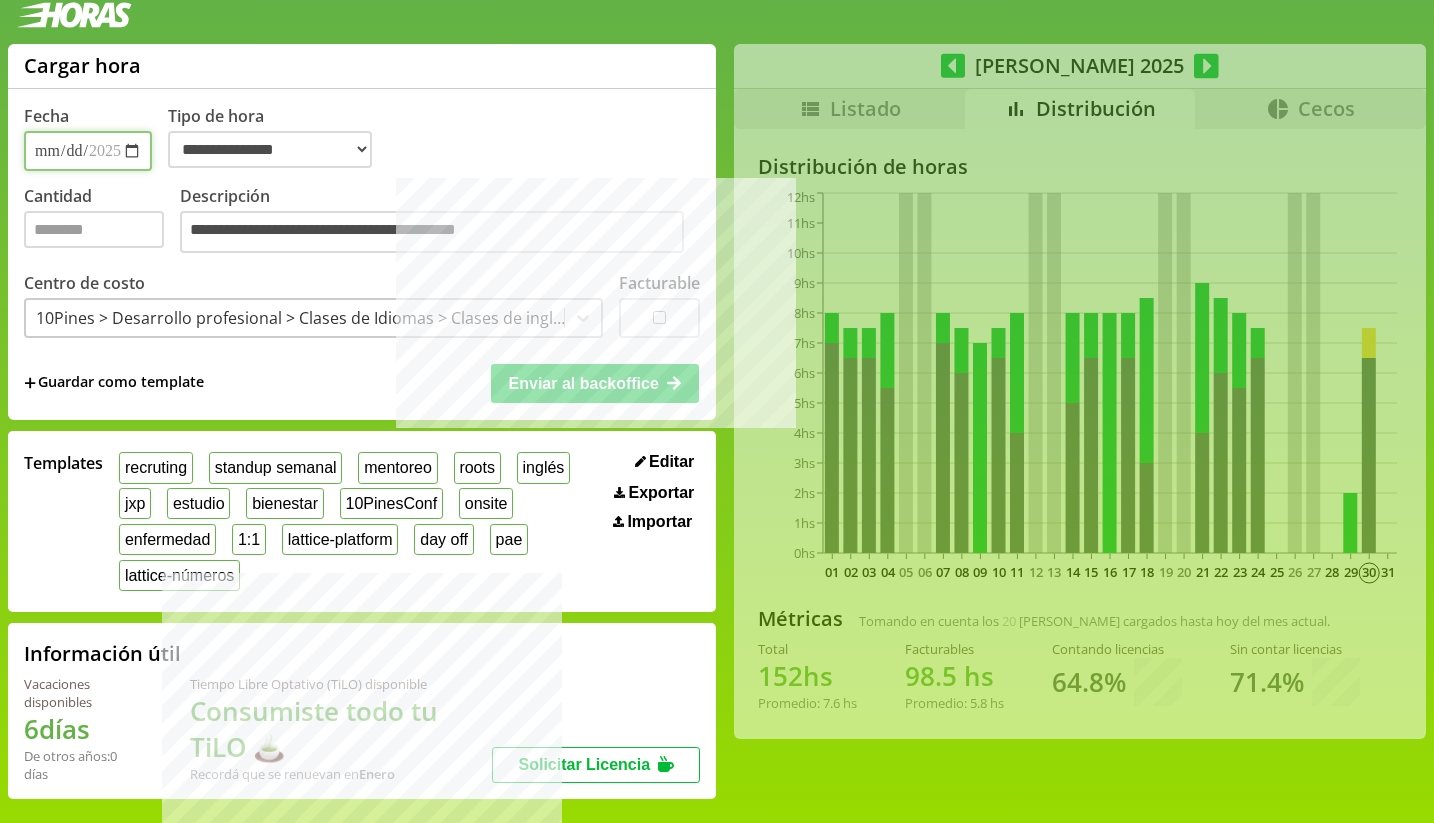 type 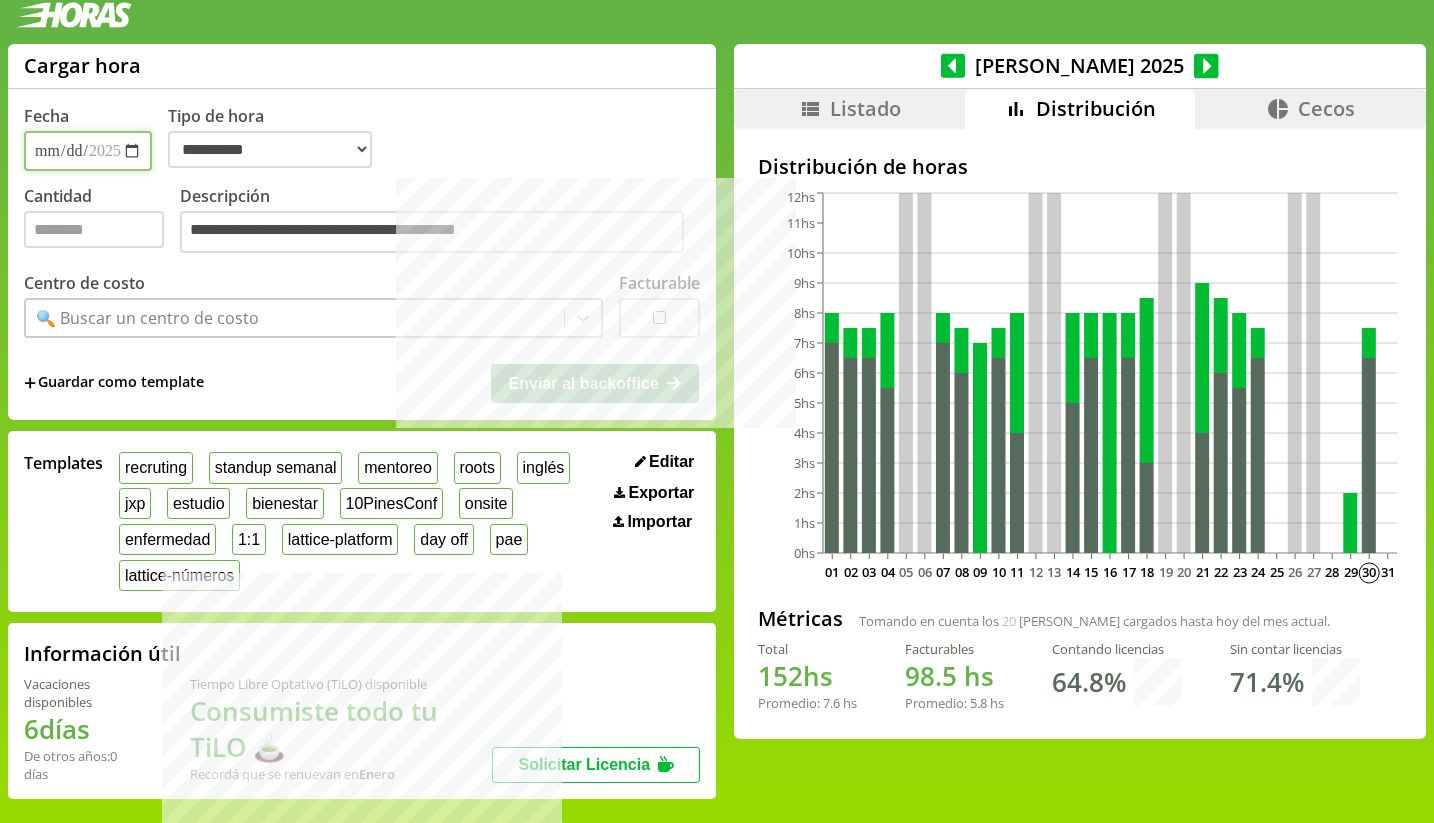 click on "**********" at bounding box center [88, 151] 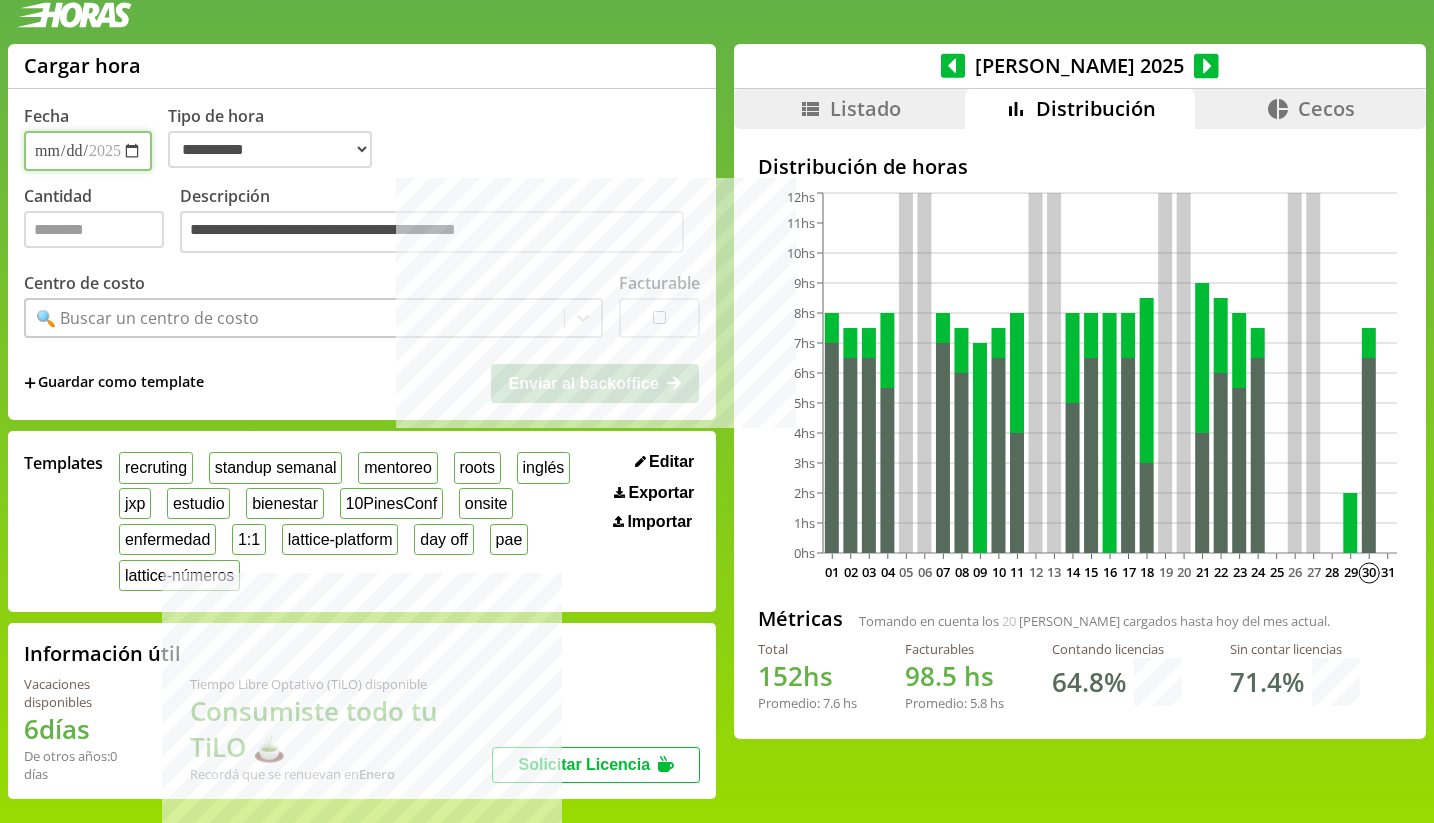 type on "**********" 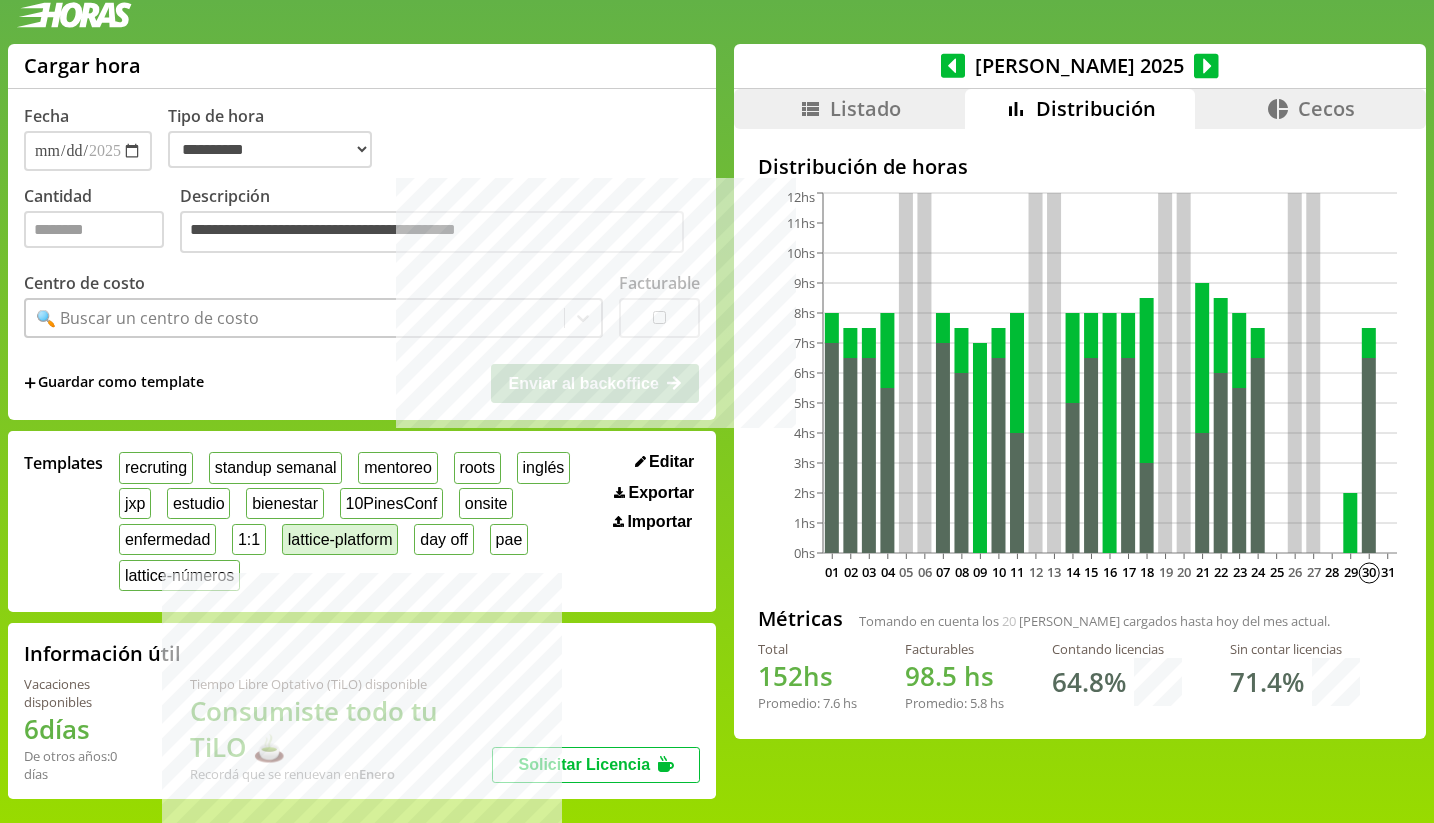click on "lattice-platform" at bounding box center (340, 539) 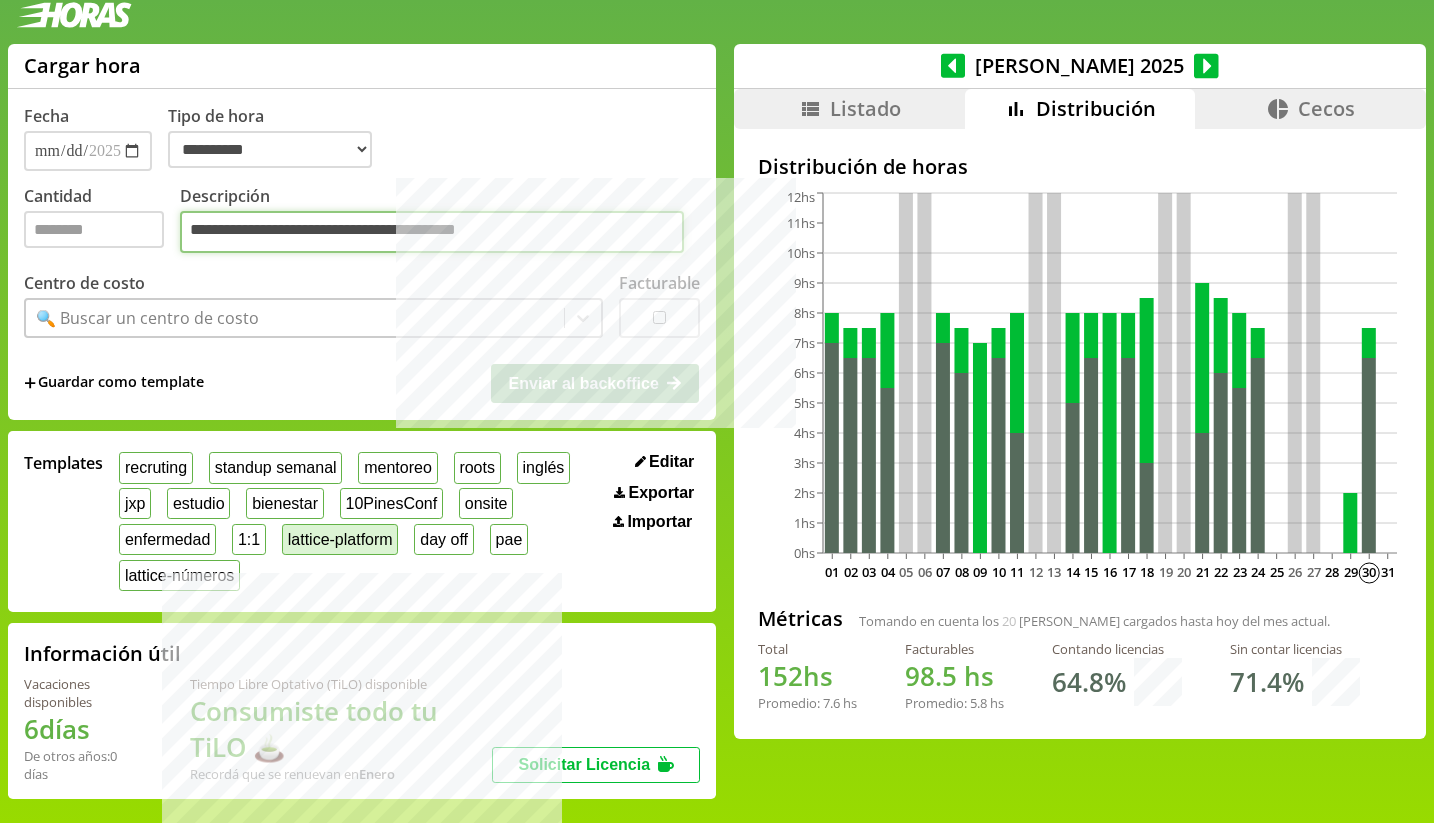 type on "*" 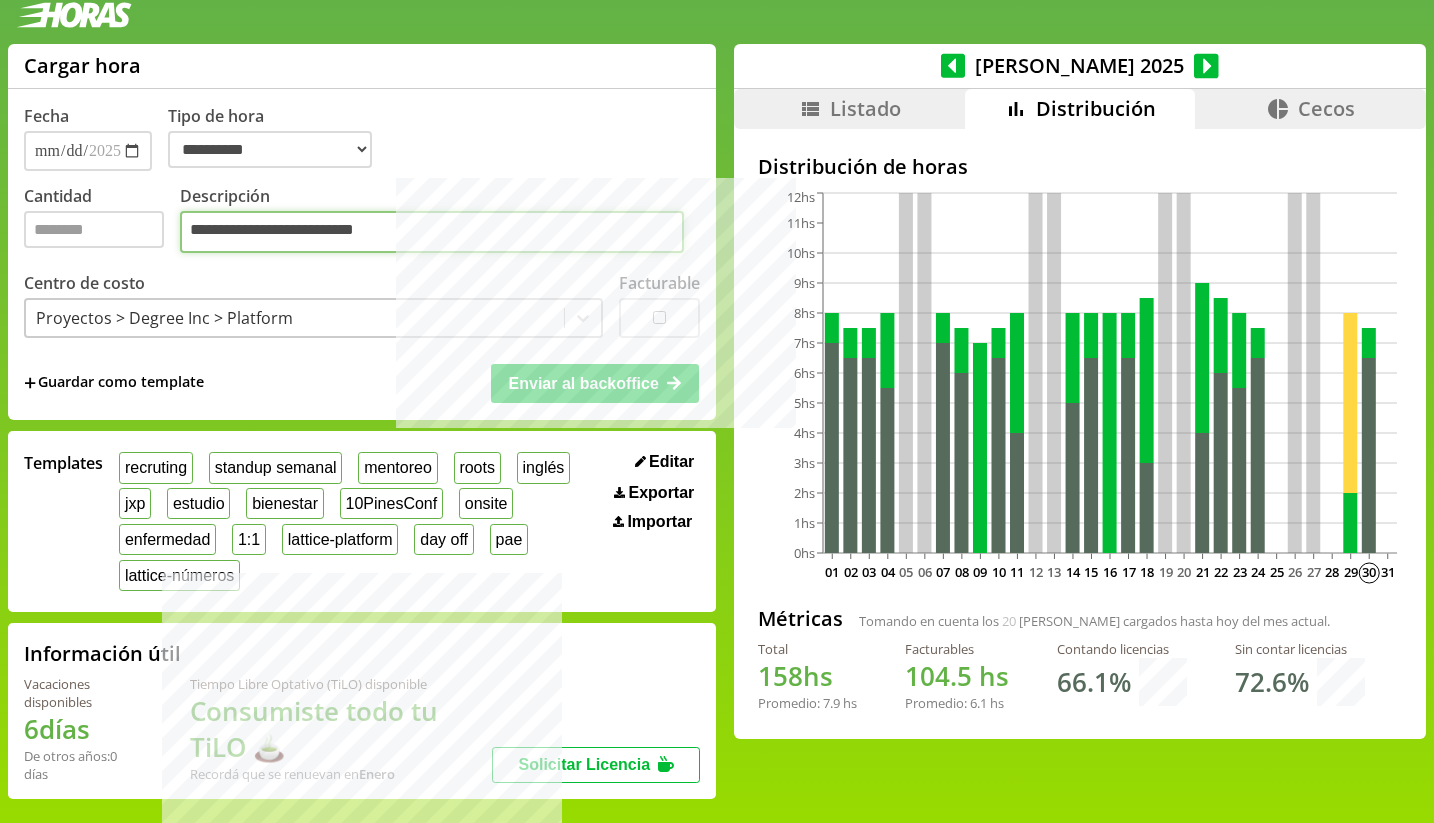 type on "**********" 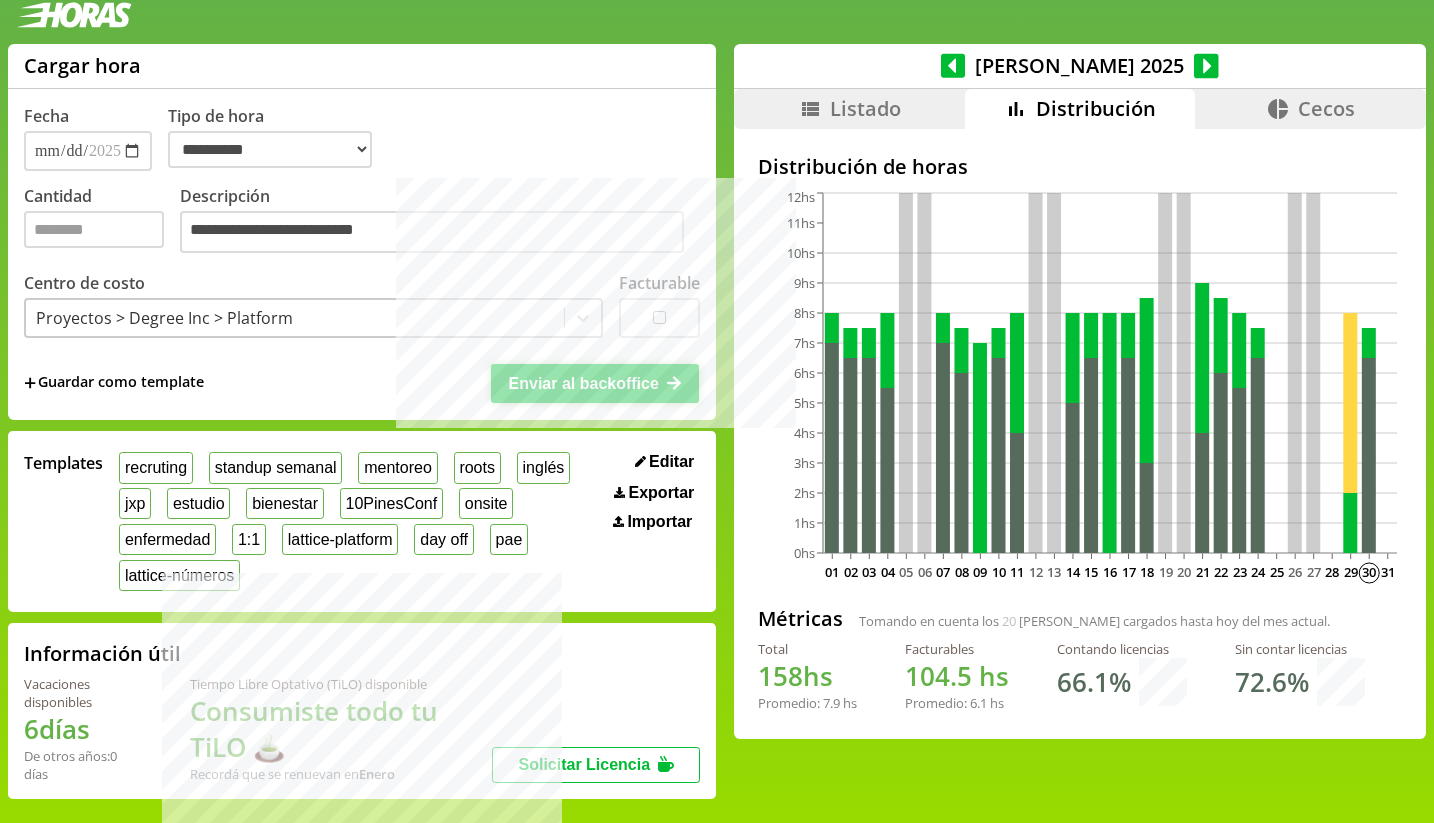 click on "Enviar al backoffice" at bounding box center (584, 383) 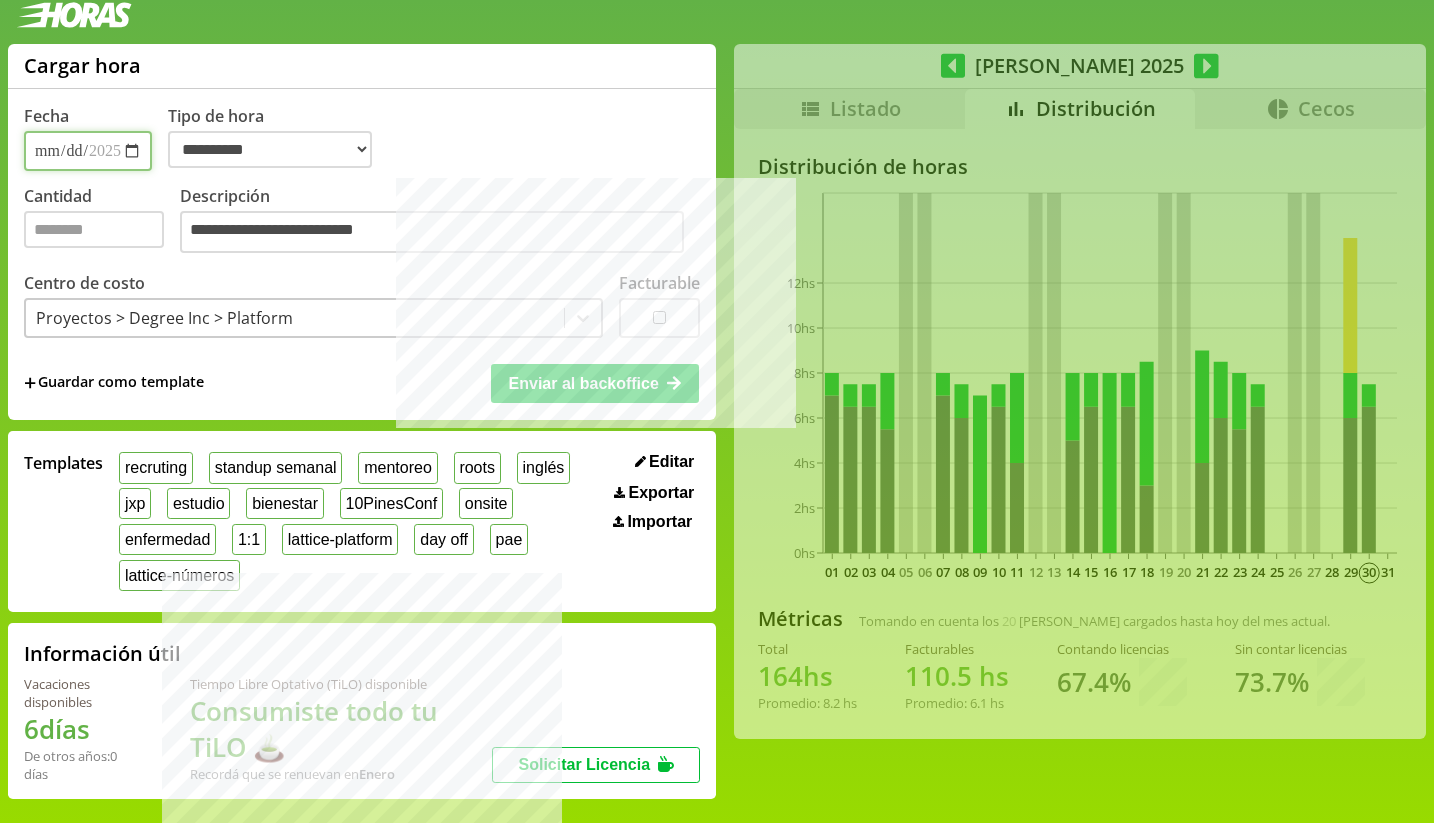 type 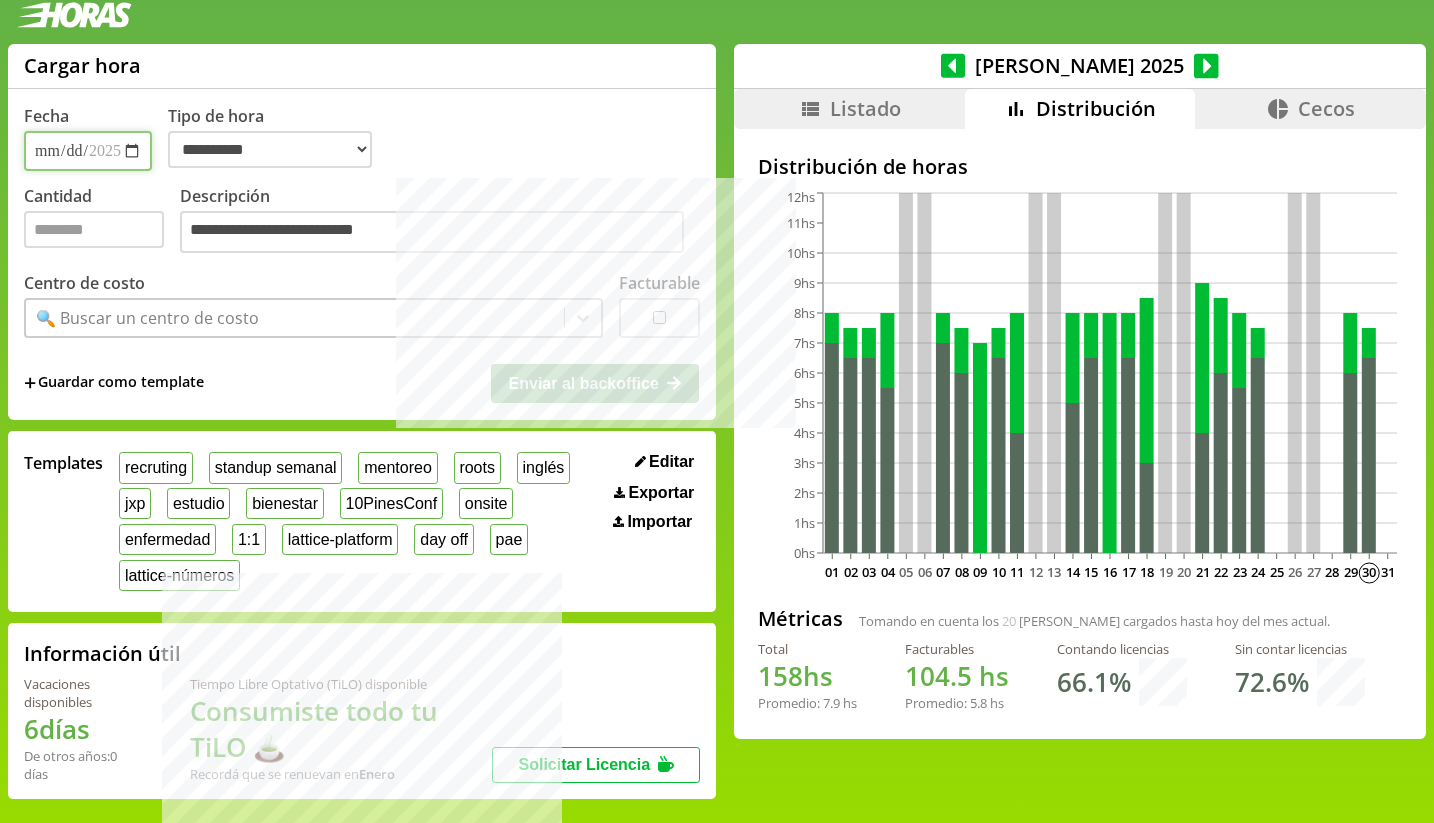 click on "**********" at bounding box center [88, 151] 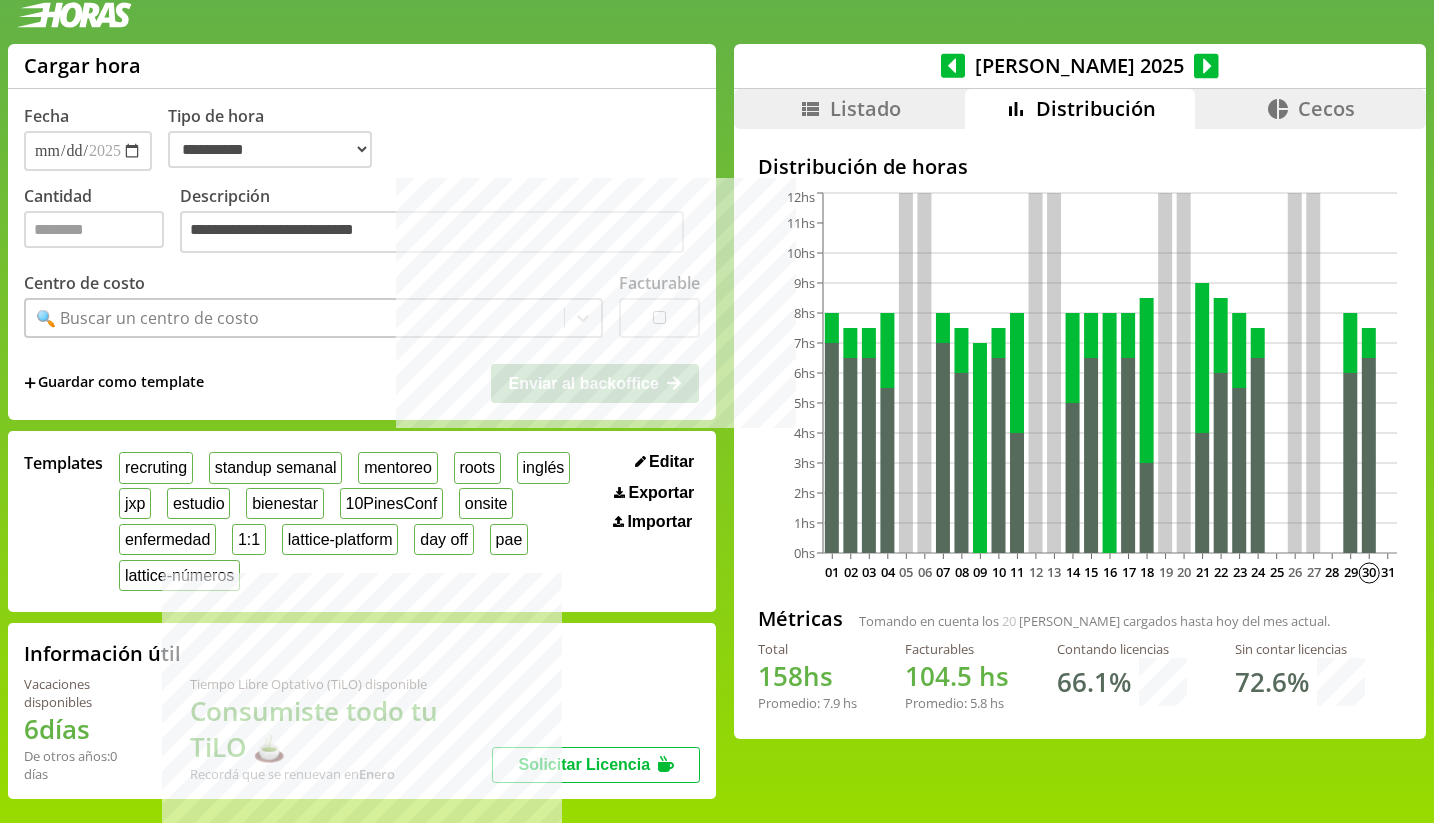 click on "**********" at bounding box center (440, 221) 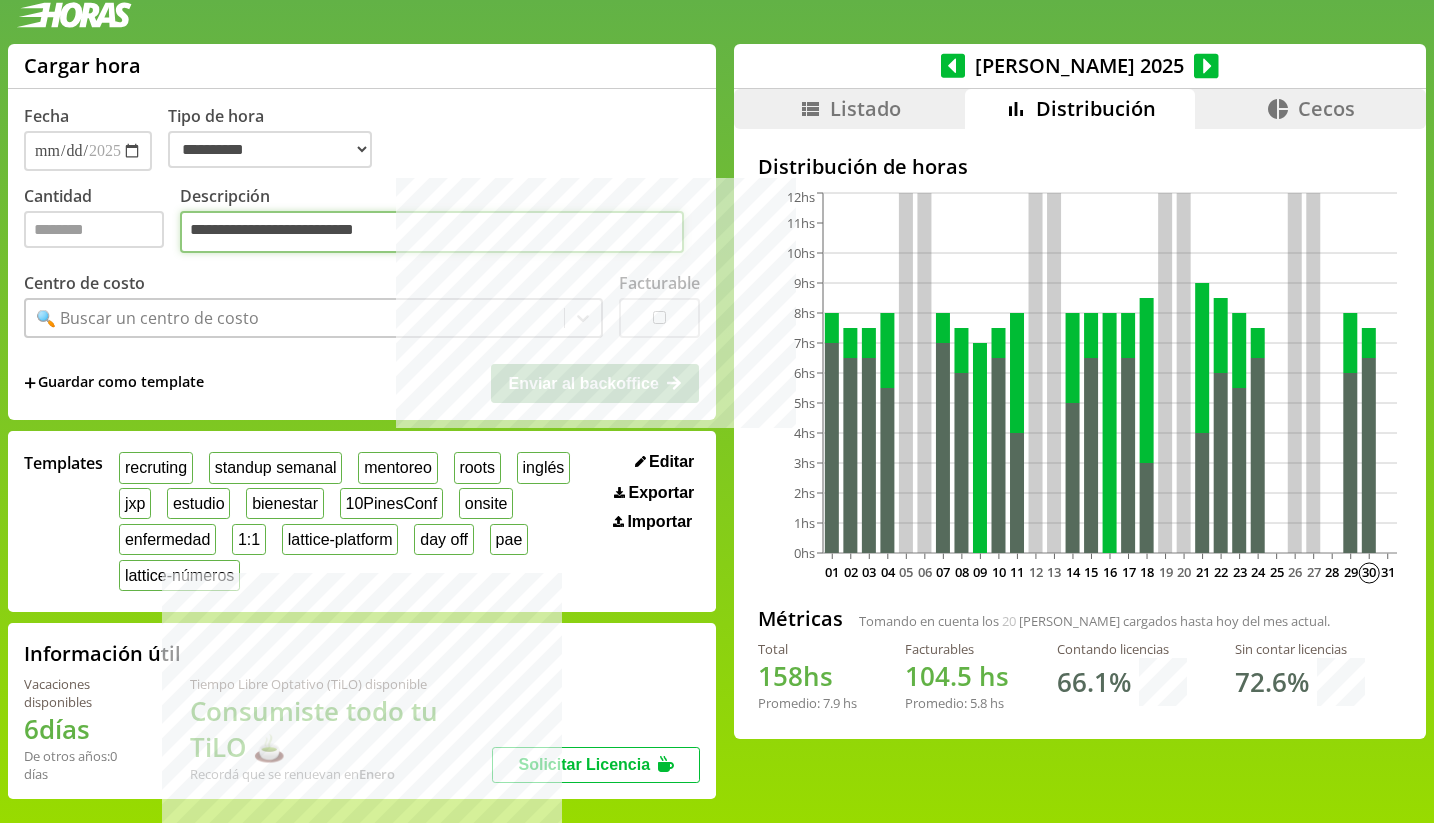 click on "**********" at bounding box center [432, 232] 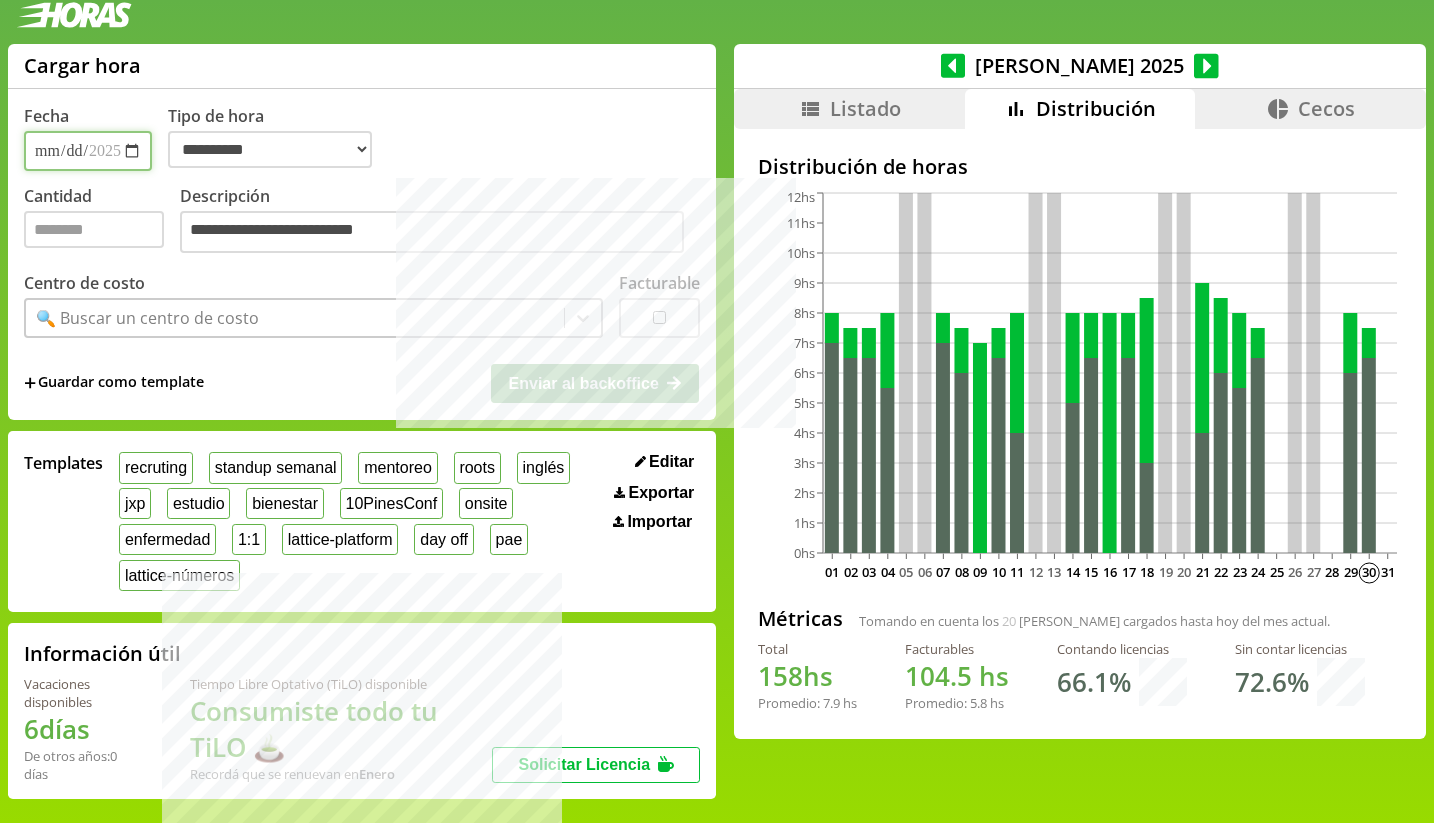 click on "**********" at bounding box center (88, 151) 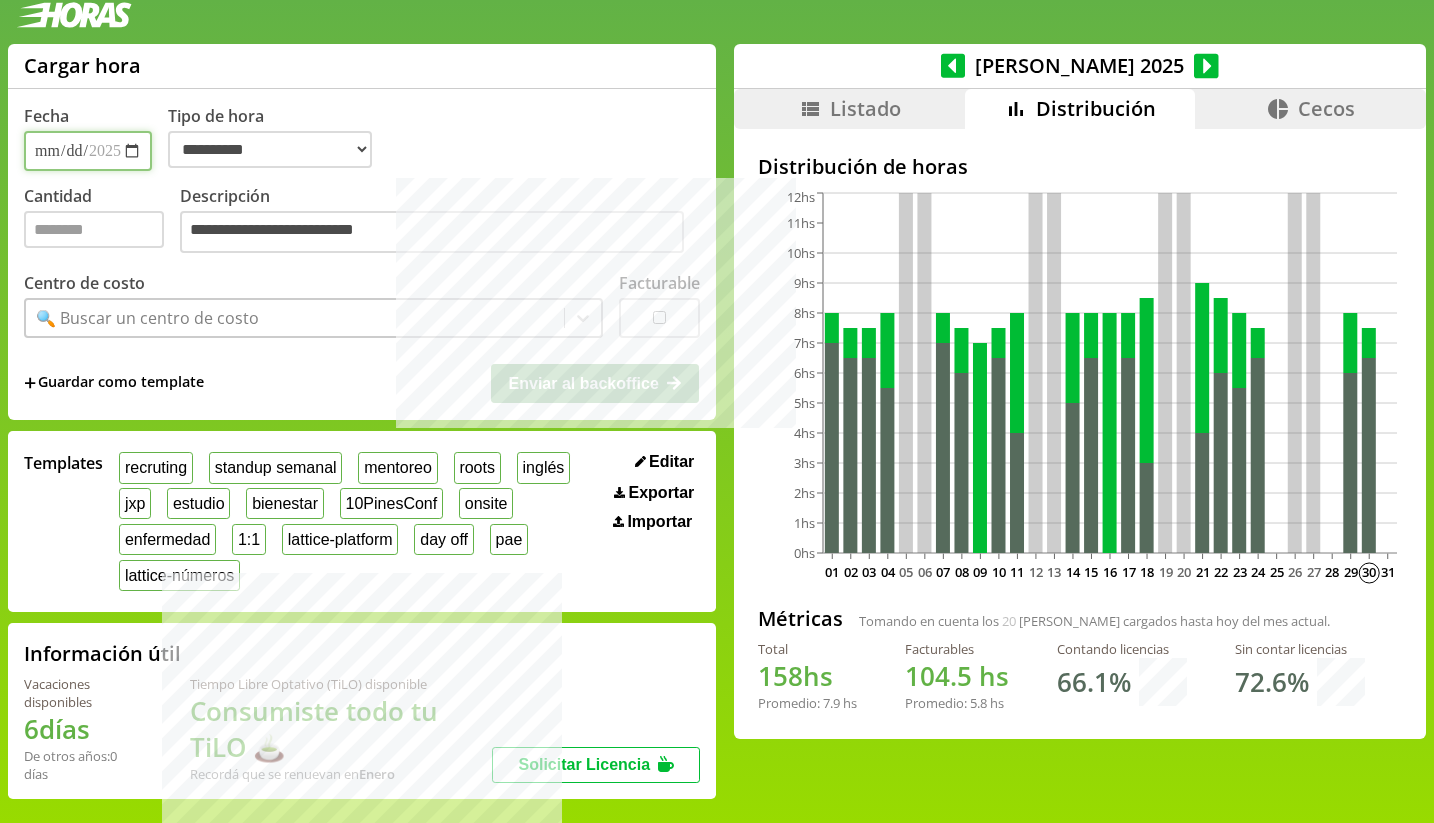 type on "**********" 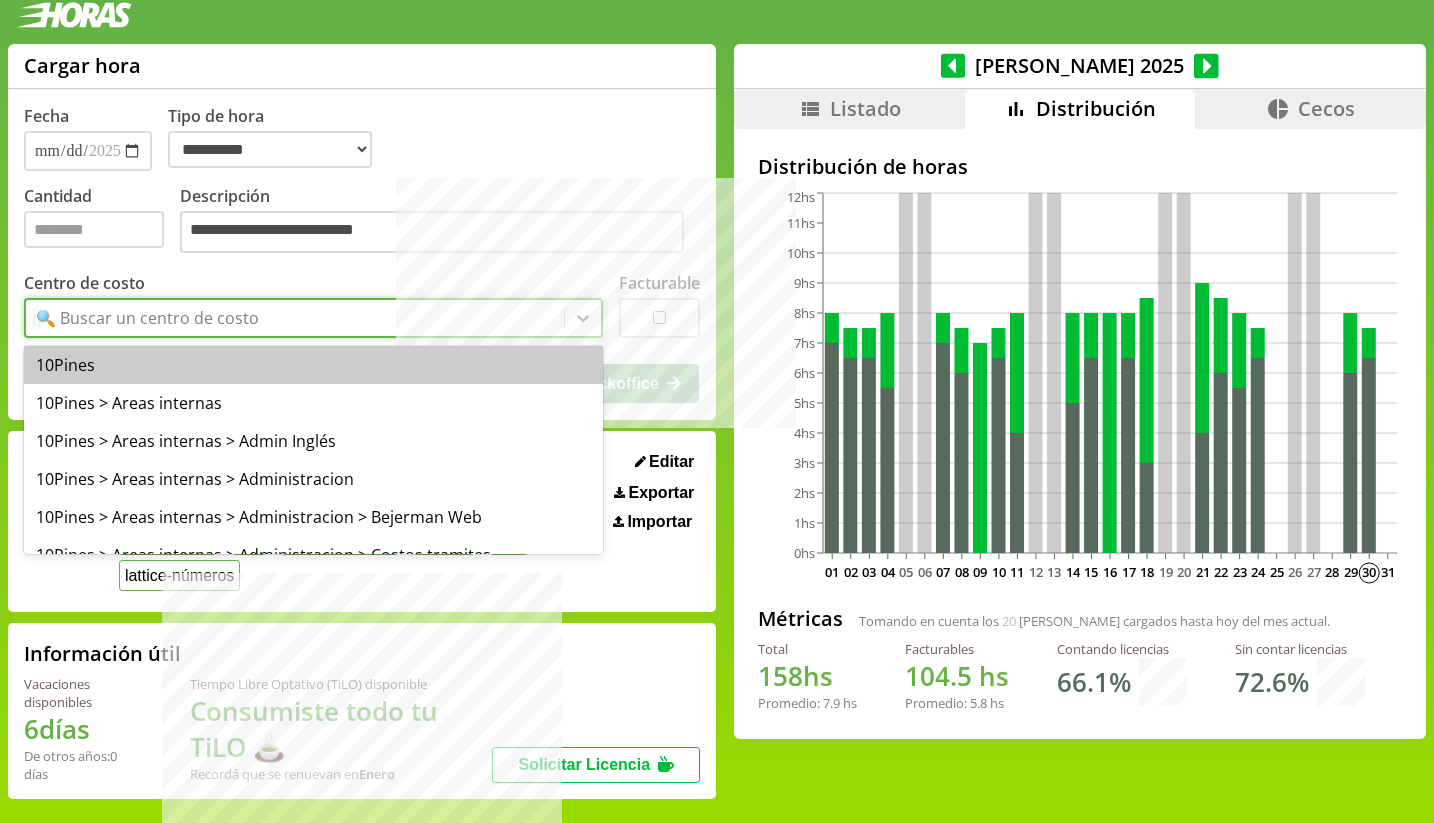 click on "🔍 Buscar un centro de costo" at bounding box center [295, 318] 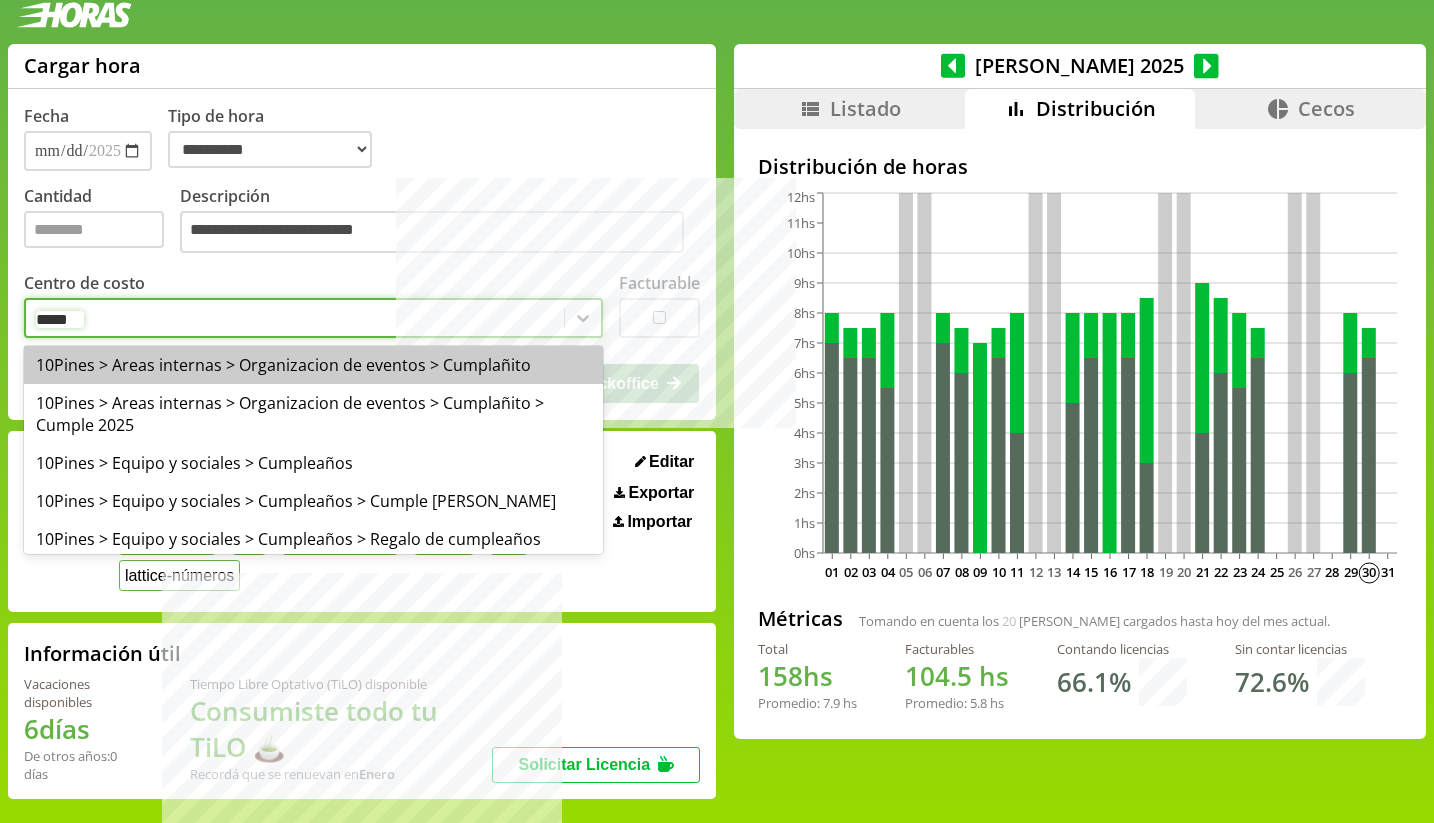type on "******" 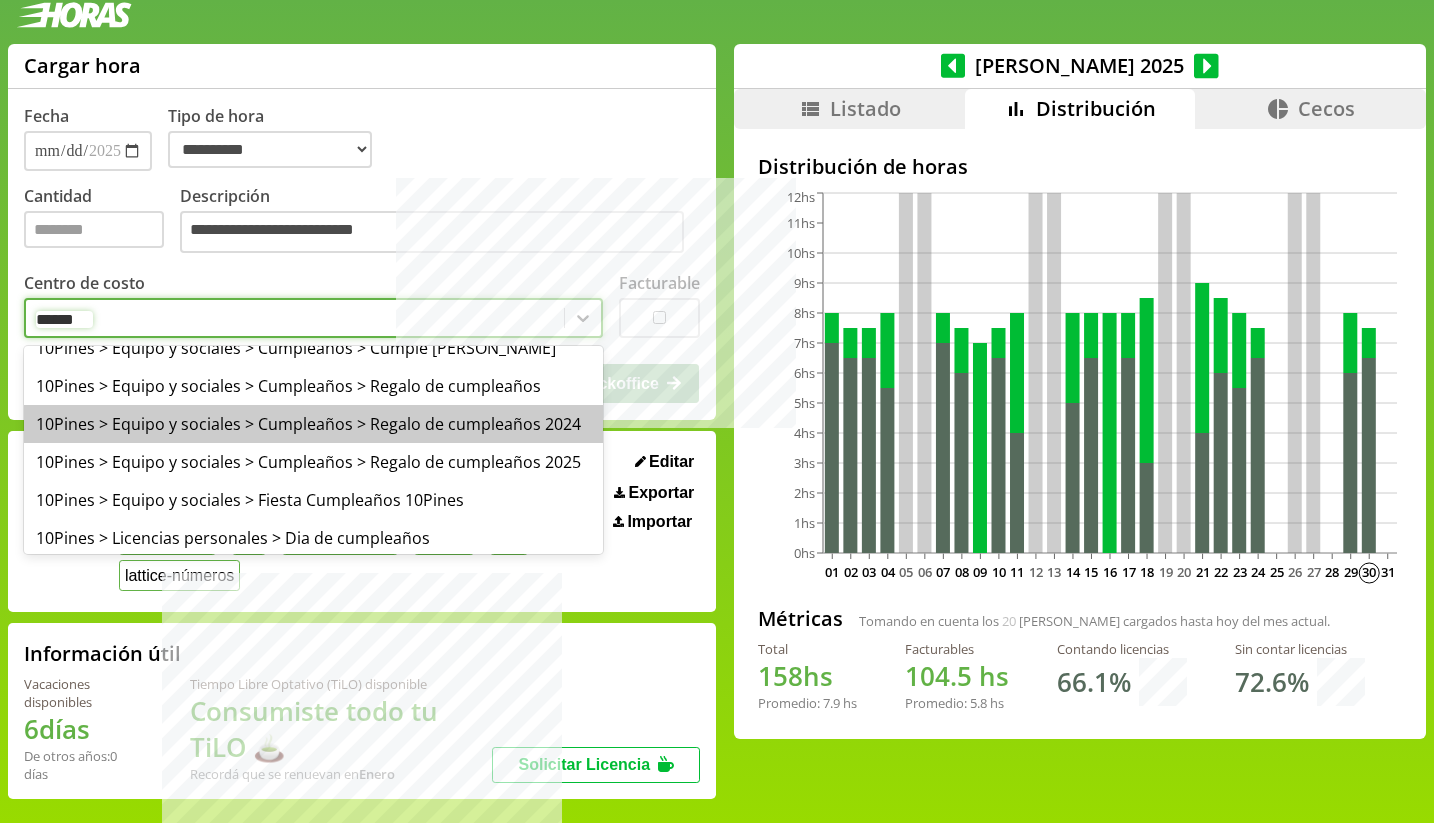 scroll, scrollTop: 156, scrollLeft: 0, axis: vertical 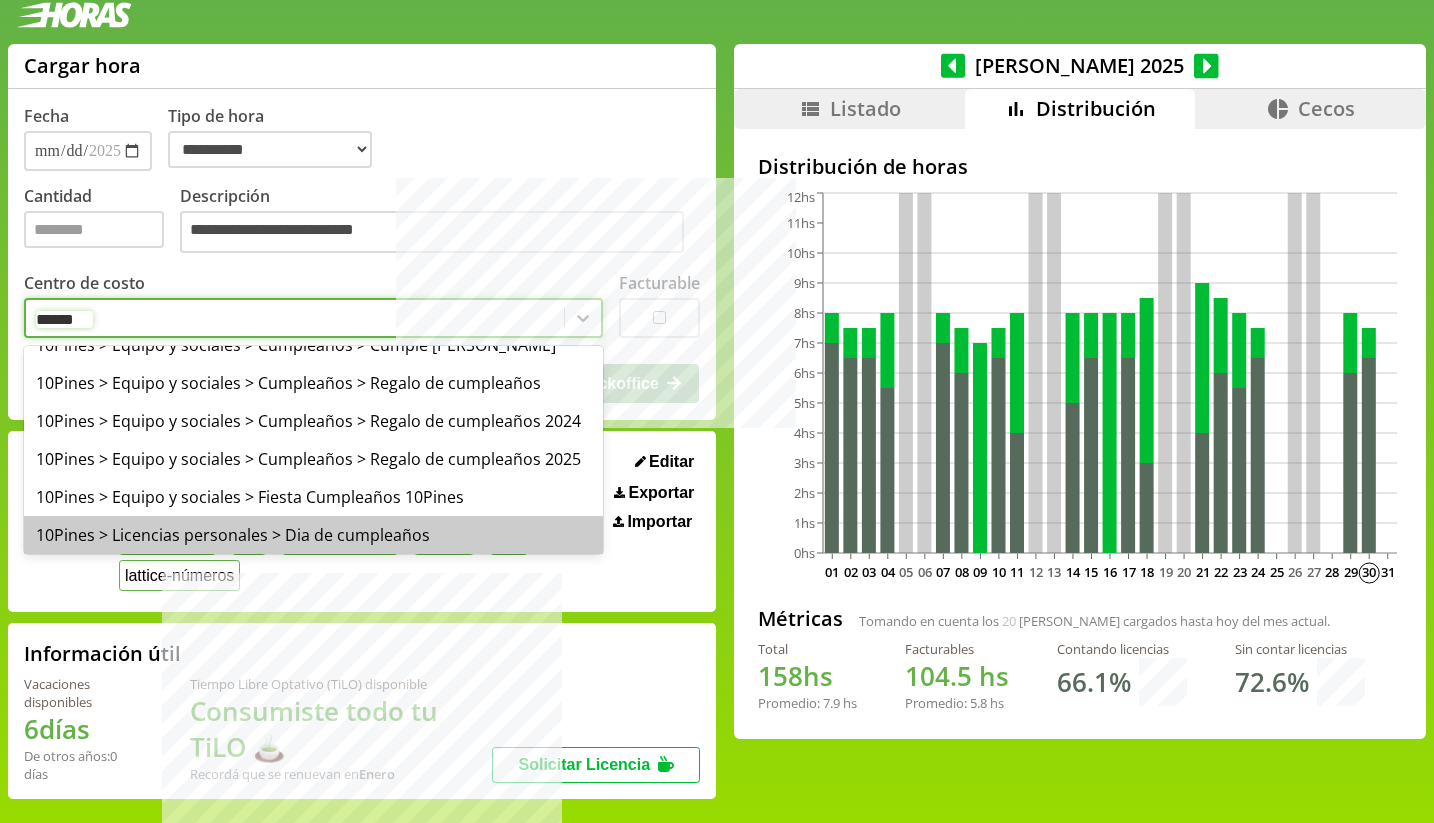 click on "10Pines > Licencias personales > Dia de cumpleaños" at bounding box center (313, 535) 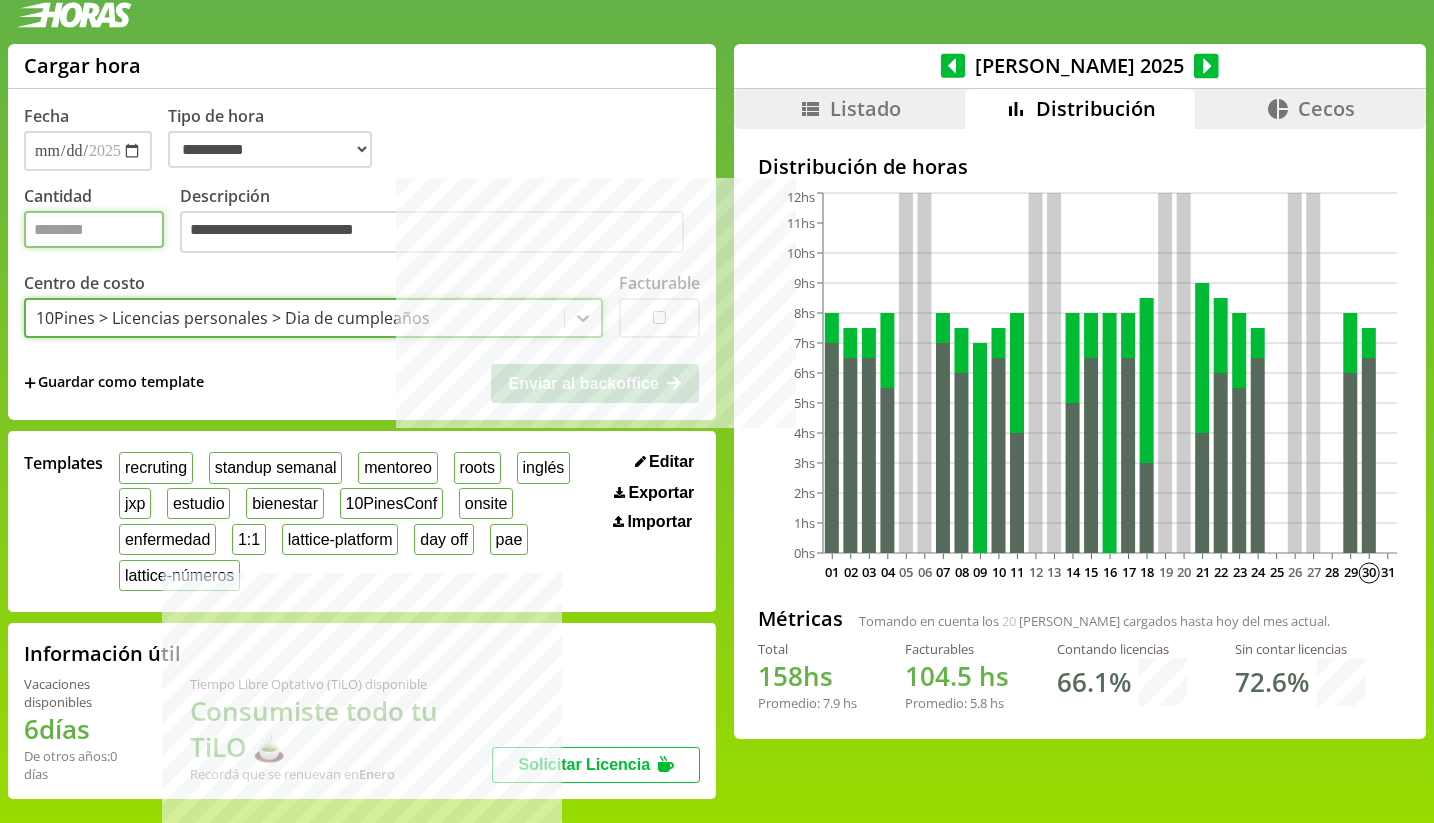 click on "Cantidad" at bounding box center (94, 229) 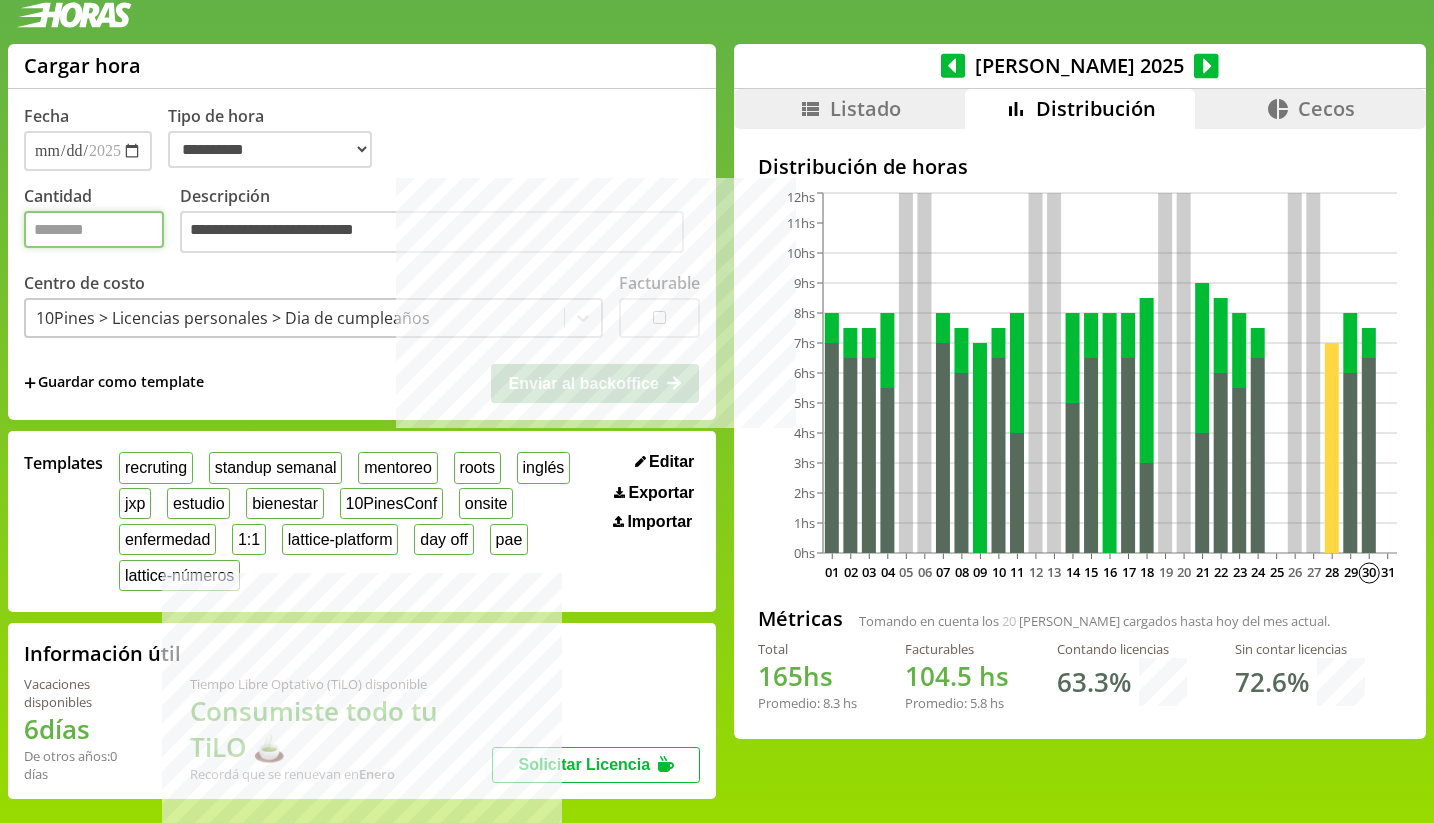 type on "*" 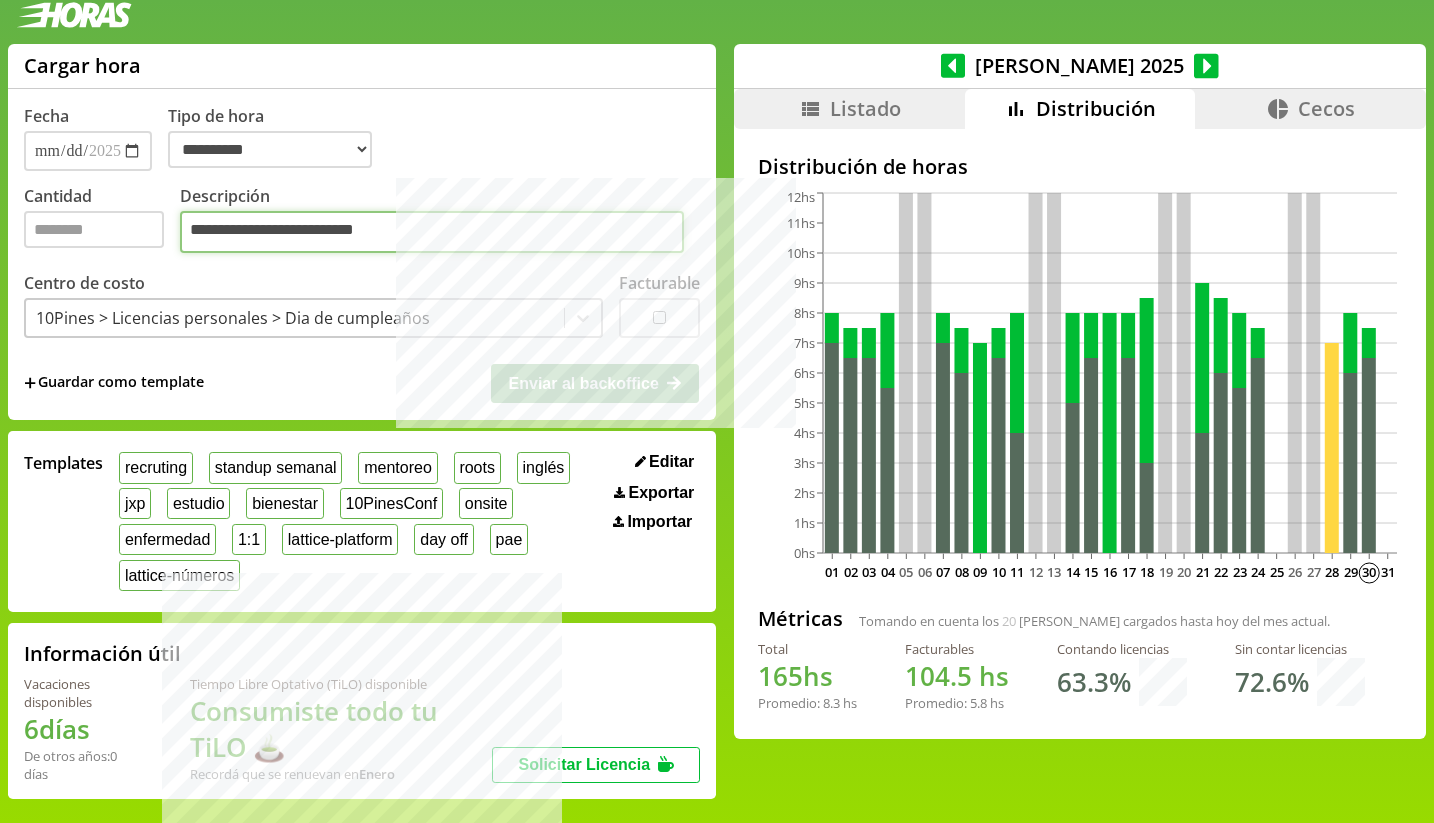 click on "**********" at bounding box center (432, 232) 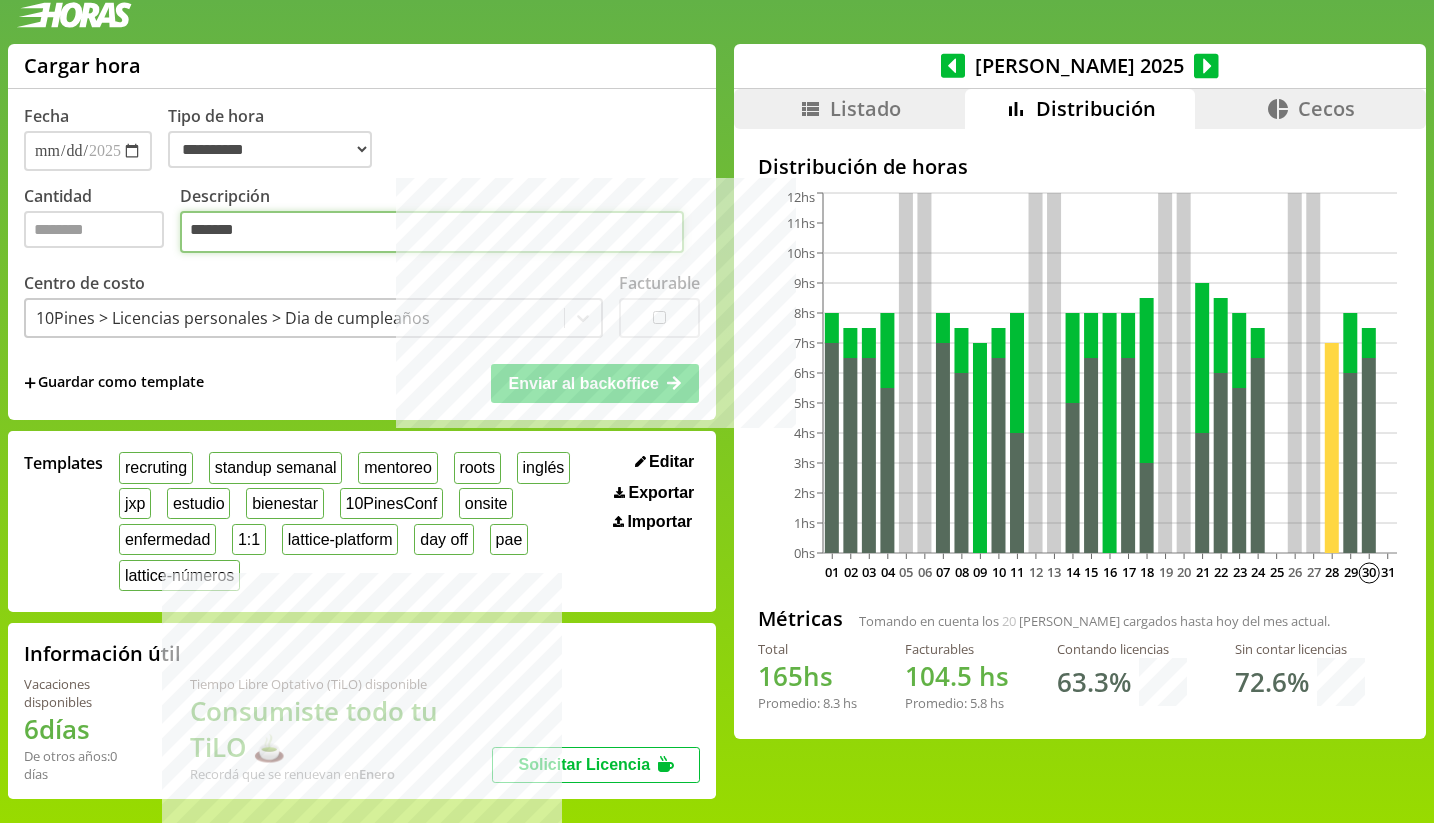 type on "*******" 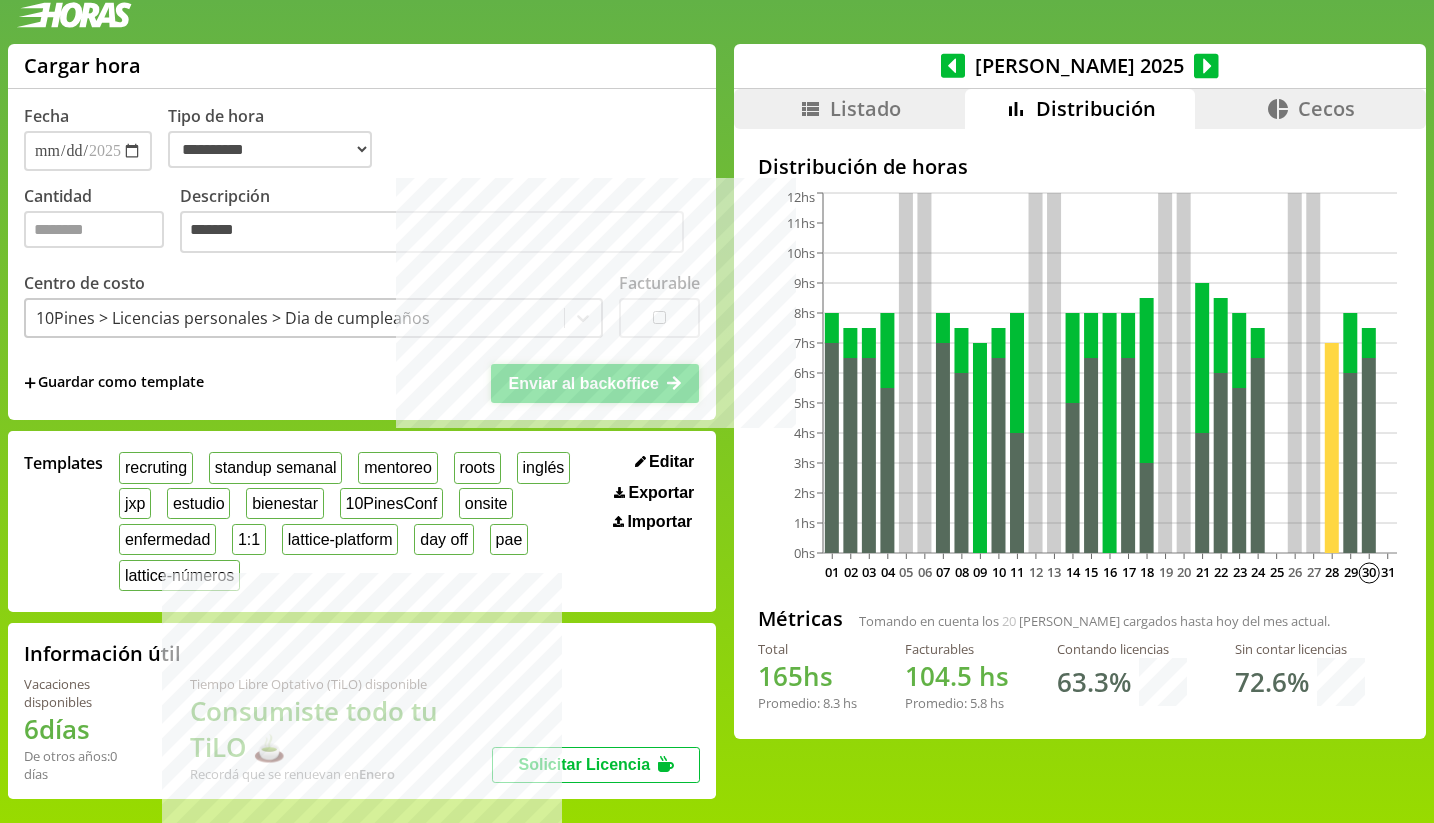 click on "Enviar al backoffice" at bounding box center [584, 383] 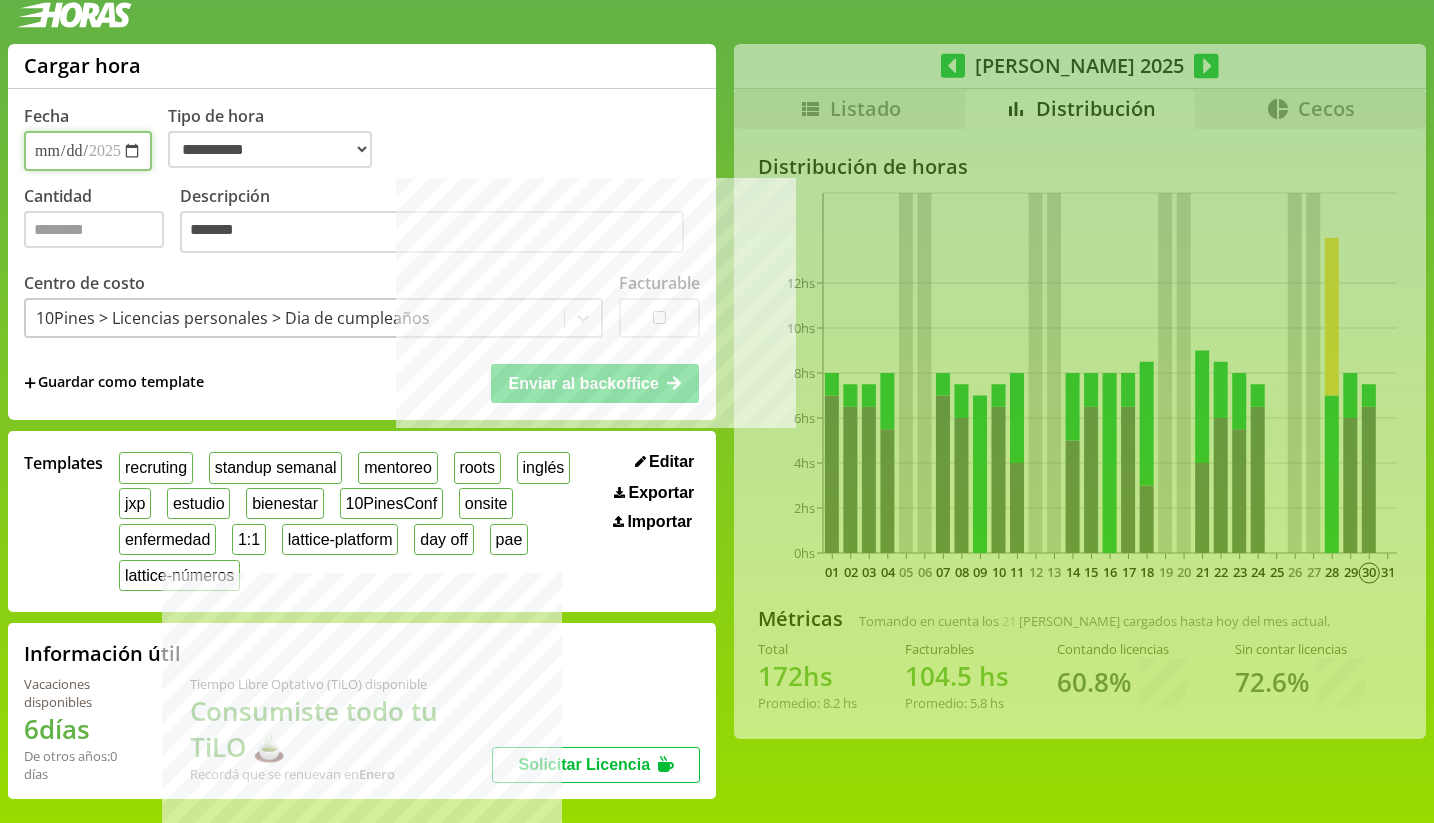 type 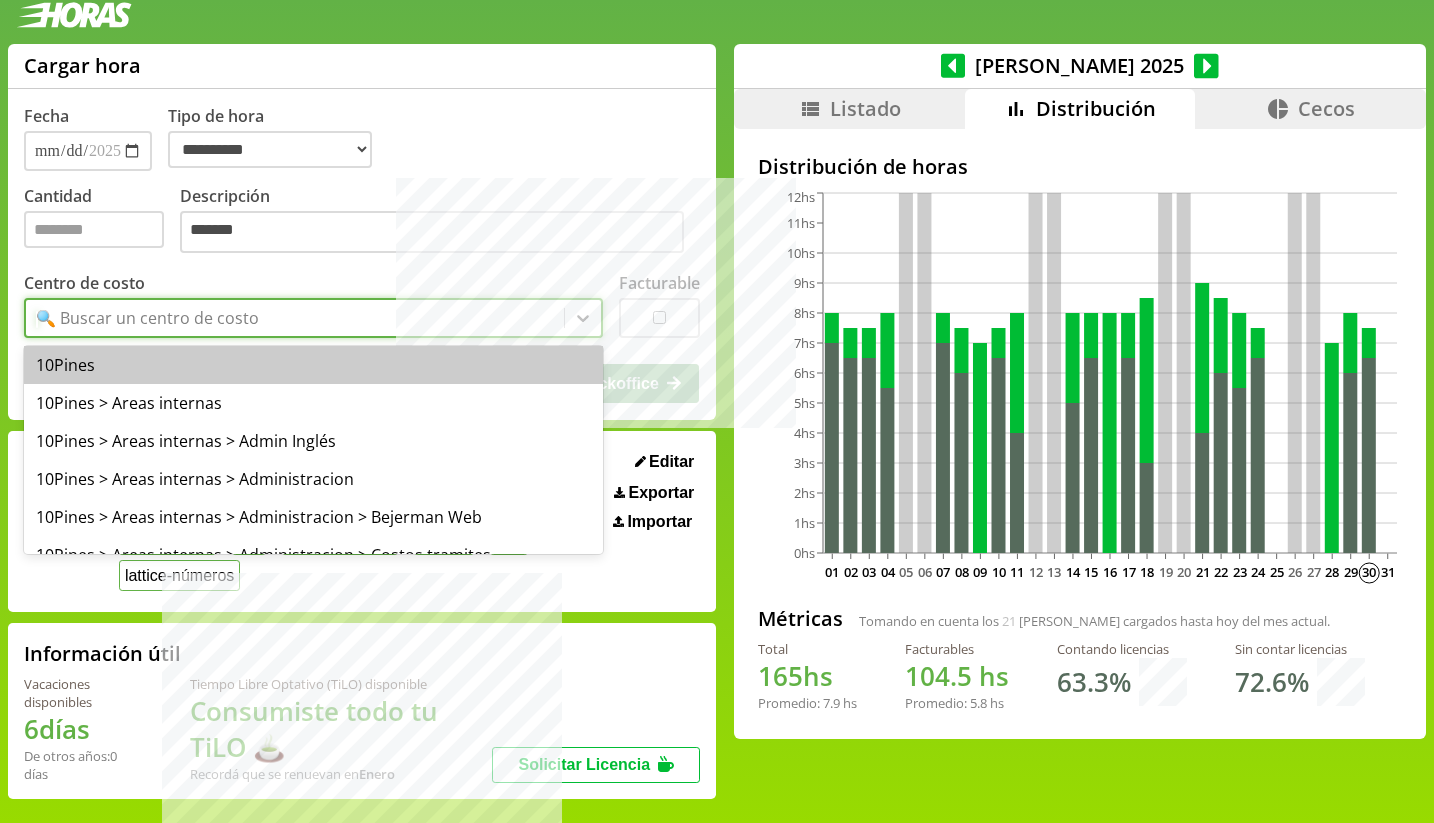 click on "🔍 Buscar un centro de costo" at bounding box center [147, 318] 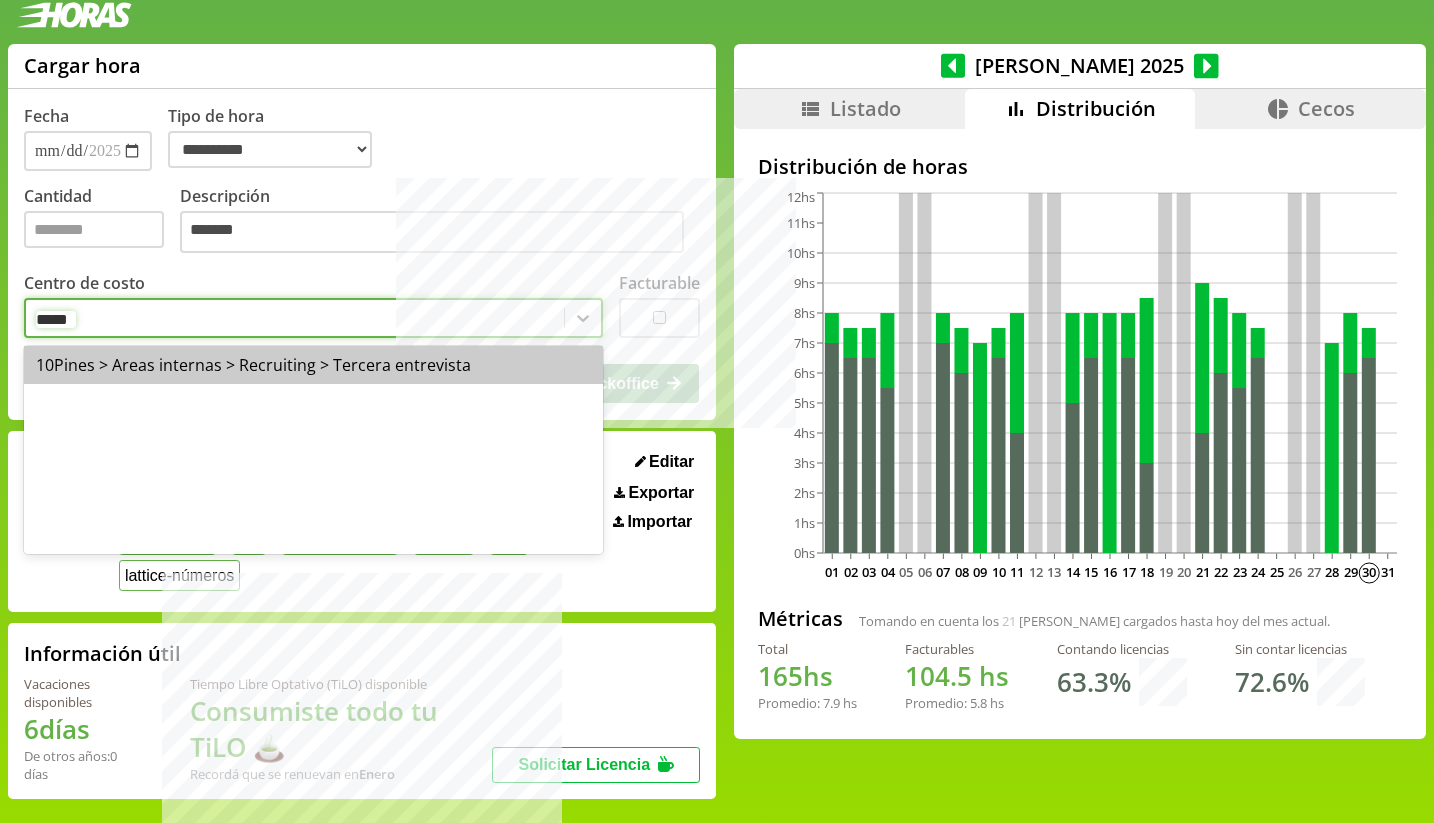 type on "******" 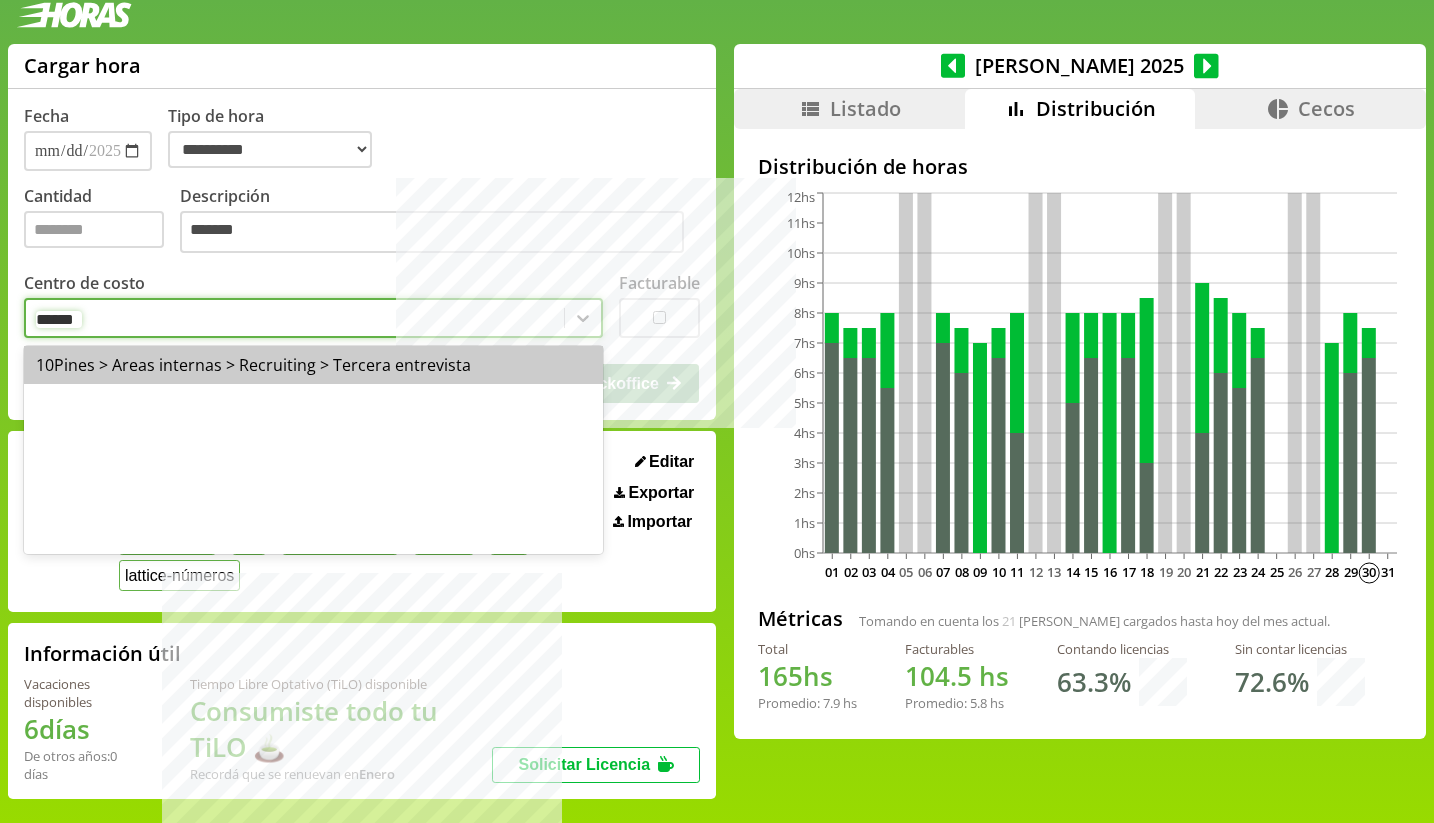 click on "10Pines > Areas internas > Recruiting > Tercera entrevista" at bounding box center (313, 365) 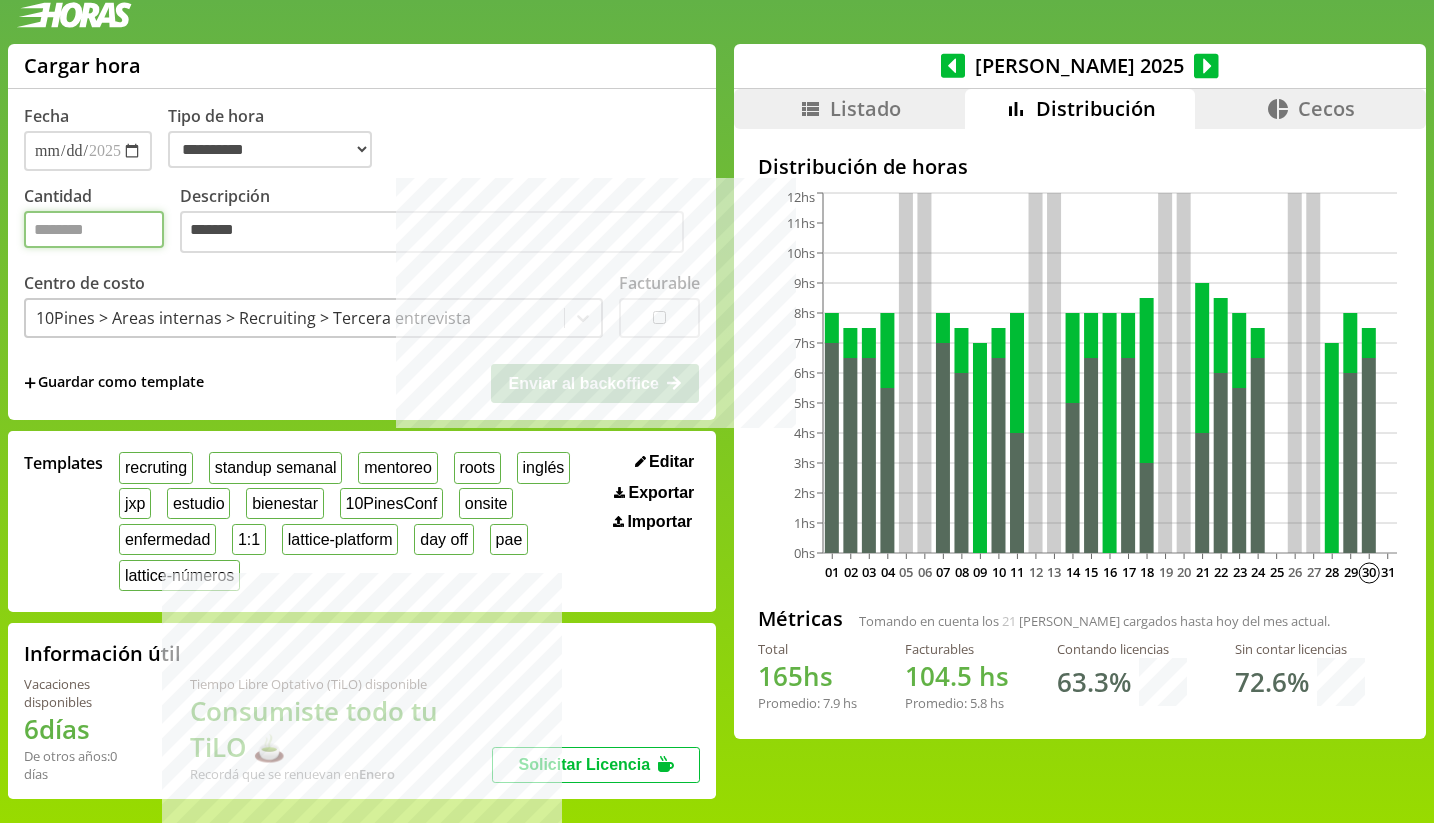 click on "Cantidad" at bounding box center (94, 229) 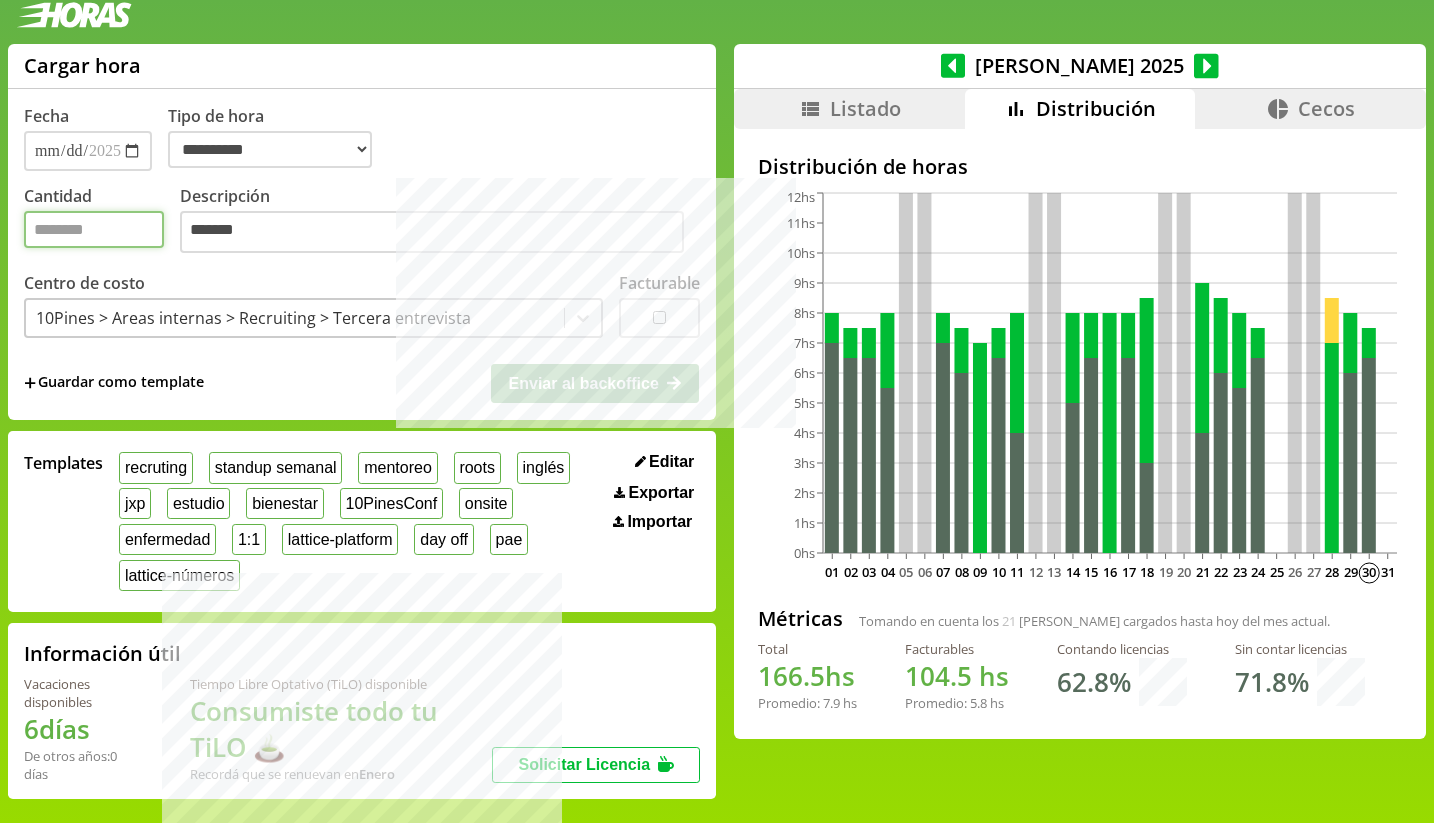 type on "***" 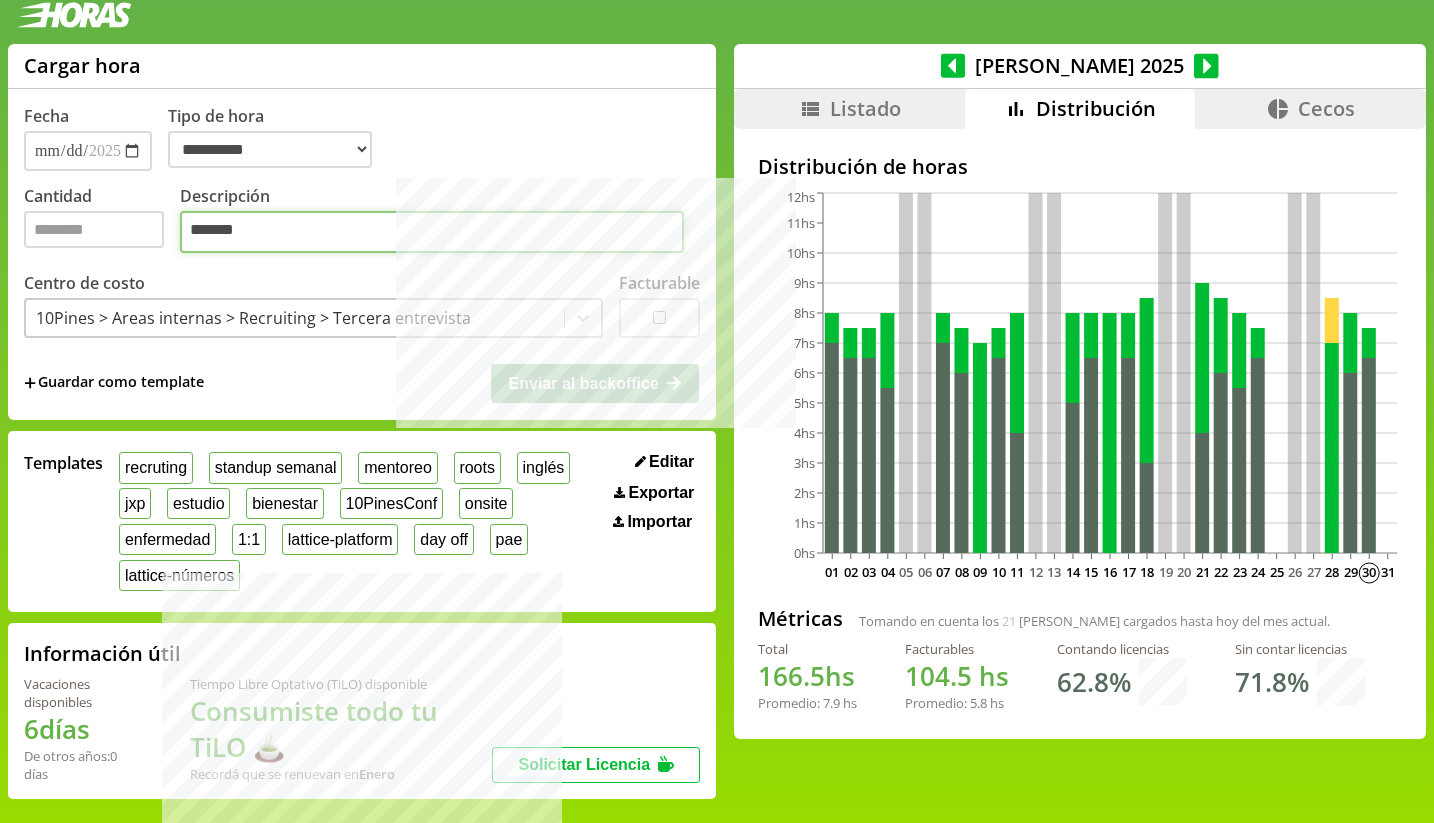 click on "*******" at bounding box center (432, 232) 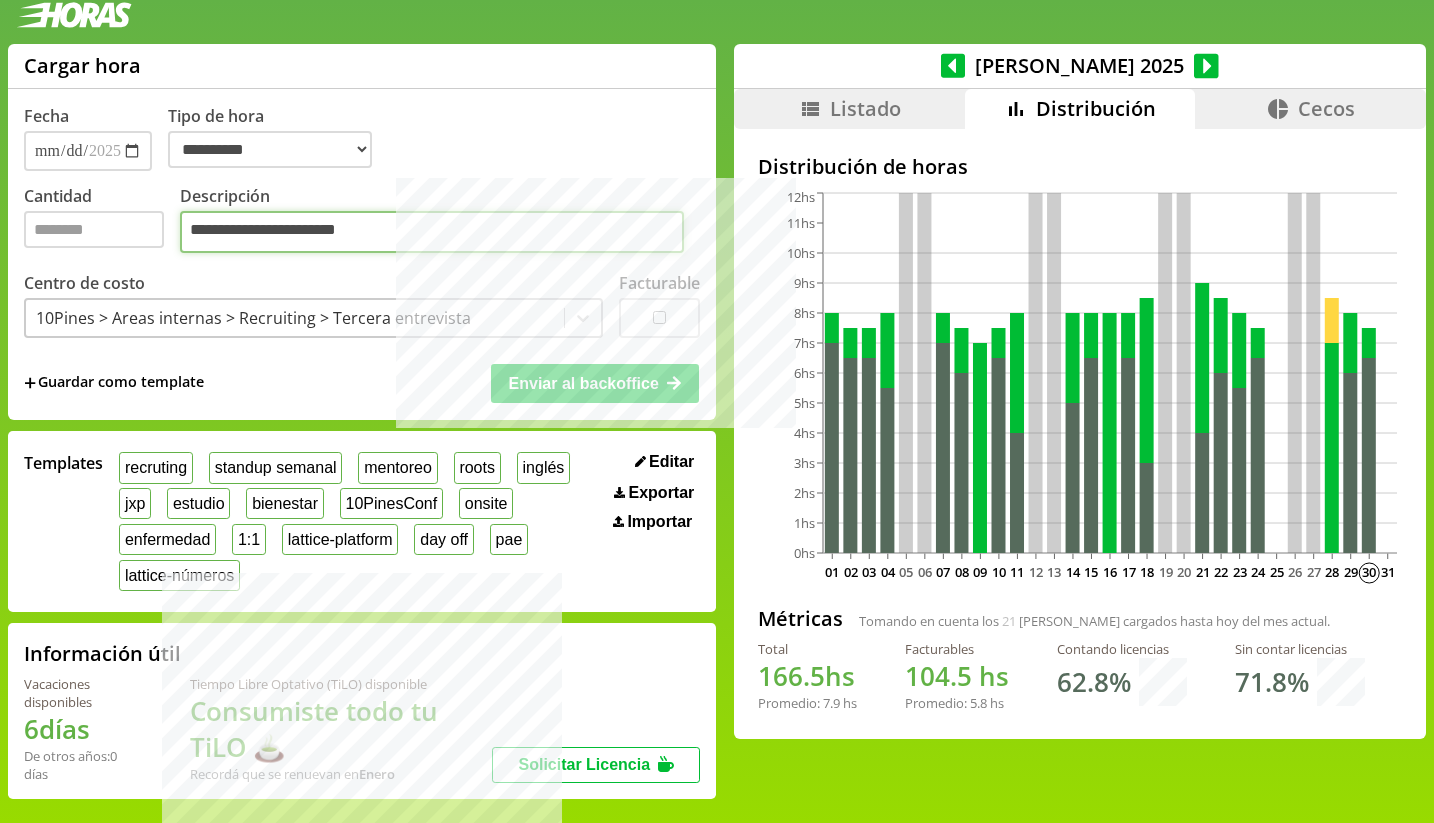 type on "**********" 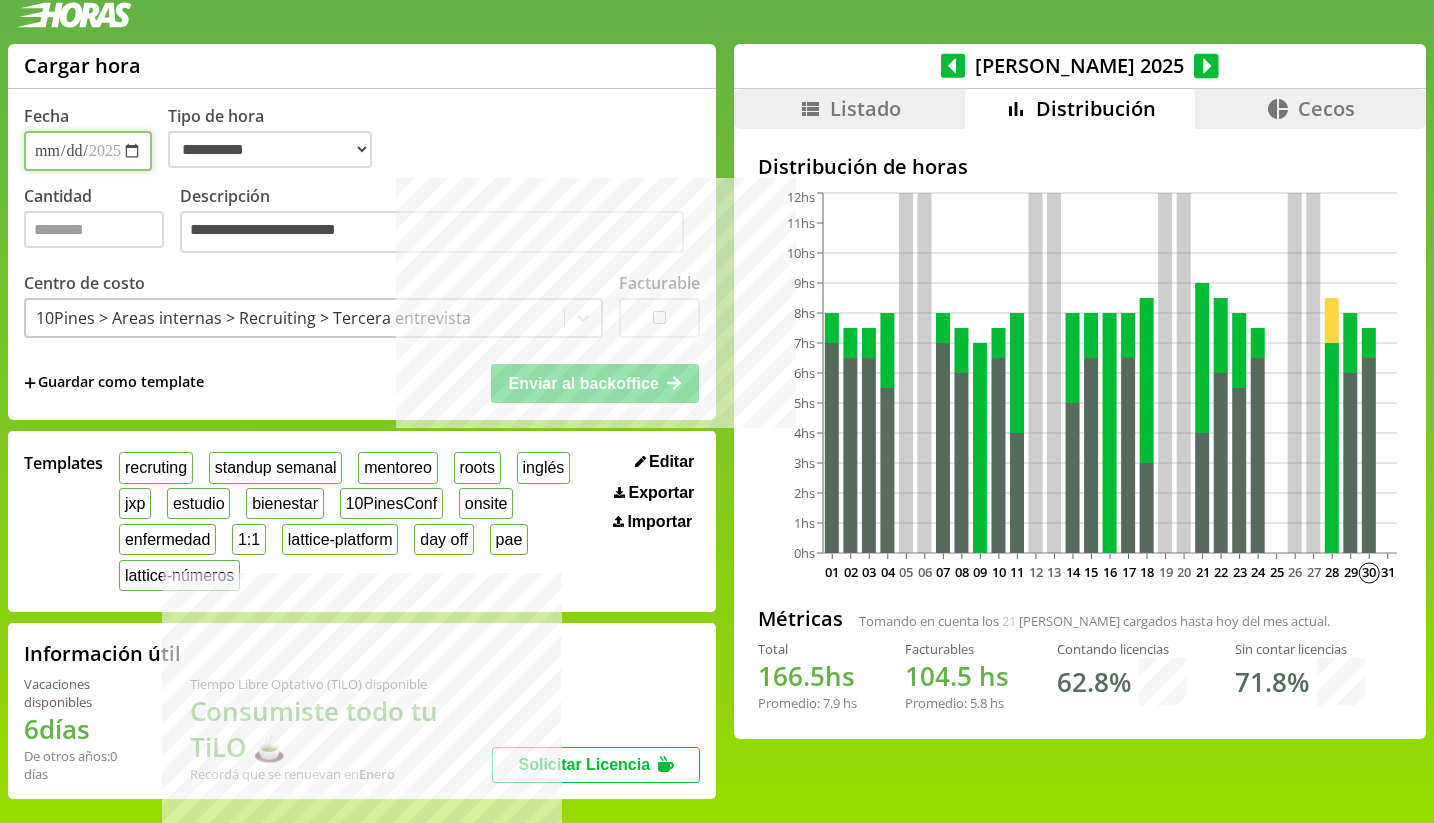 click on "**********" at bounding box center [88, 151] 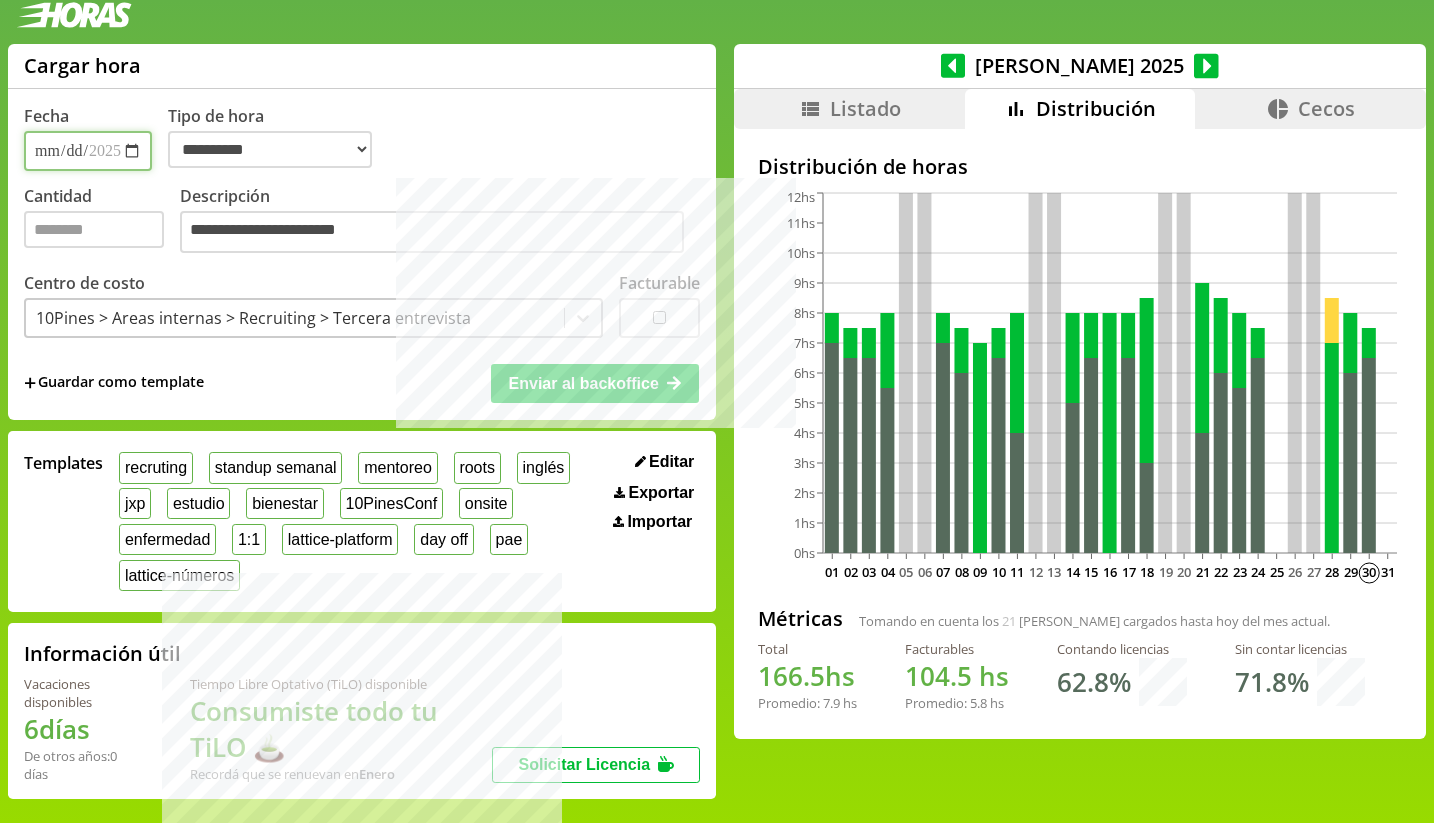 type on "**********" 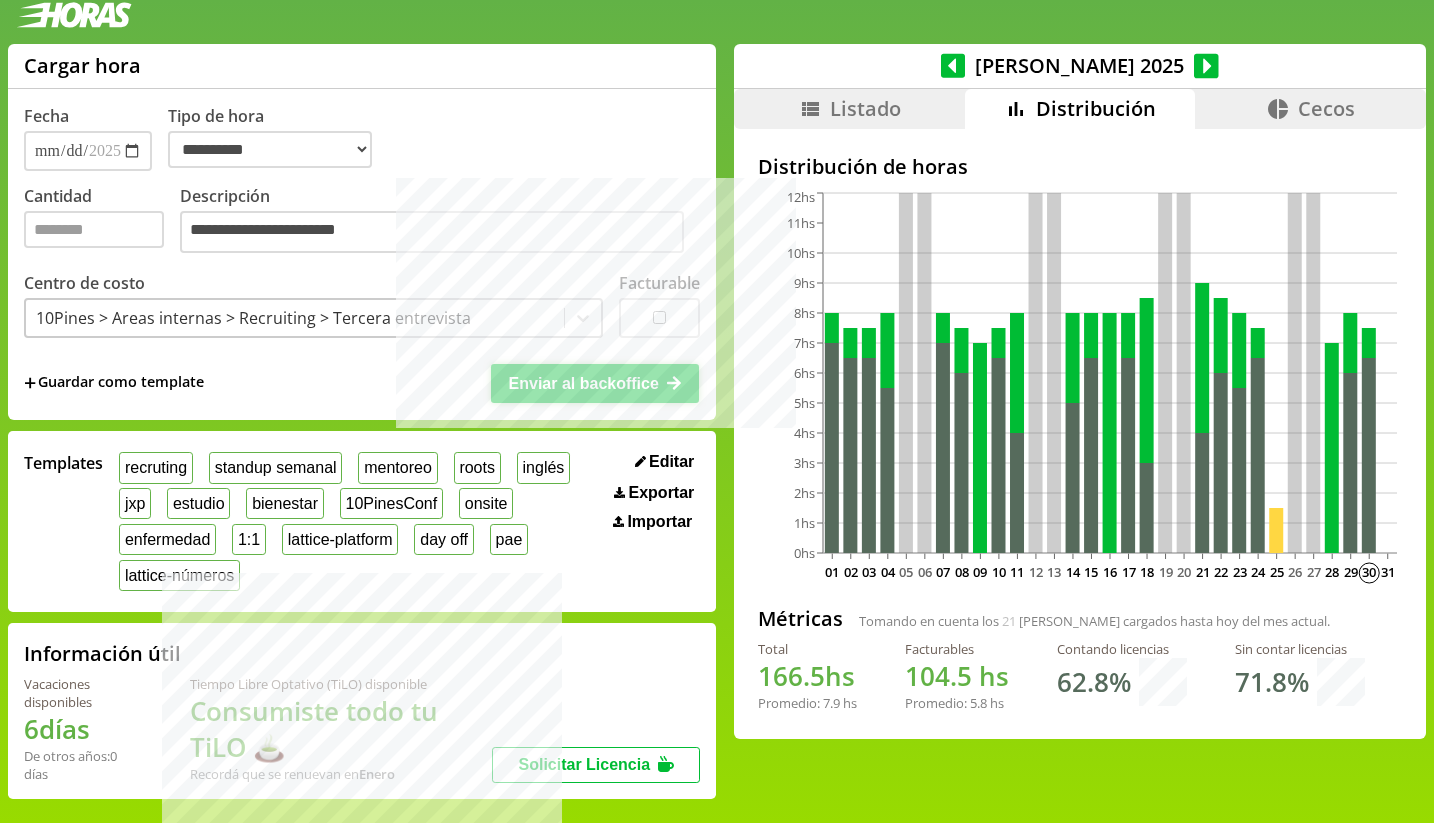 click on "Enviar al backoffice" at bounding box center (584, 383) 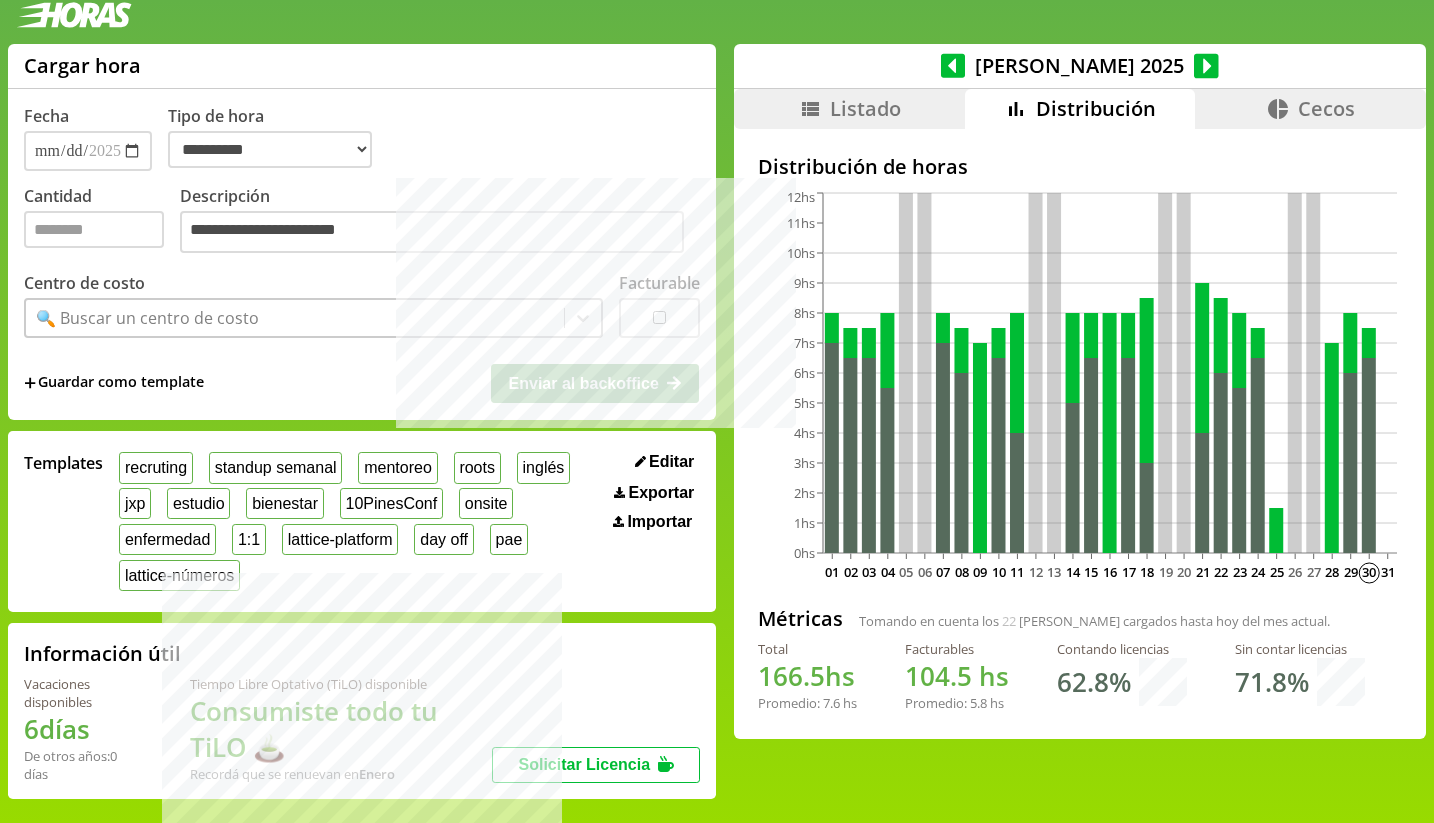 click on "Listado" at bounding box center [849, 109] 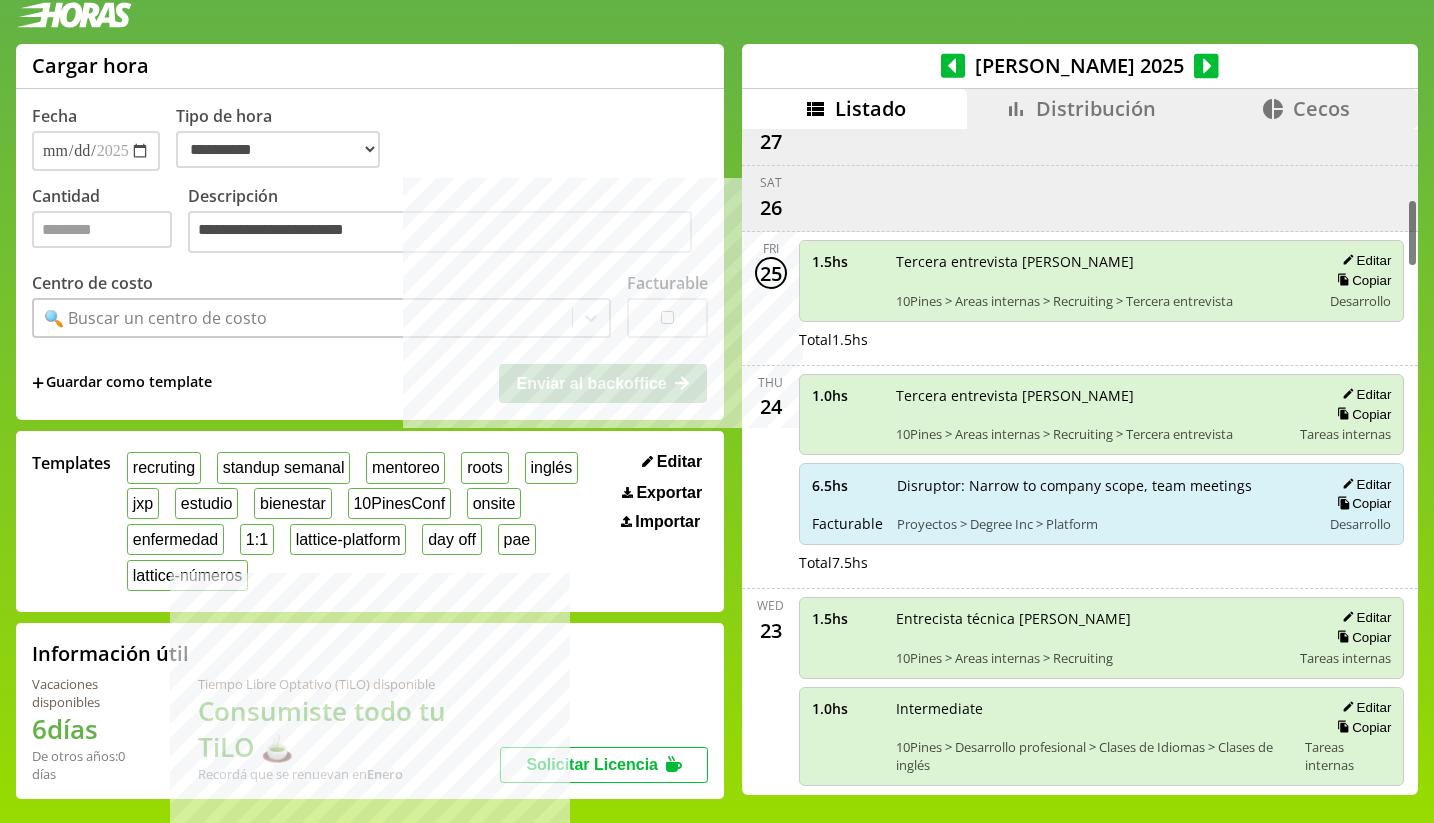 scroll, scrollTop: 808, scrollLeft: 0, axis: vertical 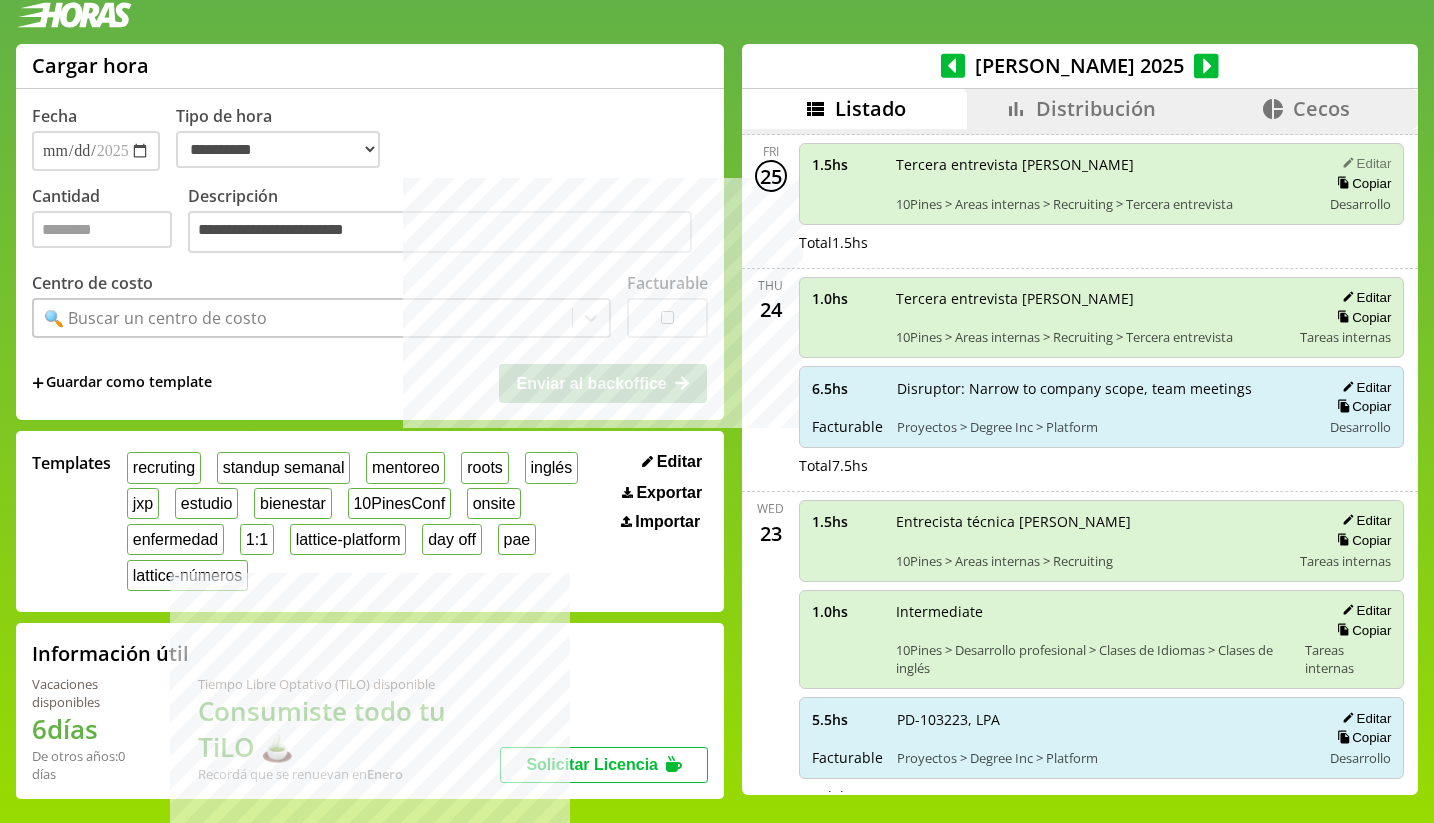 click on "Editar" at bounding box center [1363, 163] 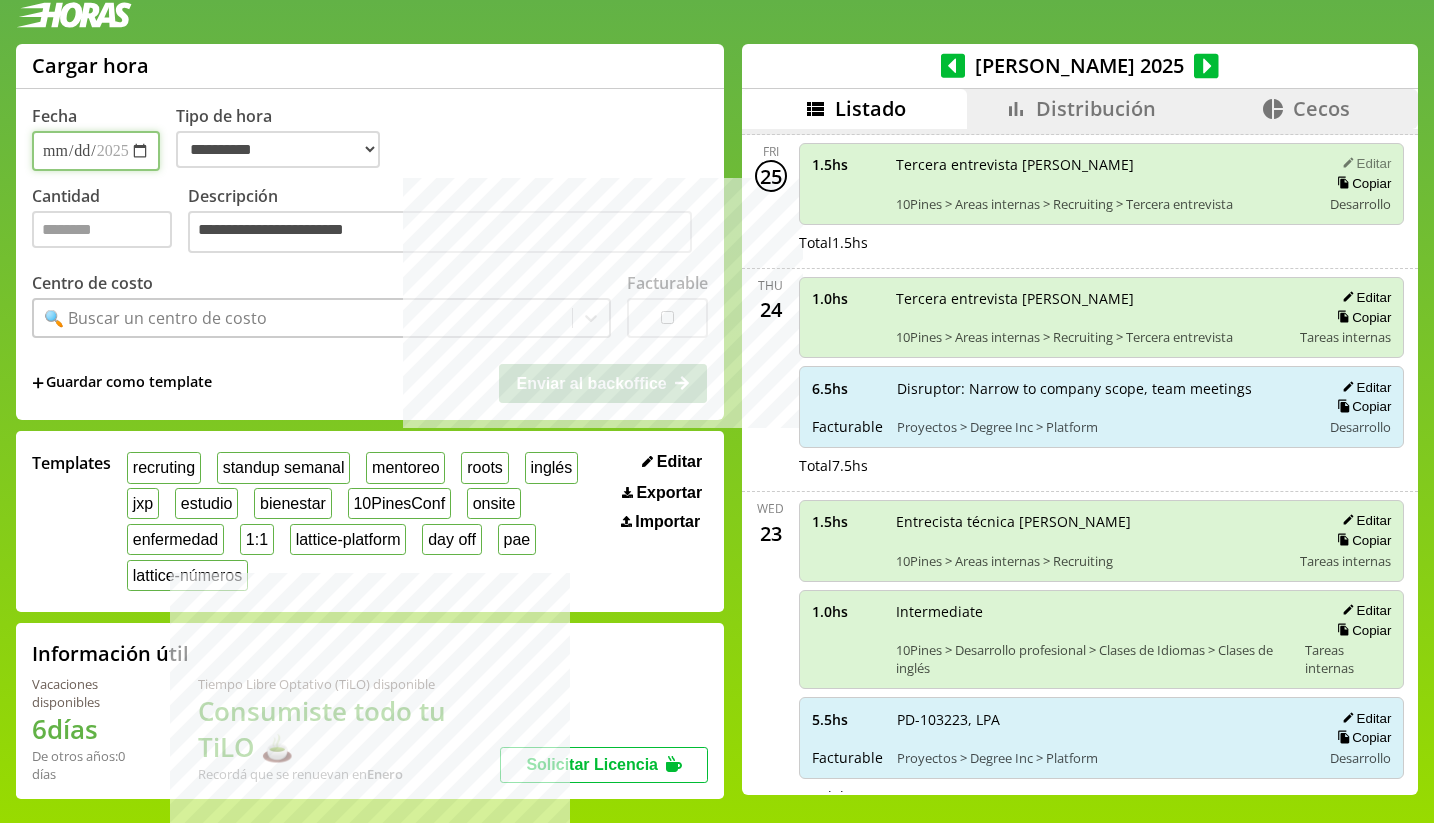 type on "***" 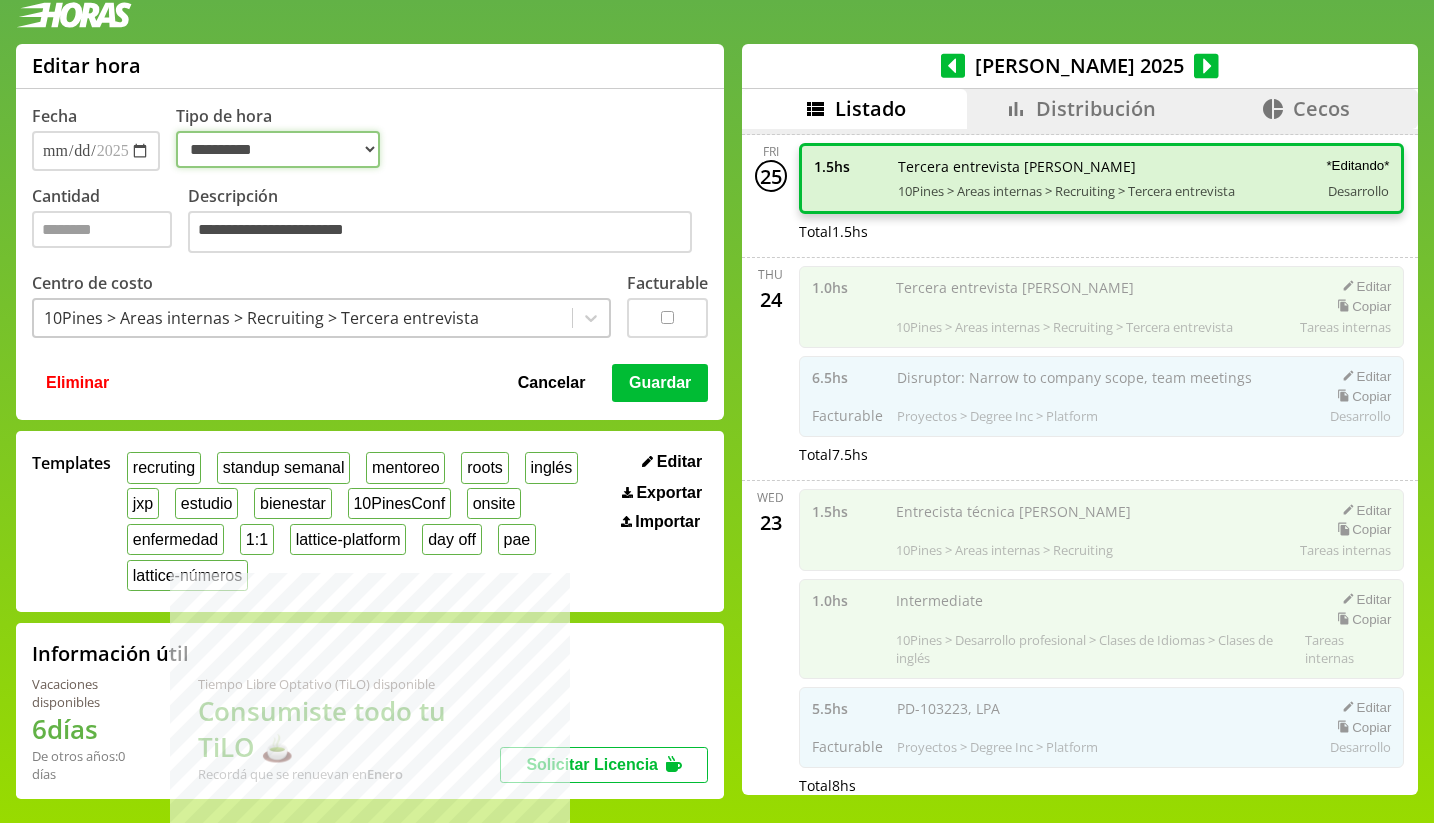 click on "**********" at bounding box center [278, 149] 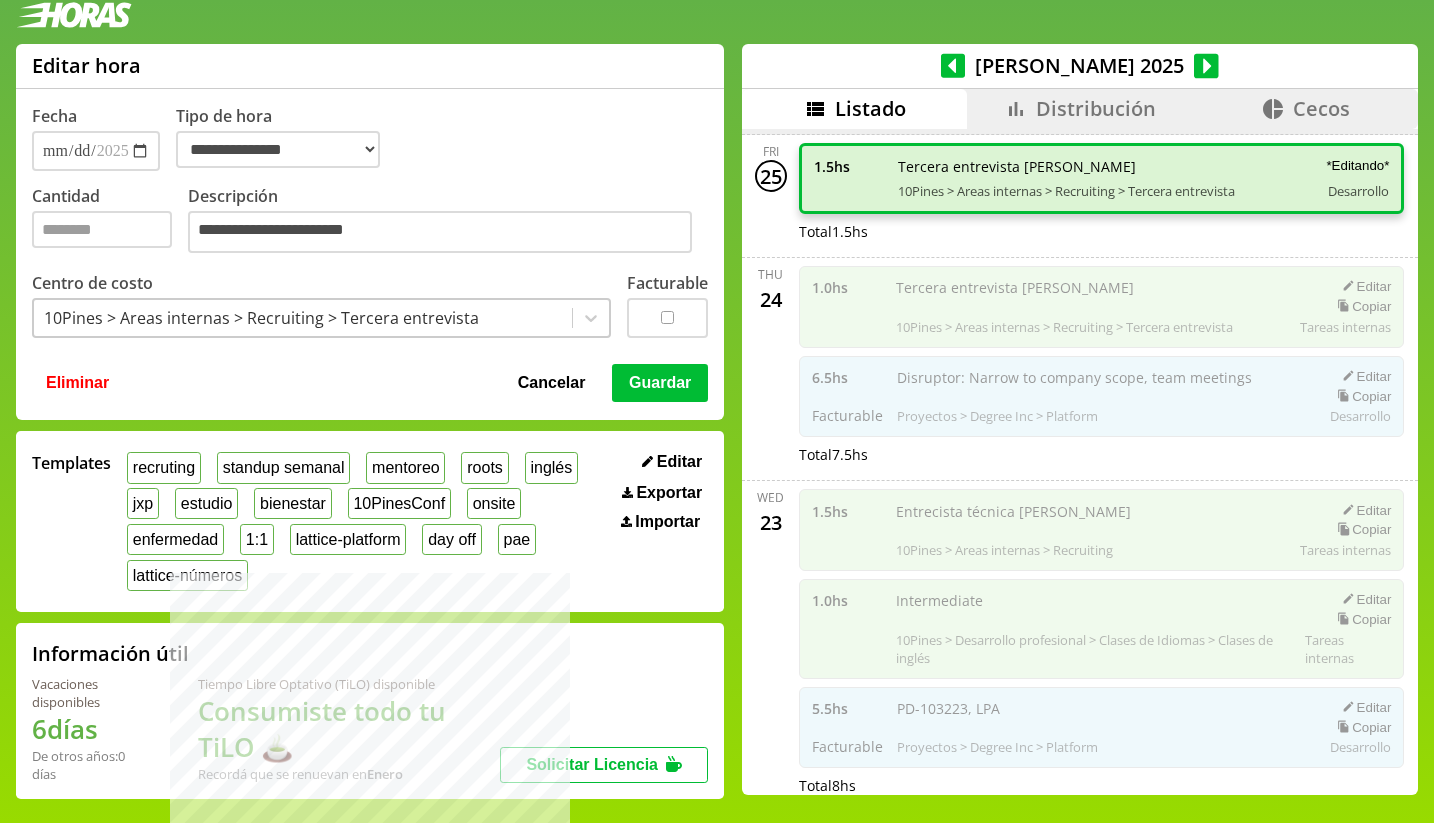 click on "Guardar" at bounding box center (660, 383) 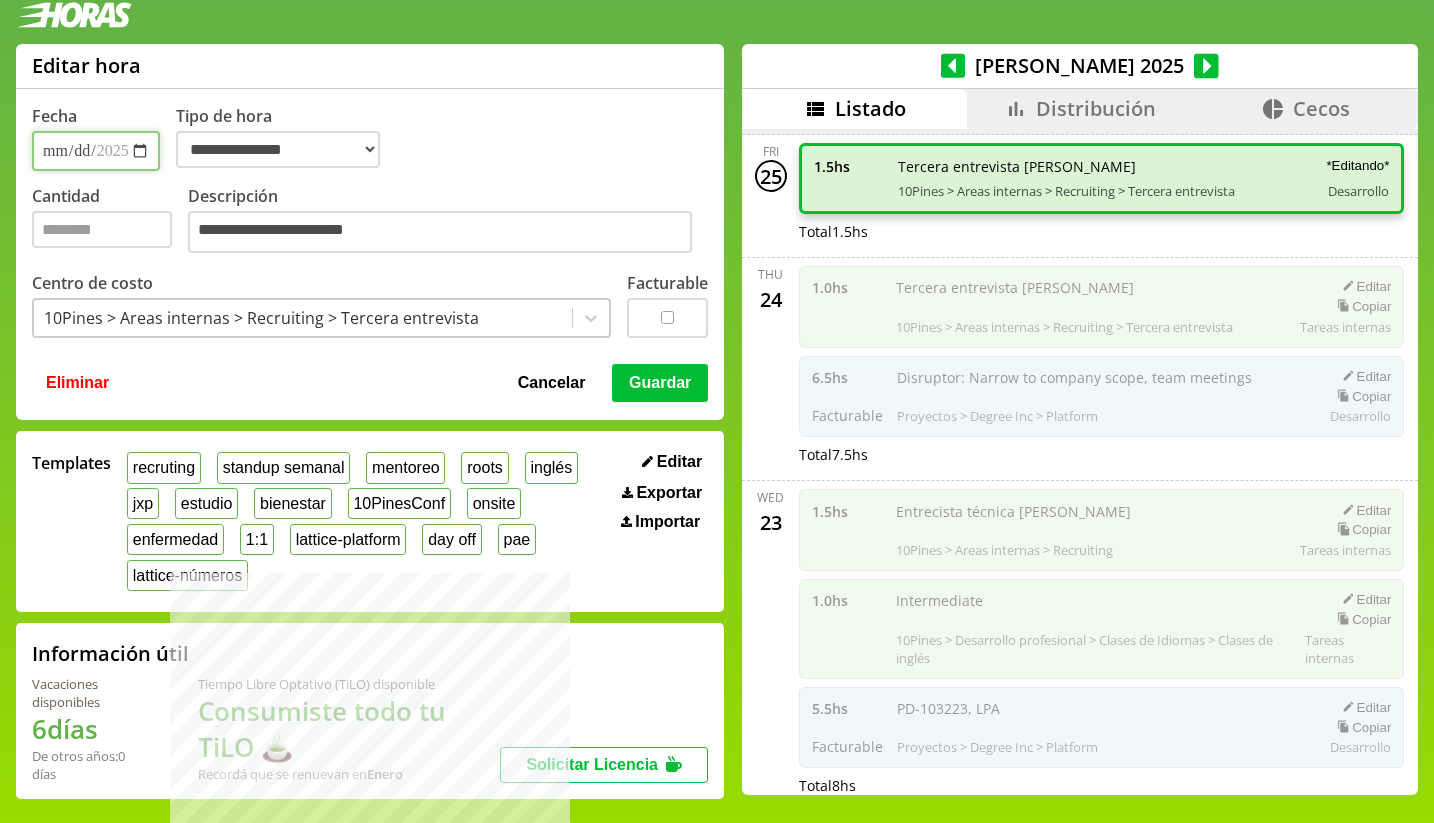 select on "**********" 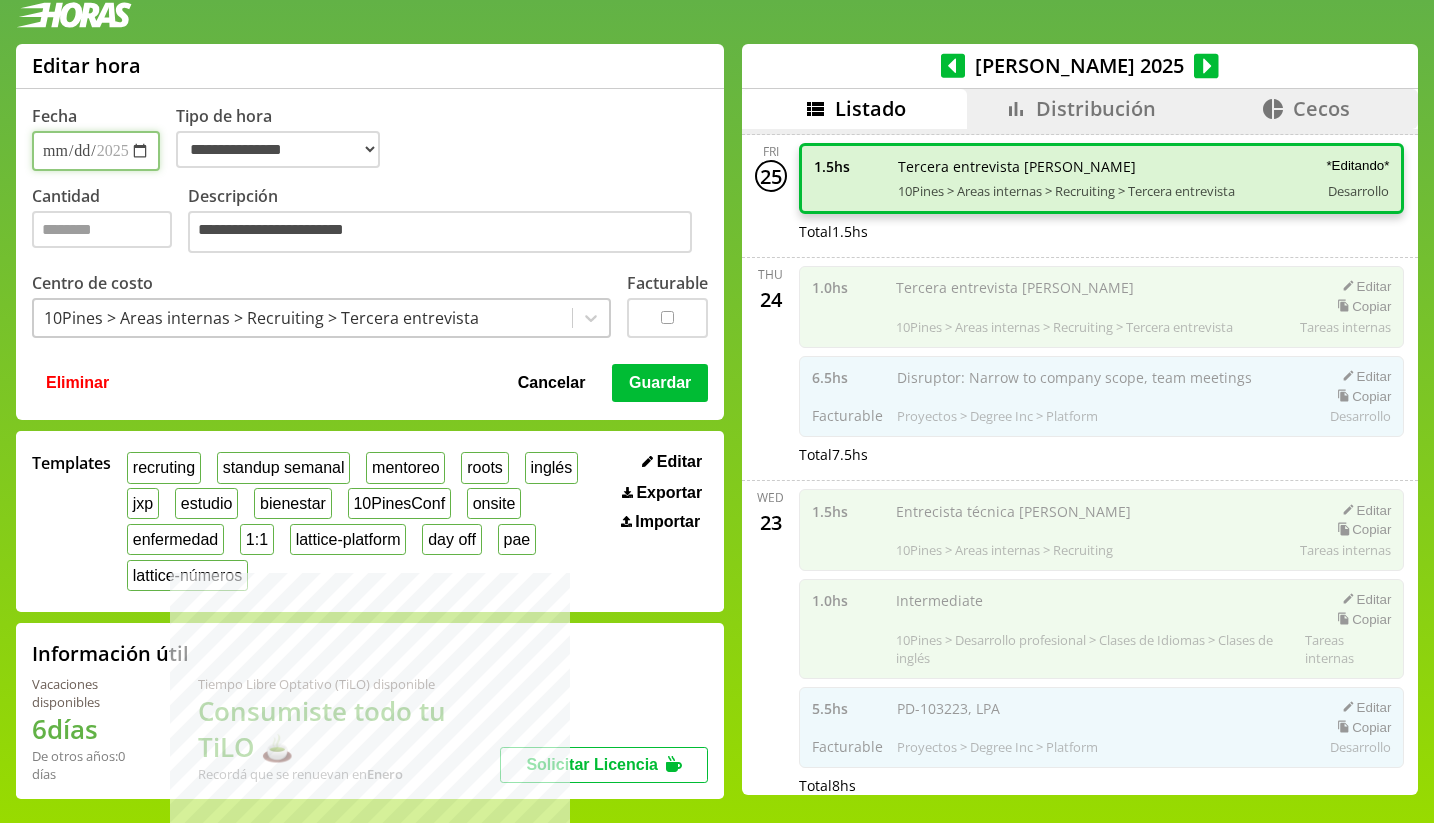 type 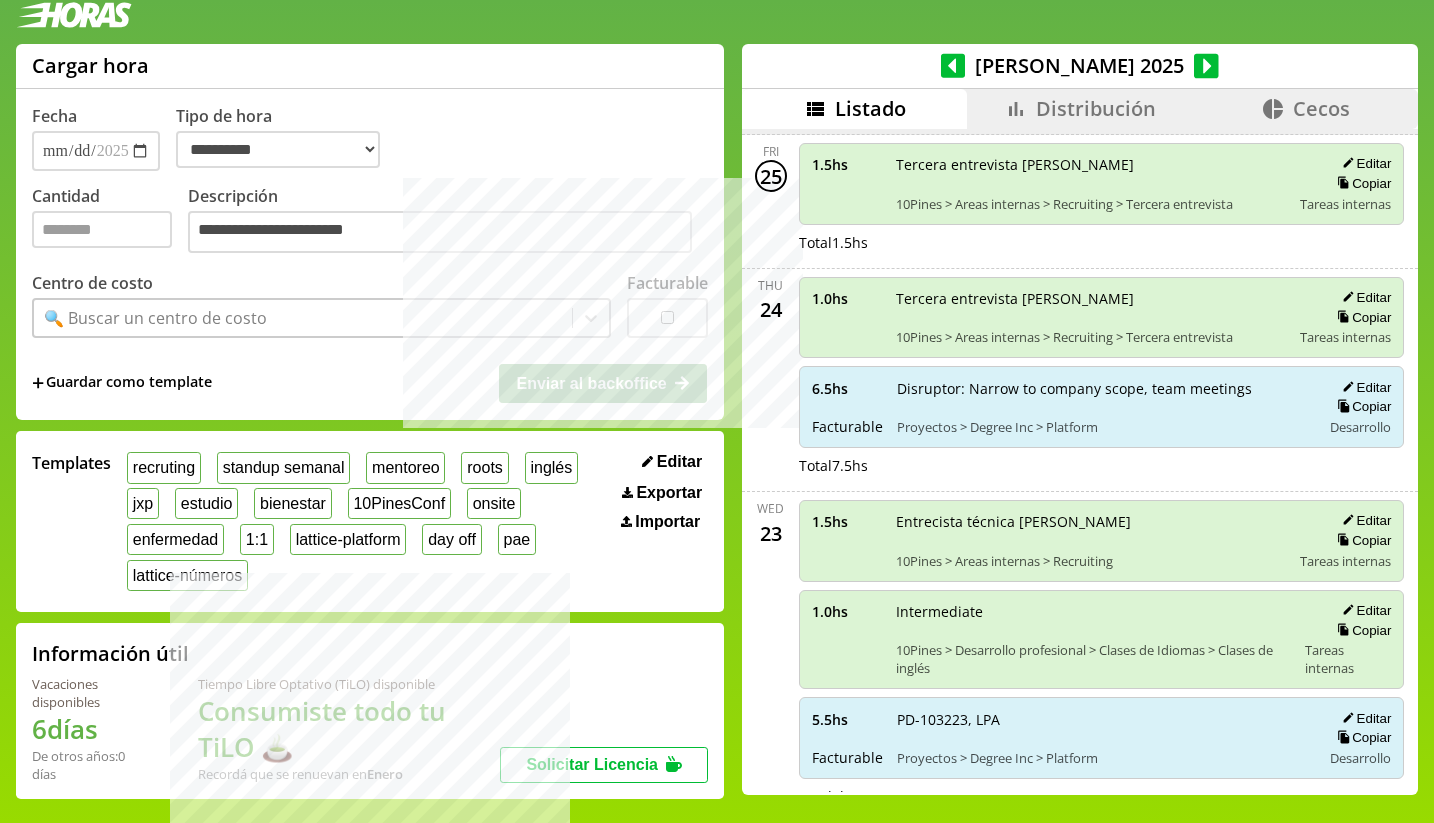 click on "Distribución" at bounding box center [1096, 108] 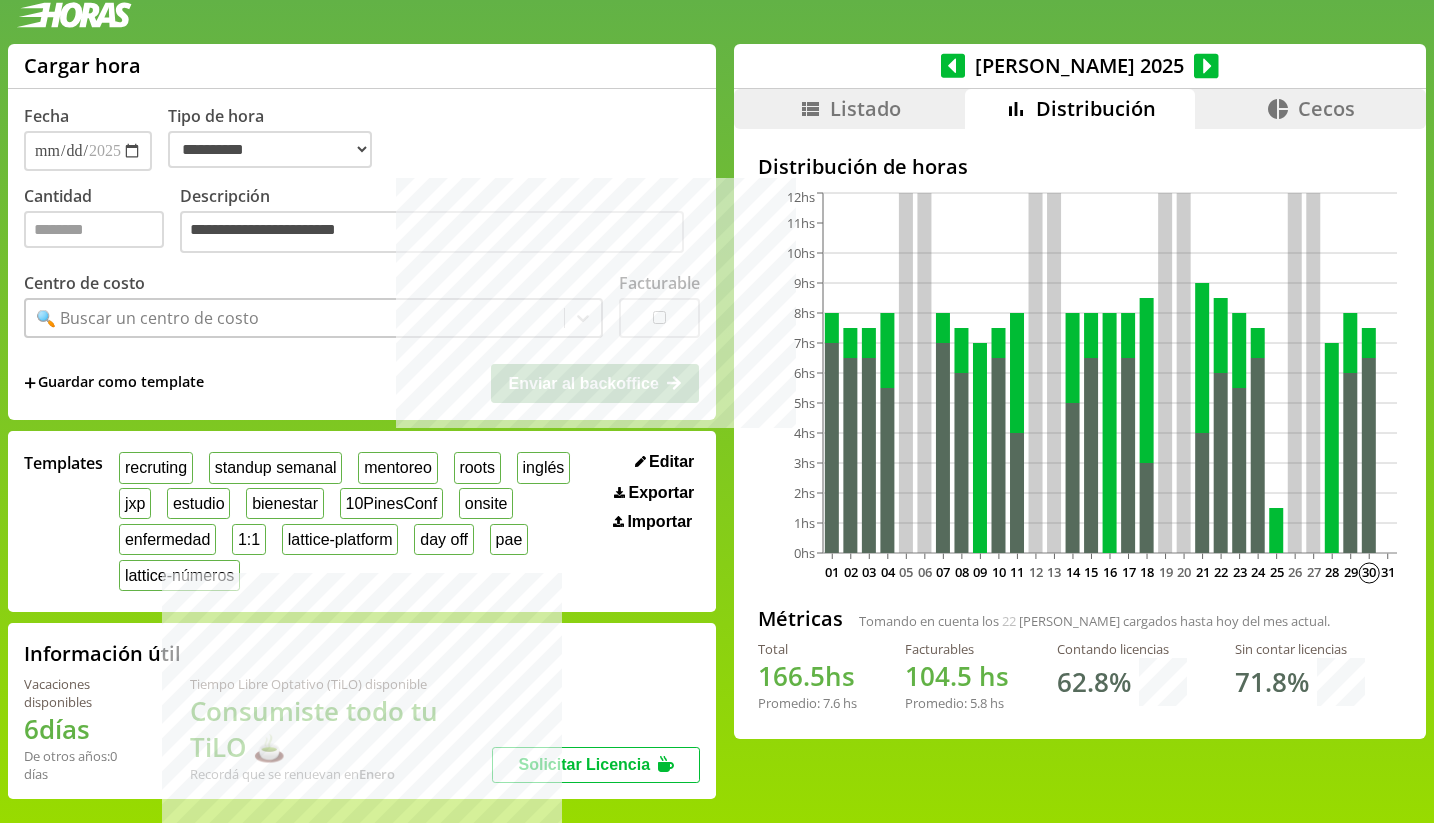 click on "🔍 Buscar un centro de costo" at bounding box center (295, 318) 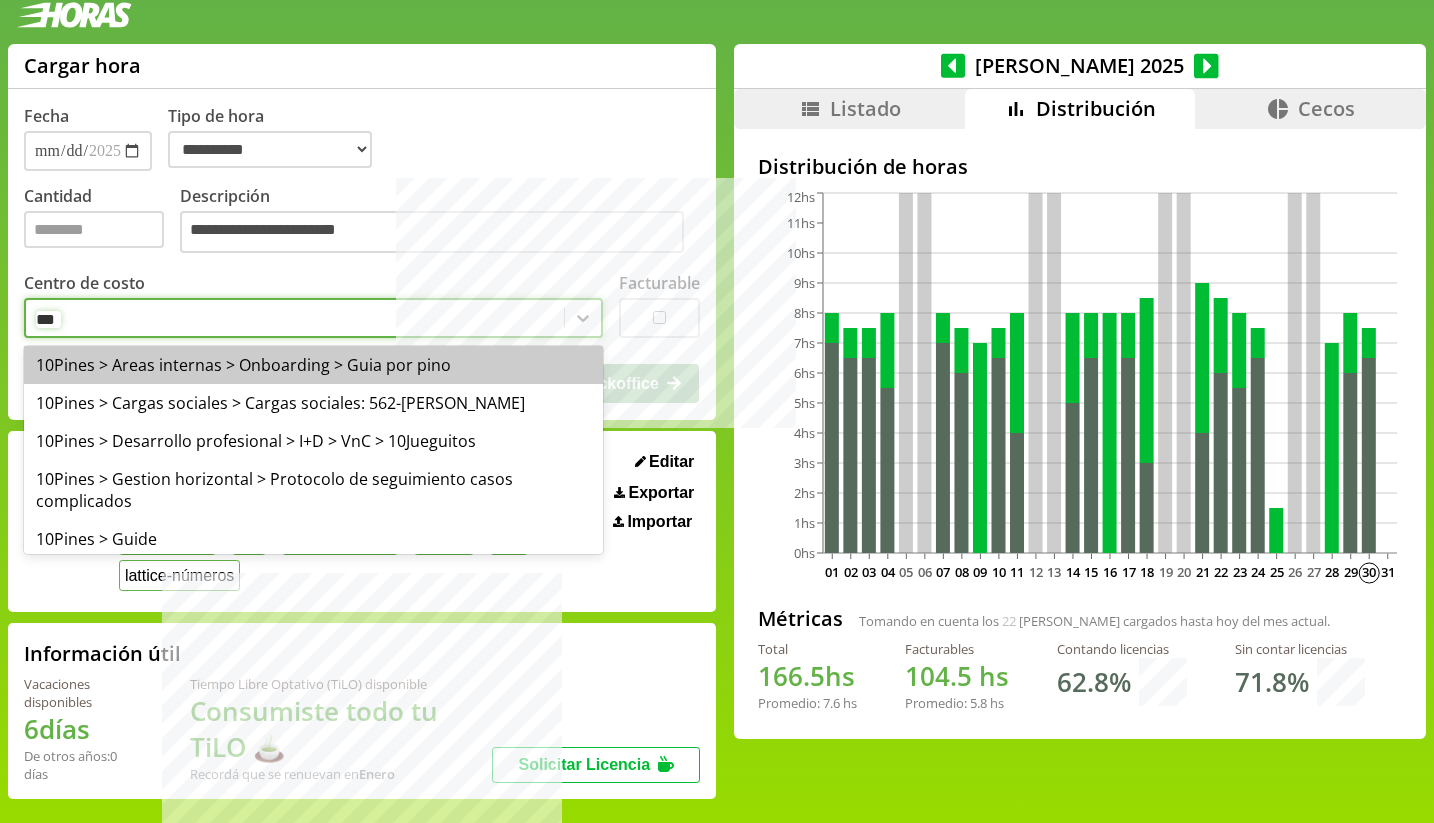 type on "****" 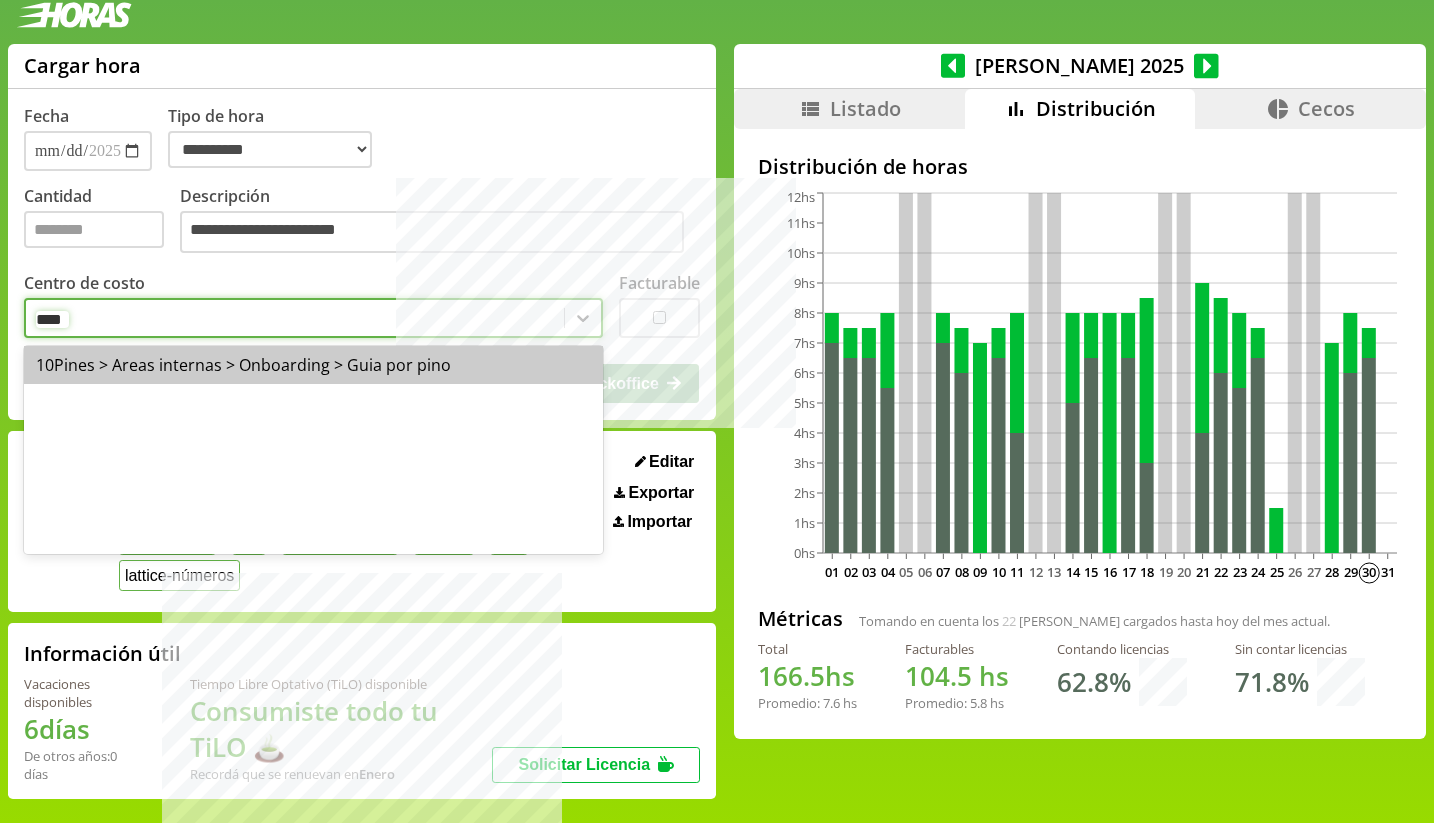 click on "10Pines > Areas internas > Onboarding > Guia por pino" at bounding box center [313, 365] 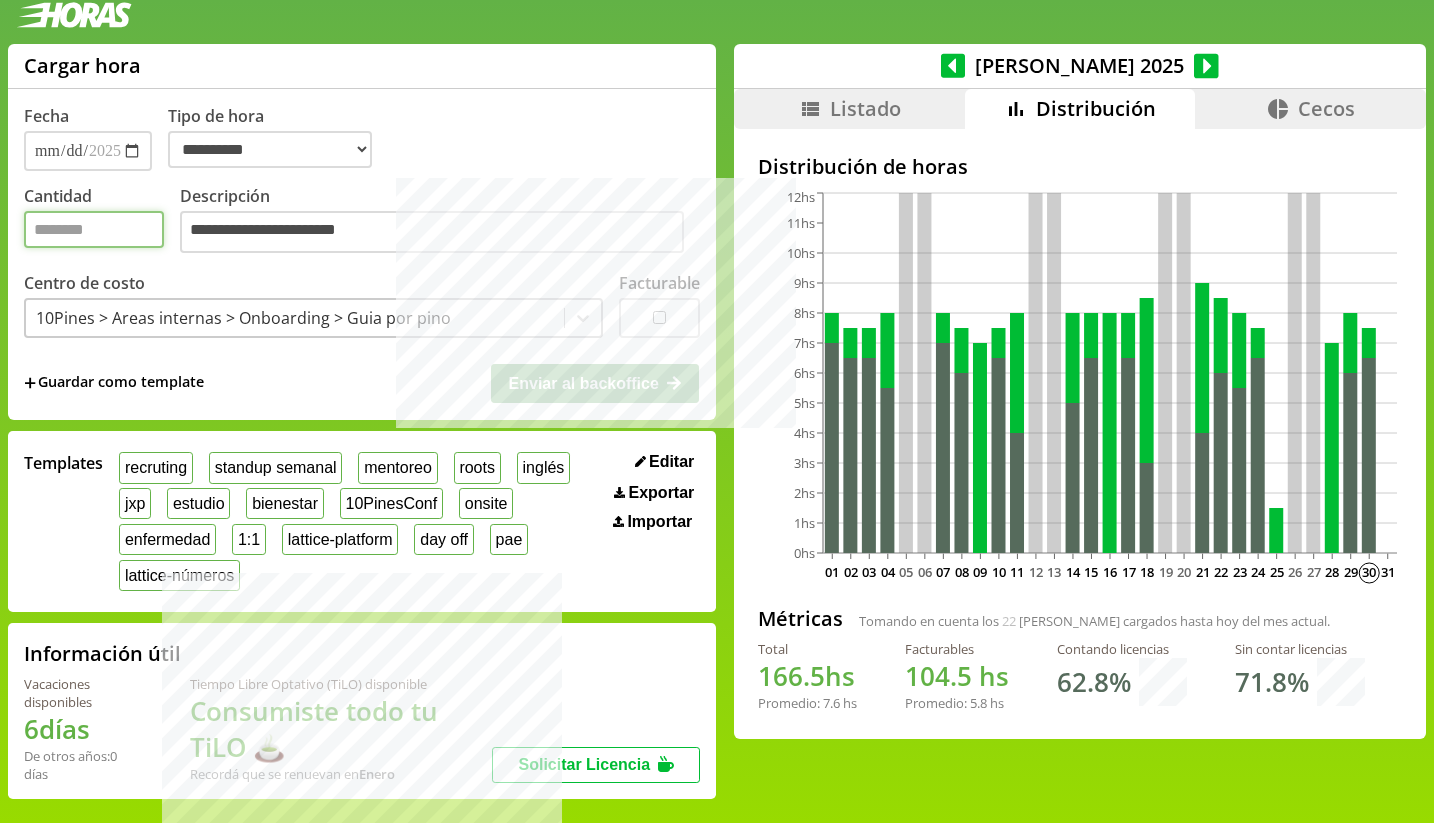 click on "Cantidad" at bounding box center [94, 229] 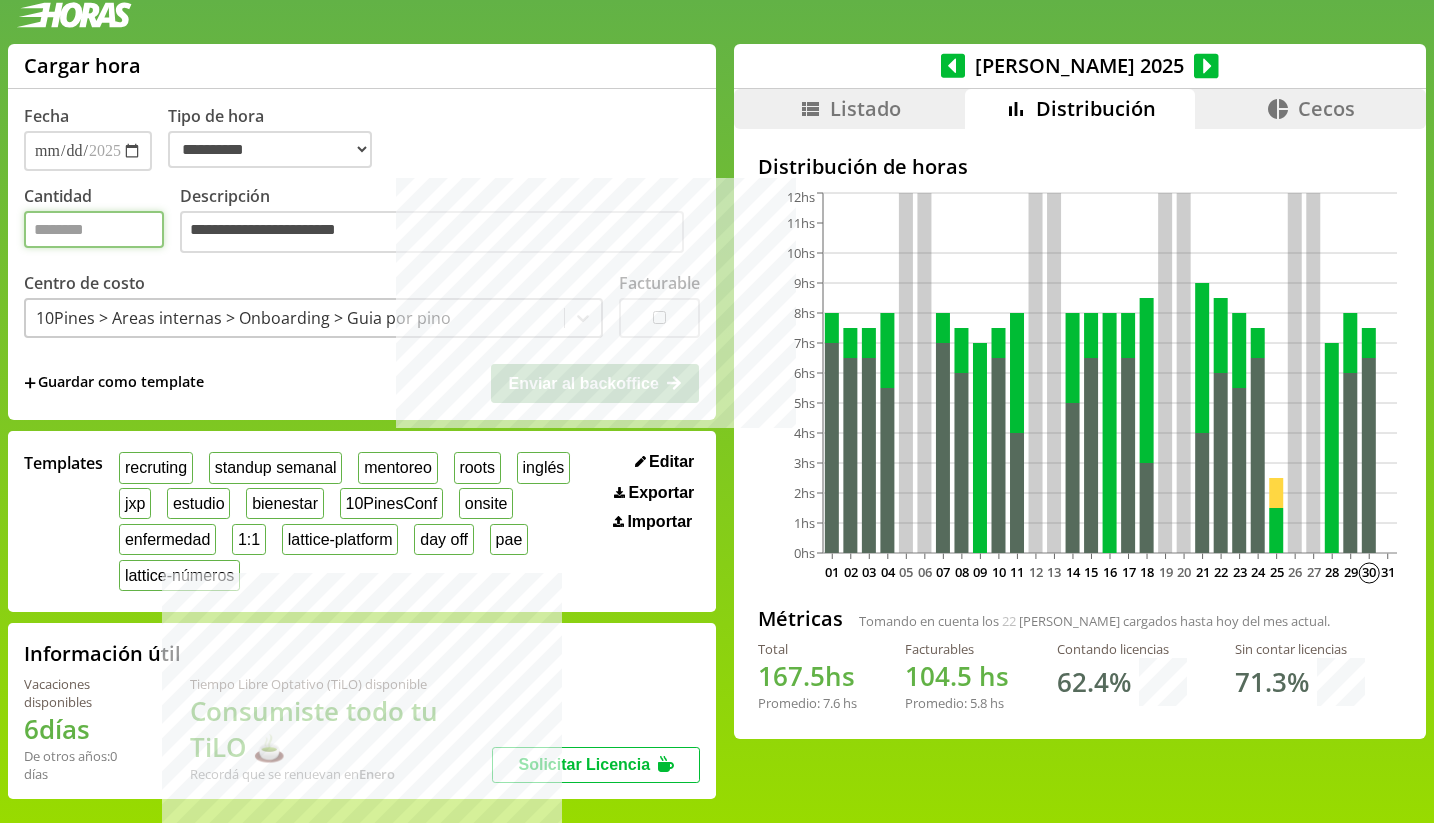 type on "*" 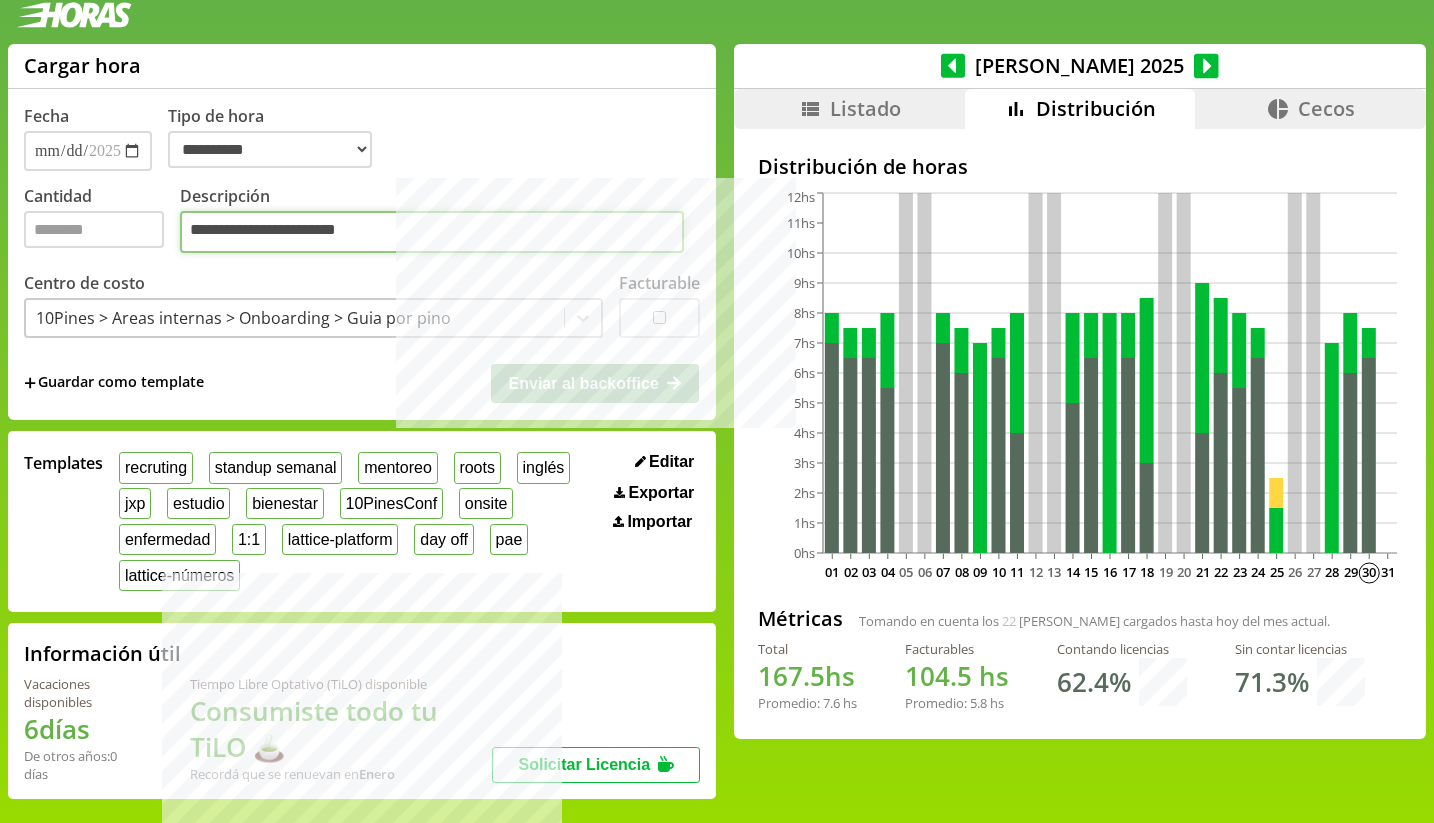 click on "**********" at bounding box center (432, 232) 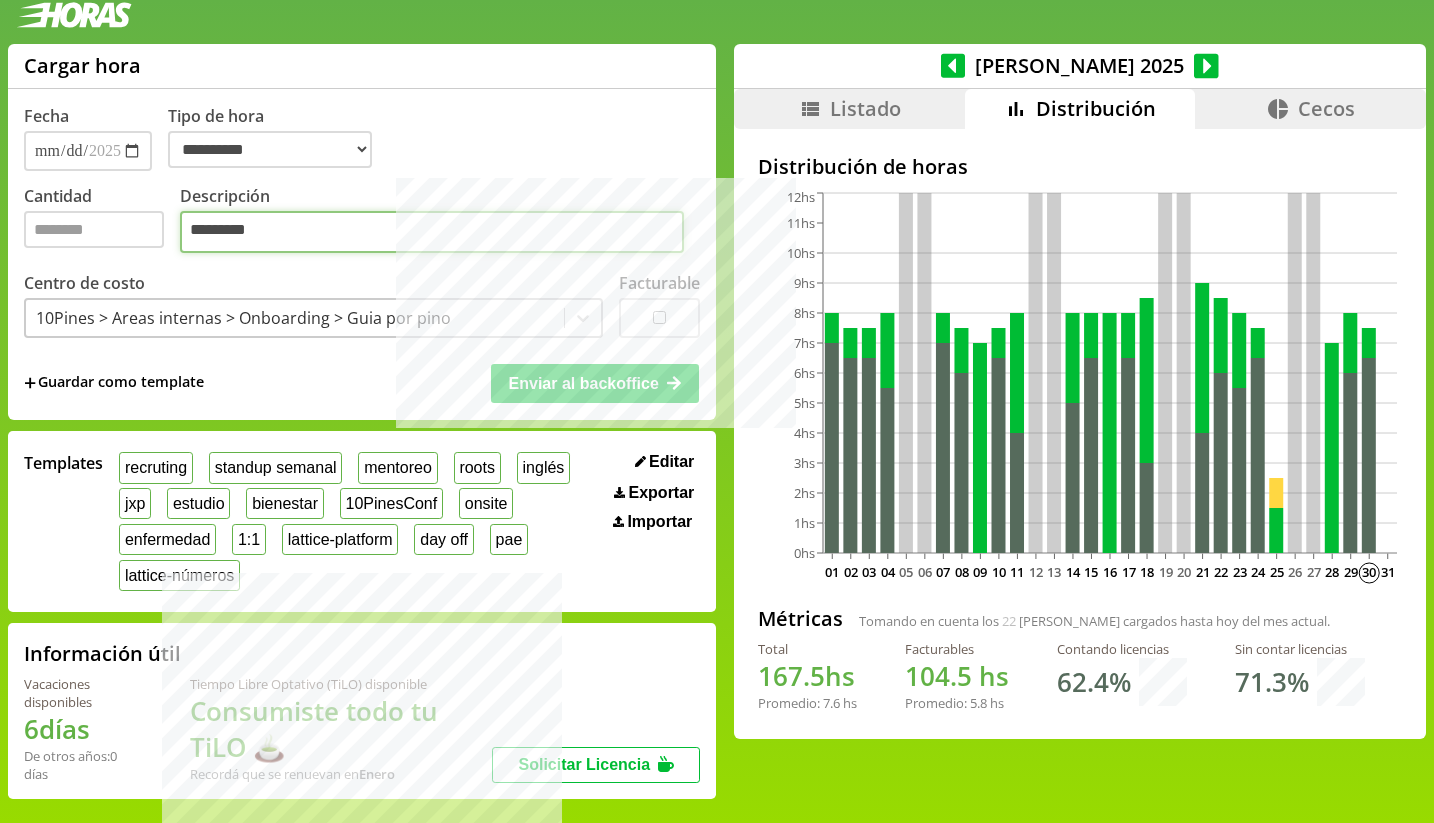 type on "*********" 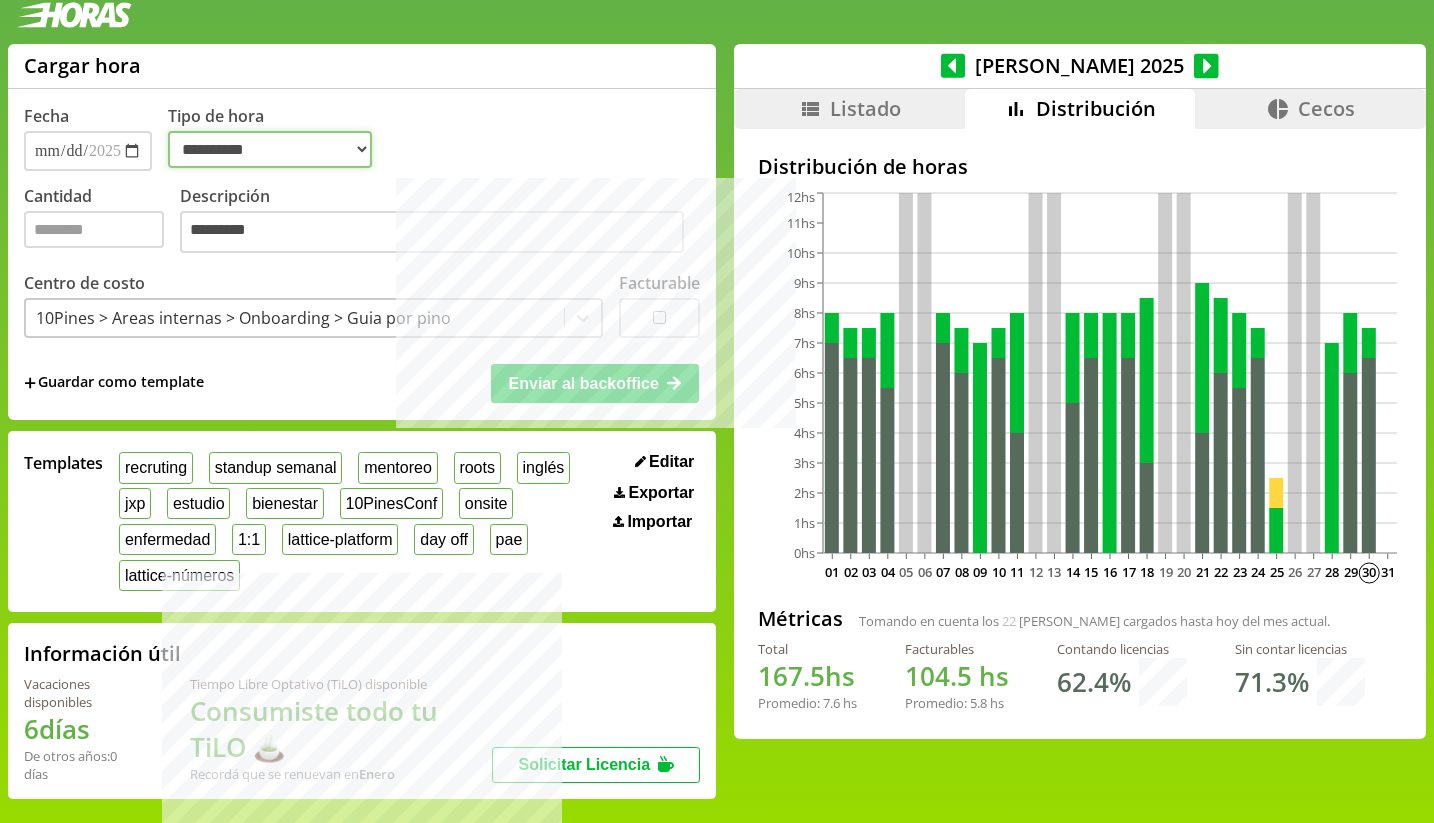 click on "**********" at bounding box center [270, 149] 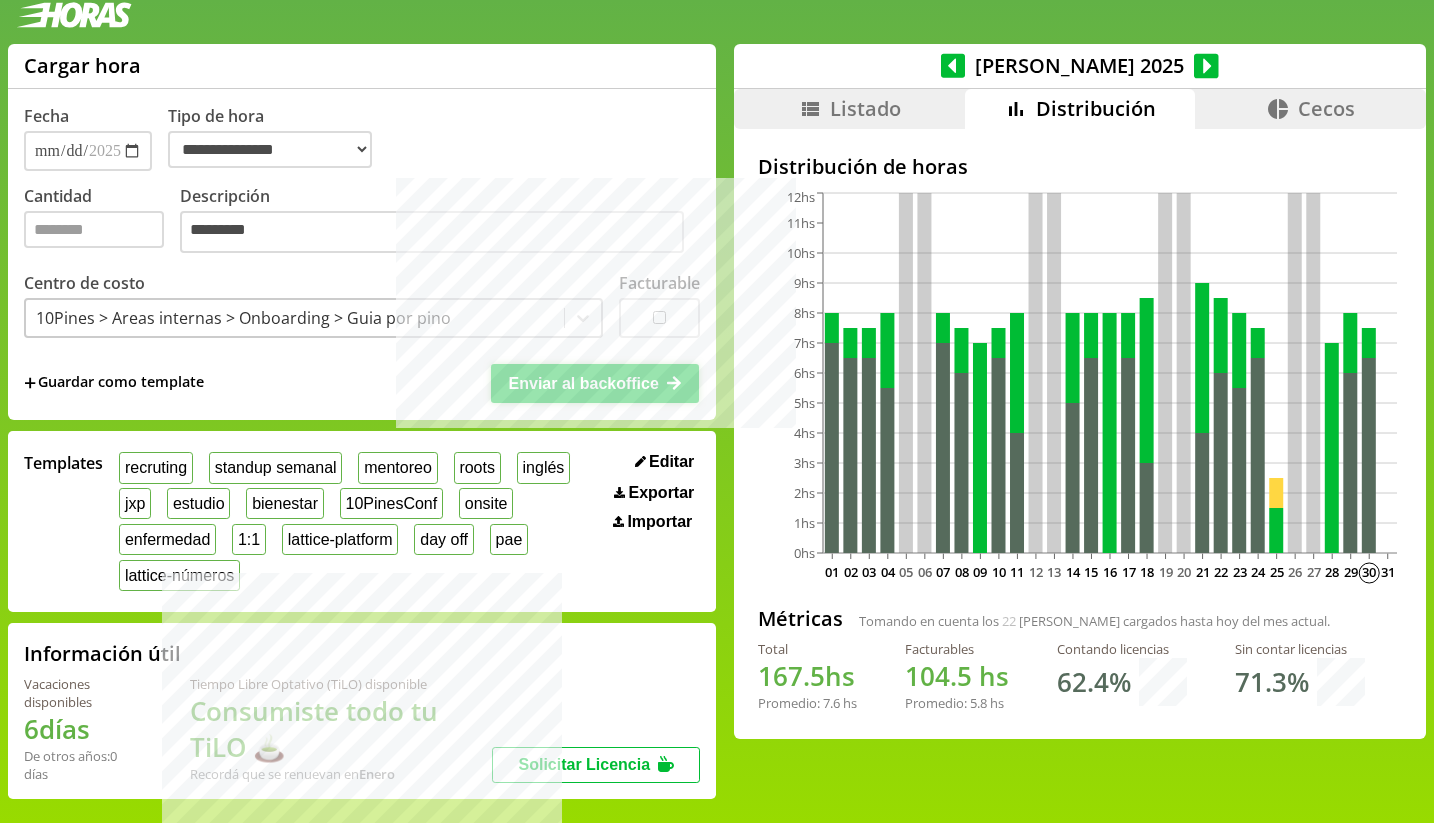 click on "Enviar al backoffice" at bounding box center (584, 383) 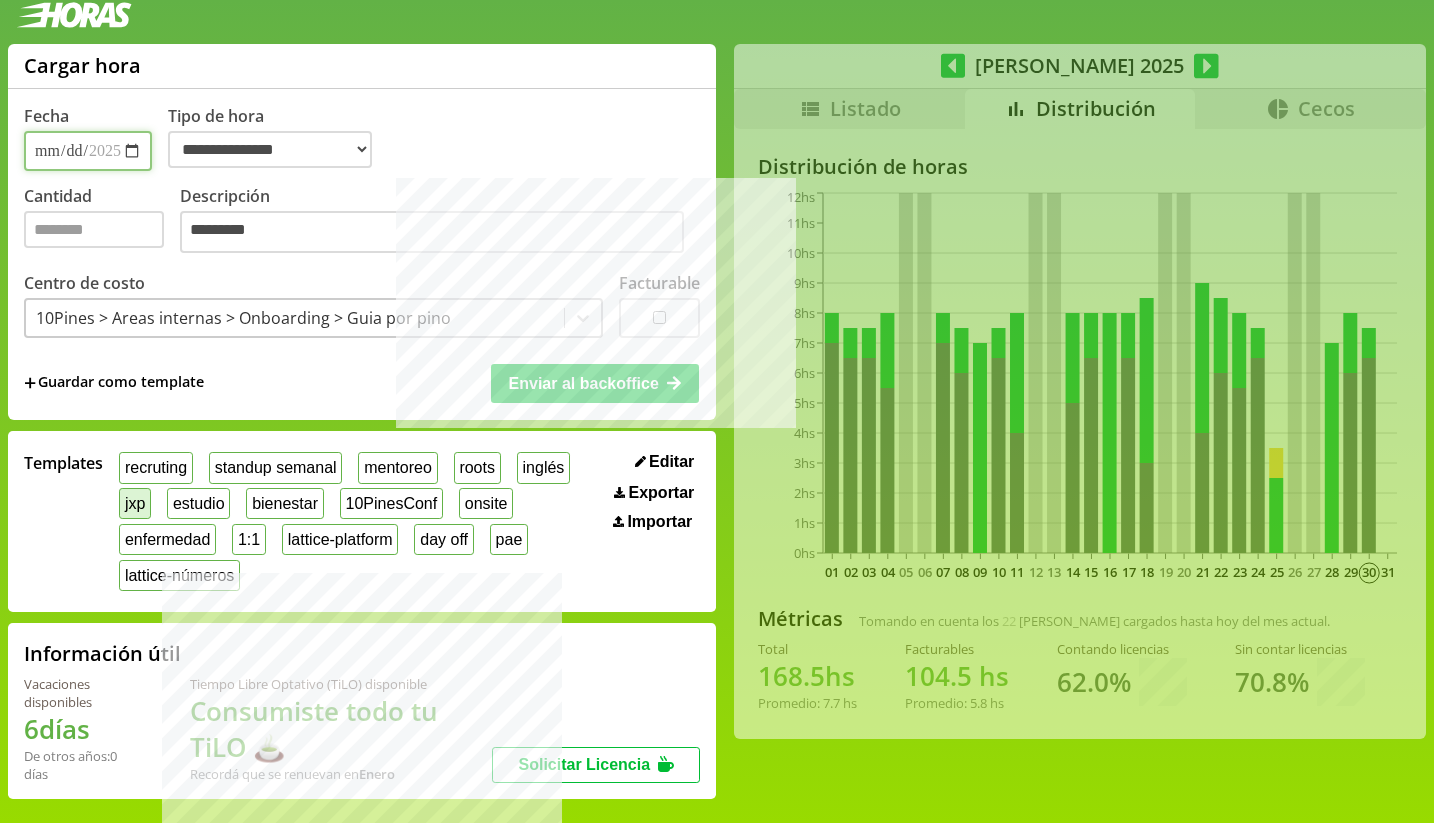 select on "**********" 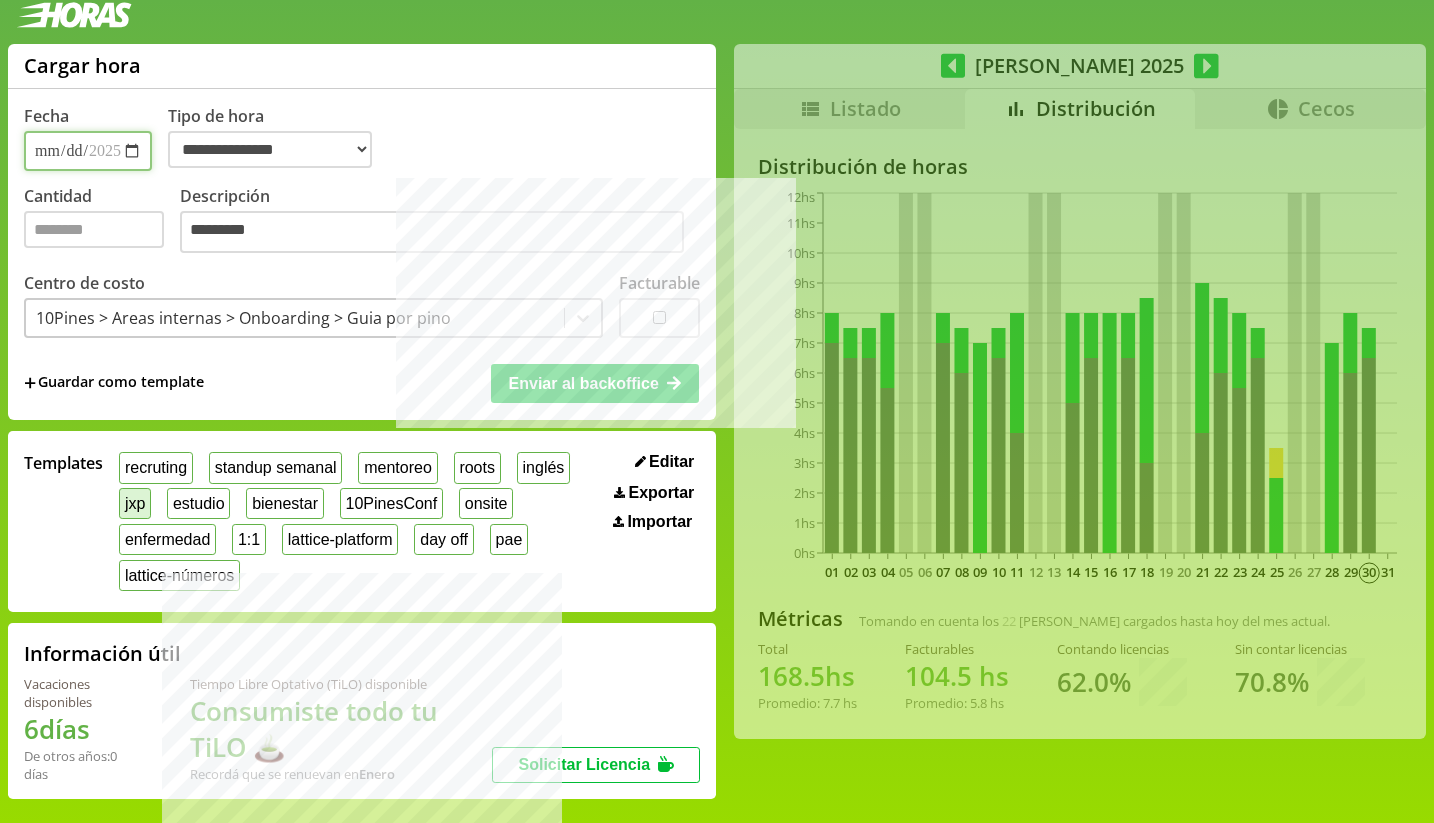 type 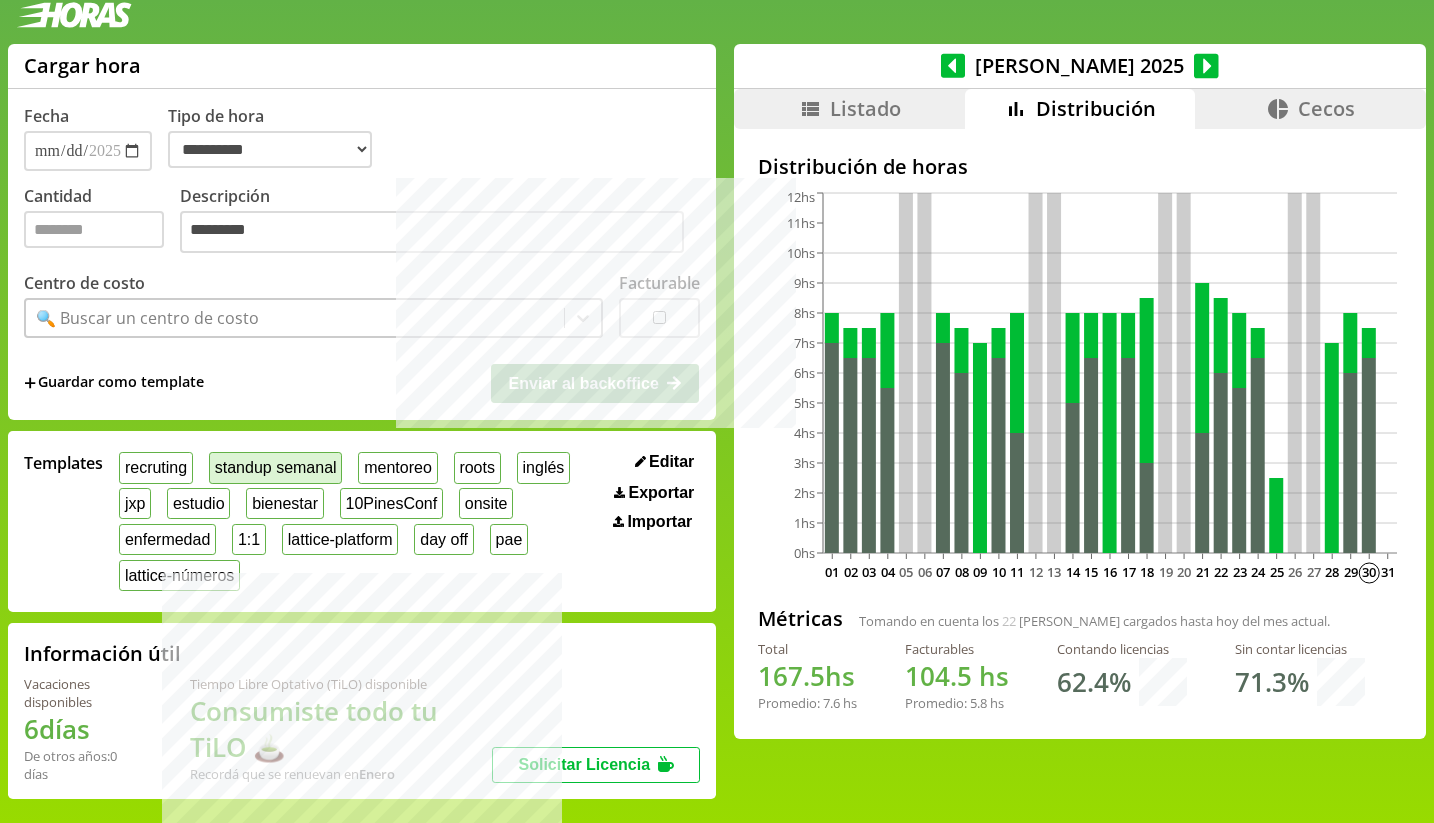 click on "standup semanal" at bounding box center (275, 467) 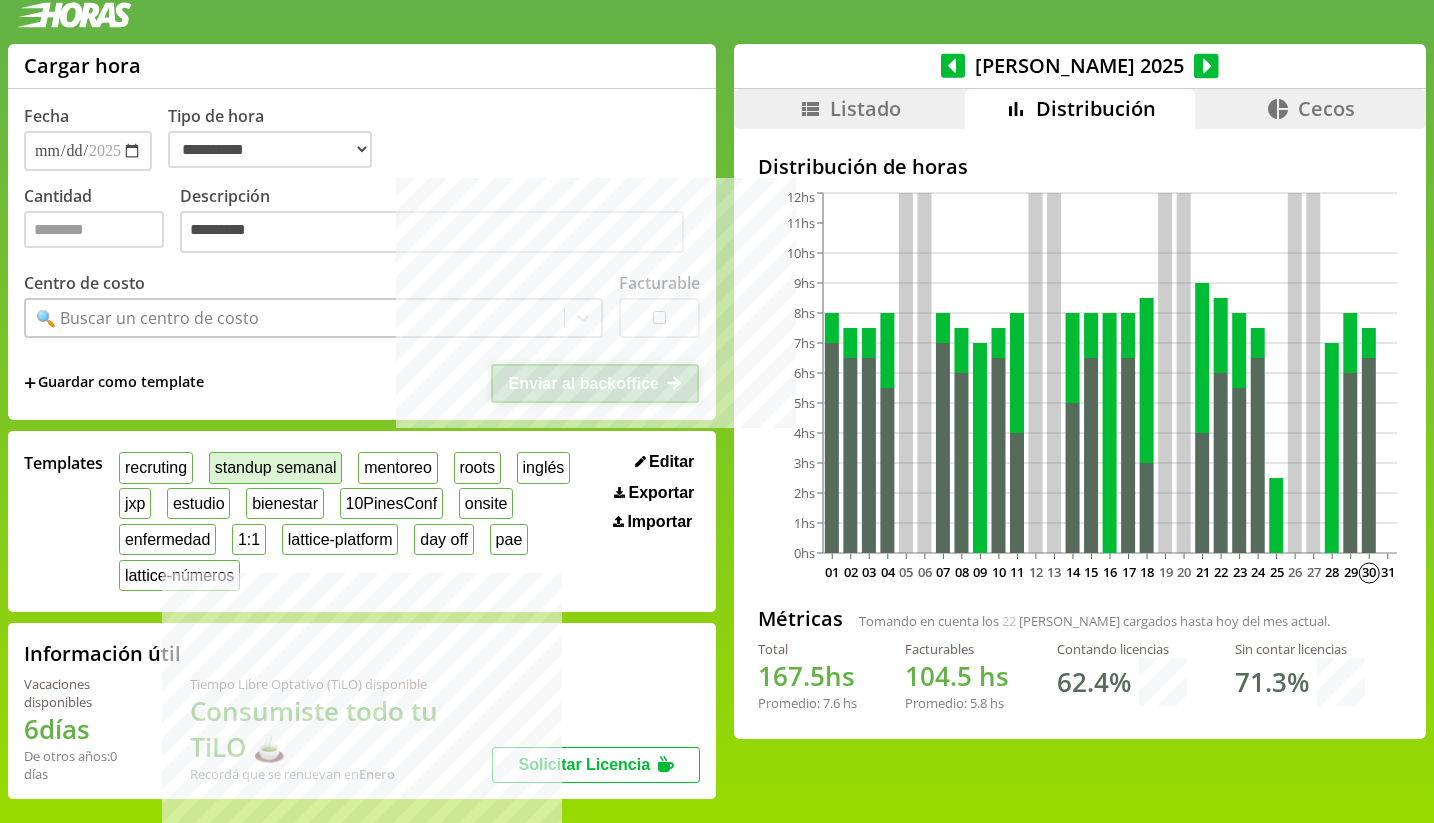 select on "**********" 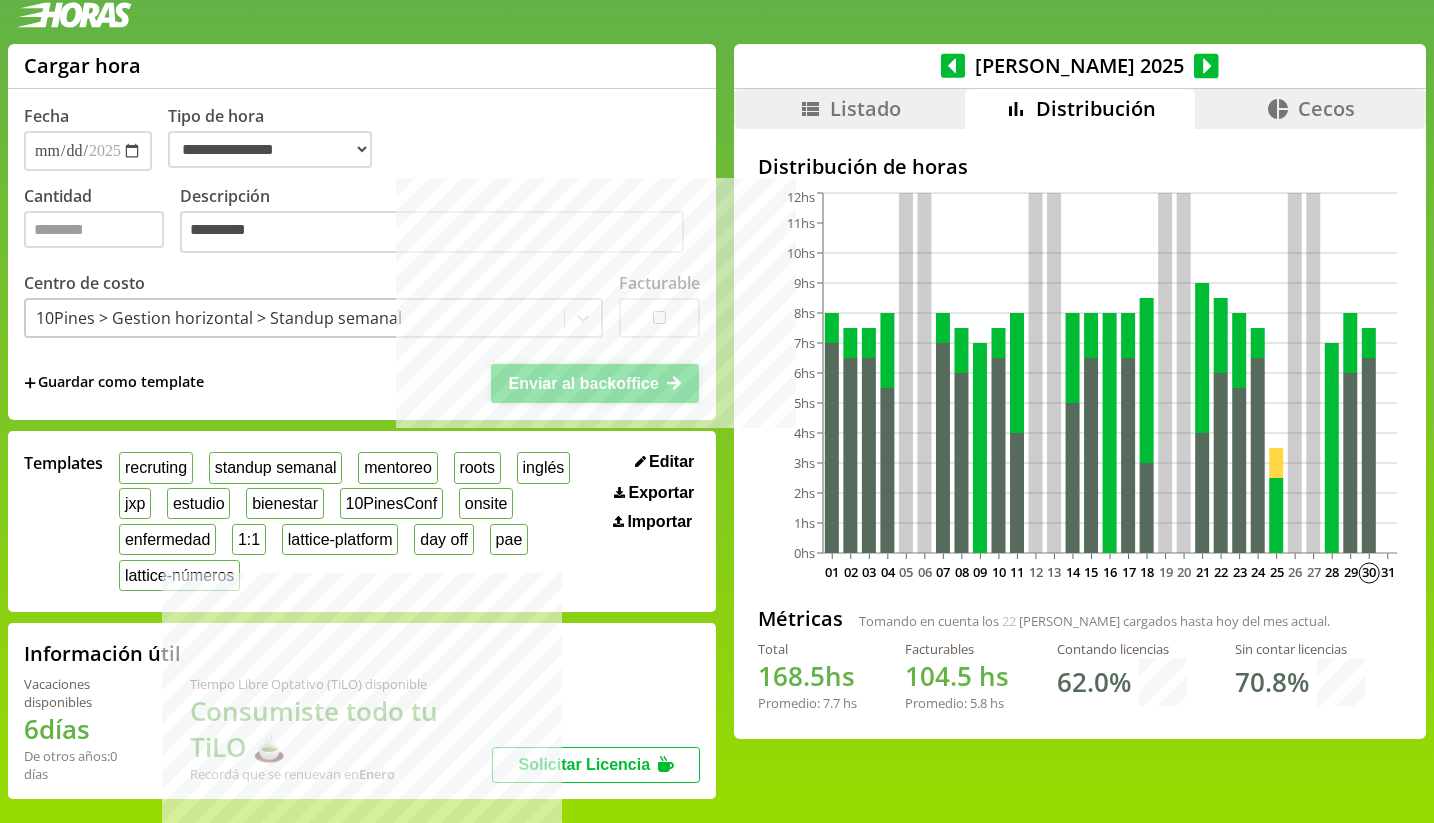 click on "Enviar al backoffice" at bounding box center (595, 383) 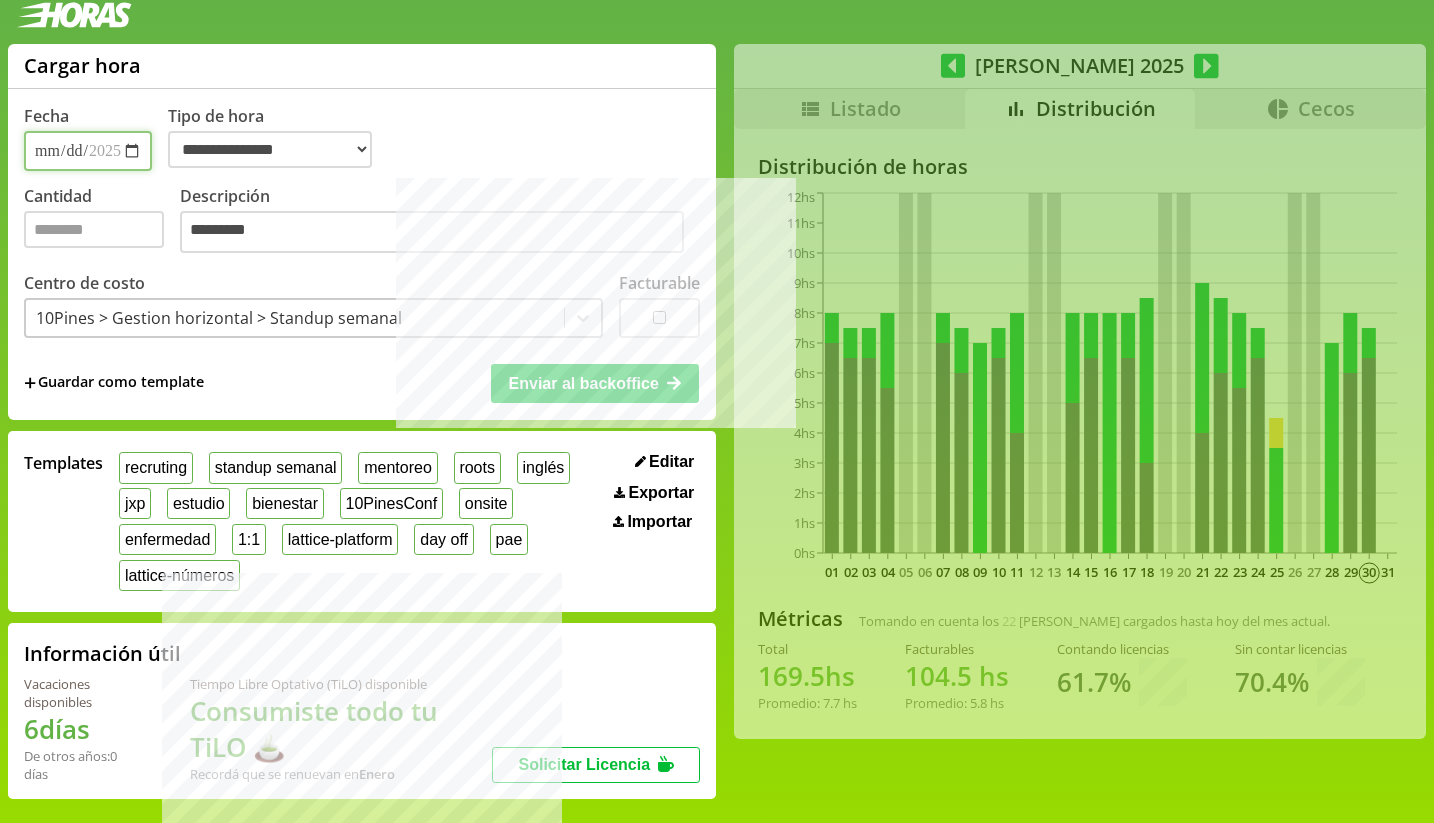 select on "**********" 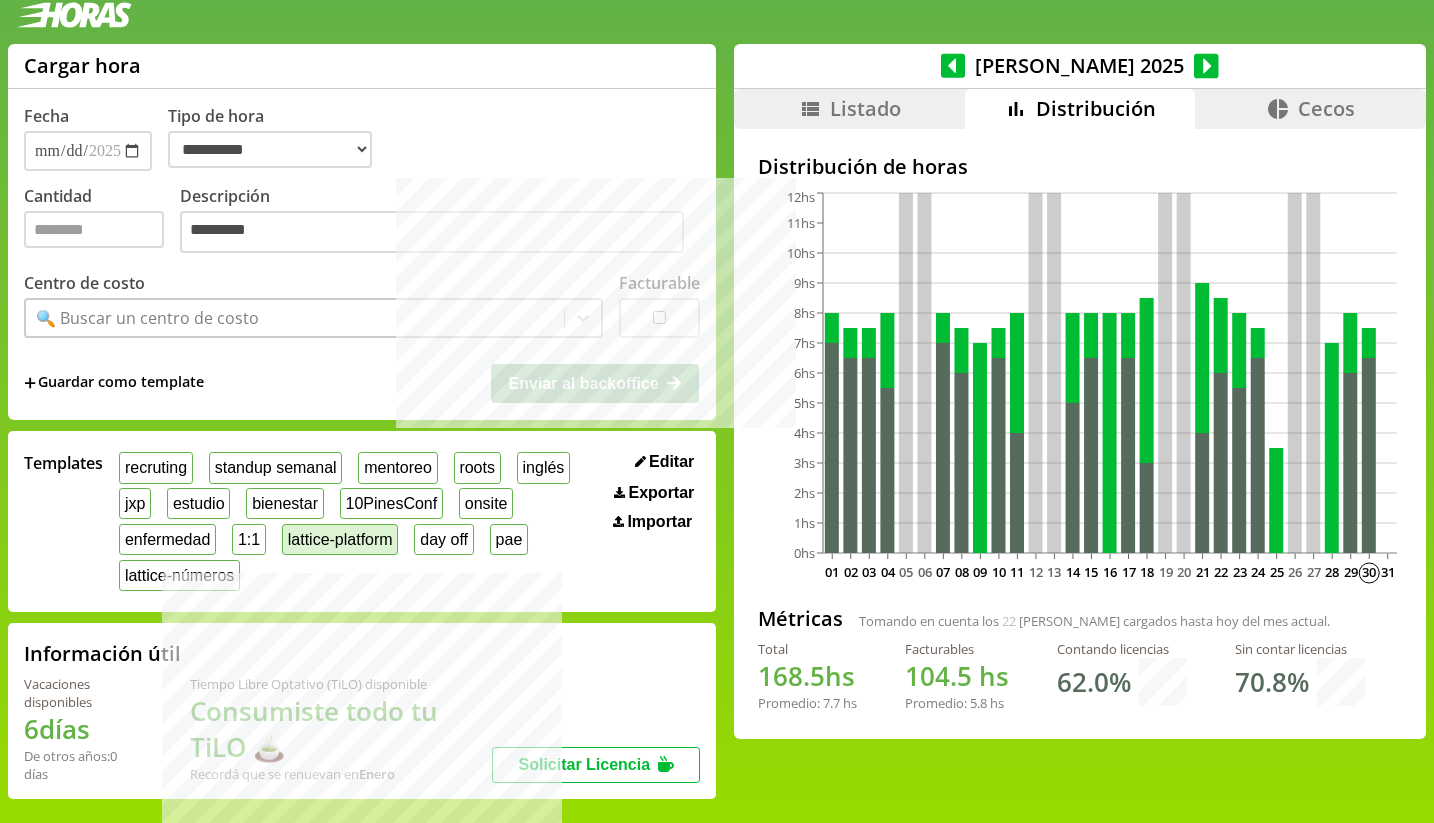 click on "lattice-platform" at bounding box center [340, 539] 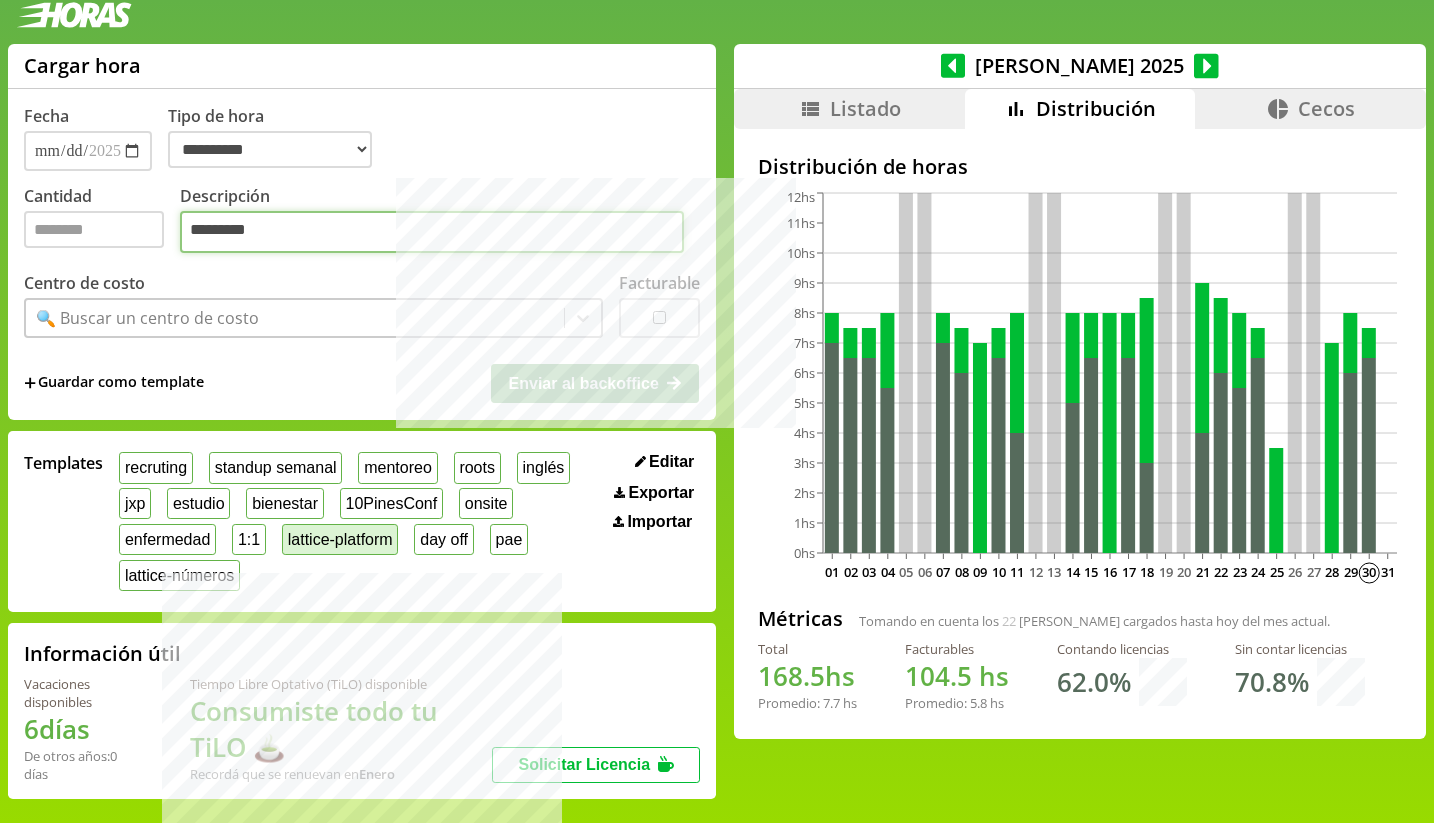 type on "*" 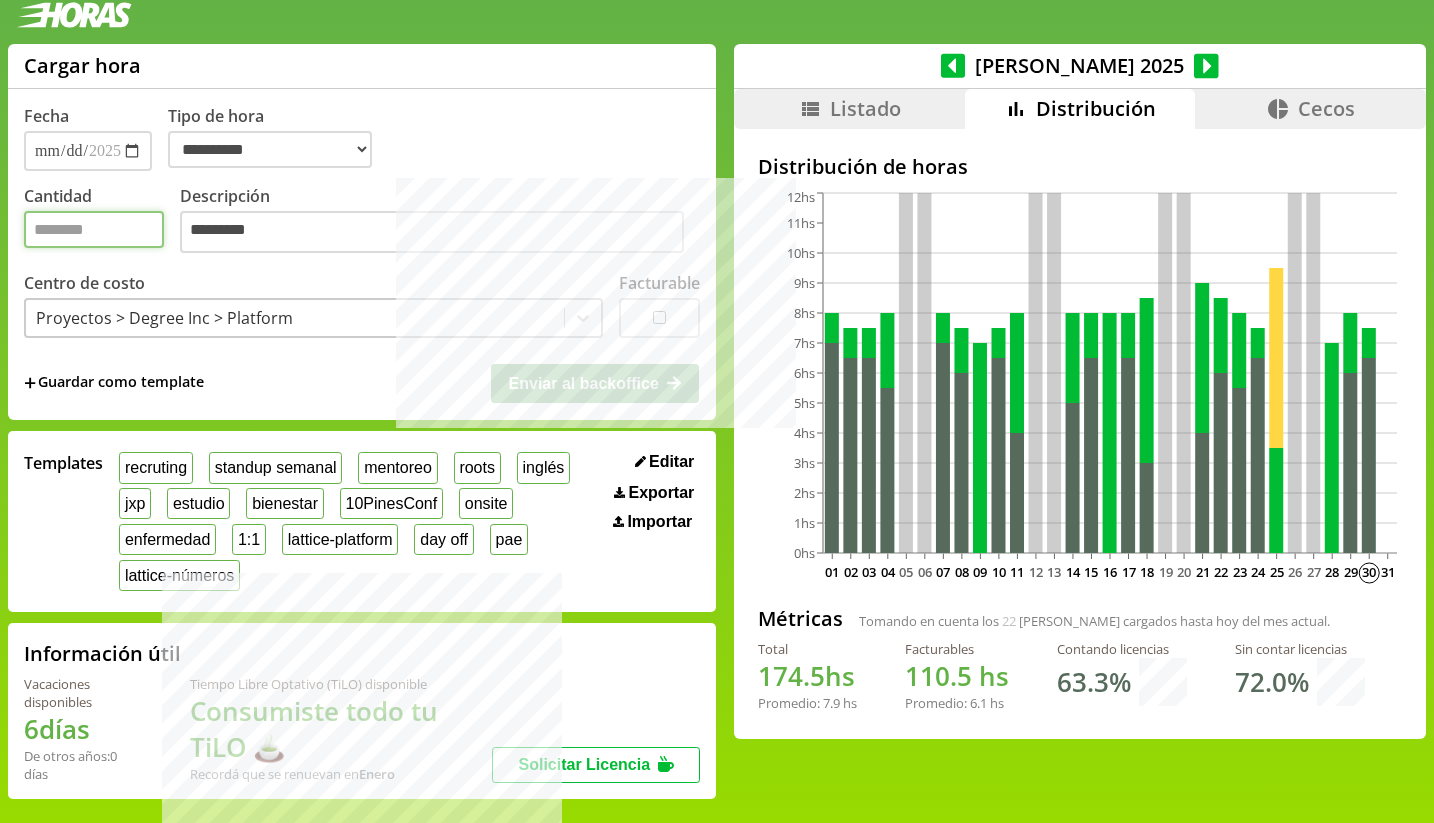 click on "*" at bounding box center (94, 229) 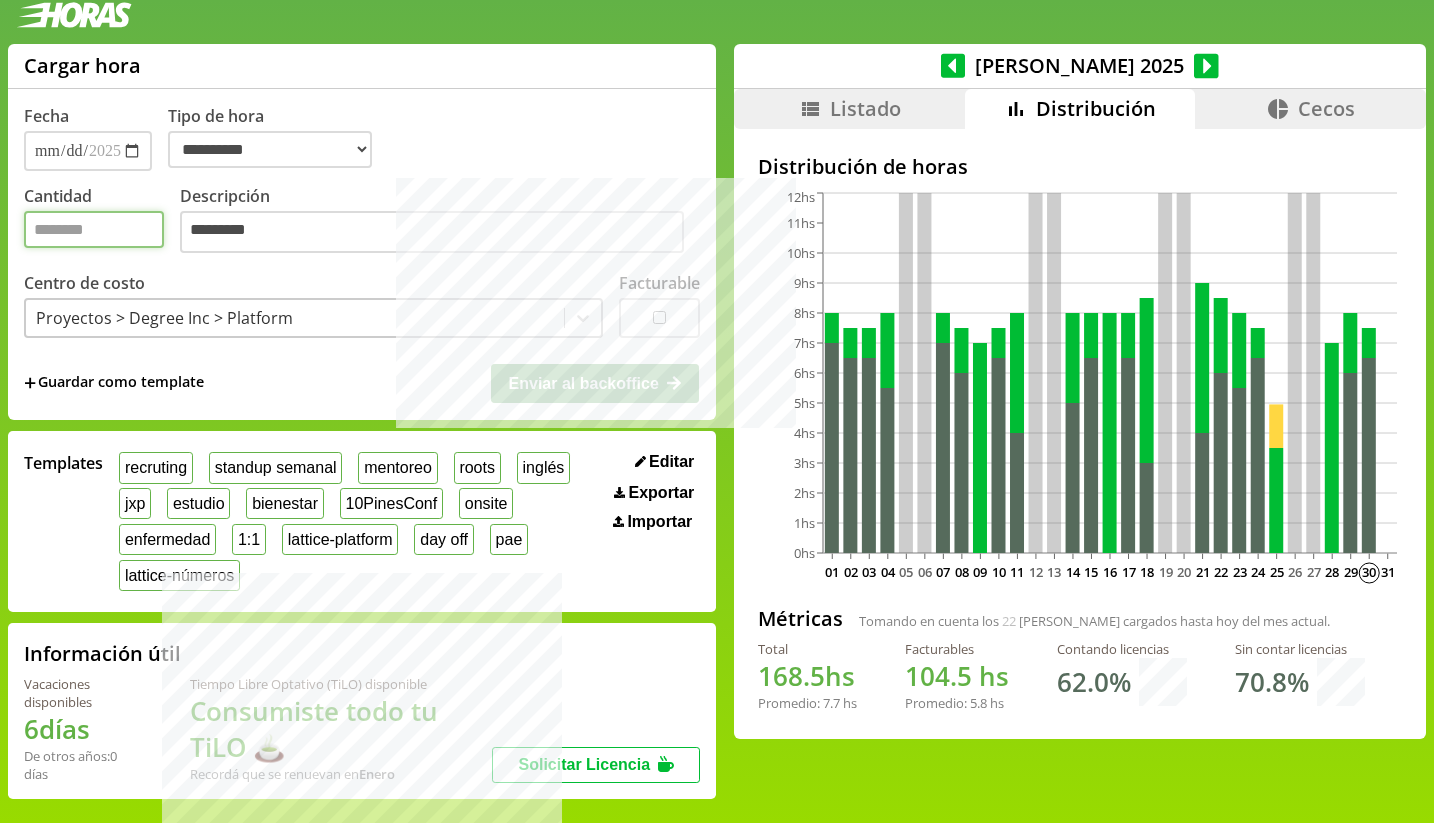 type on "*" 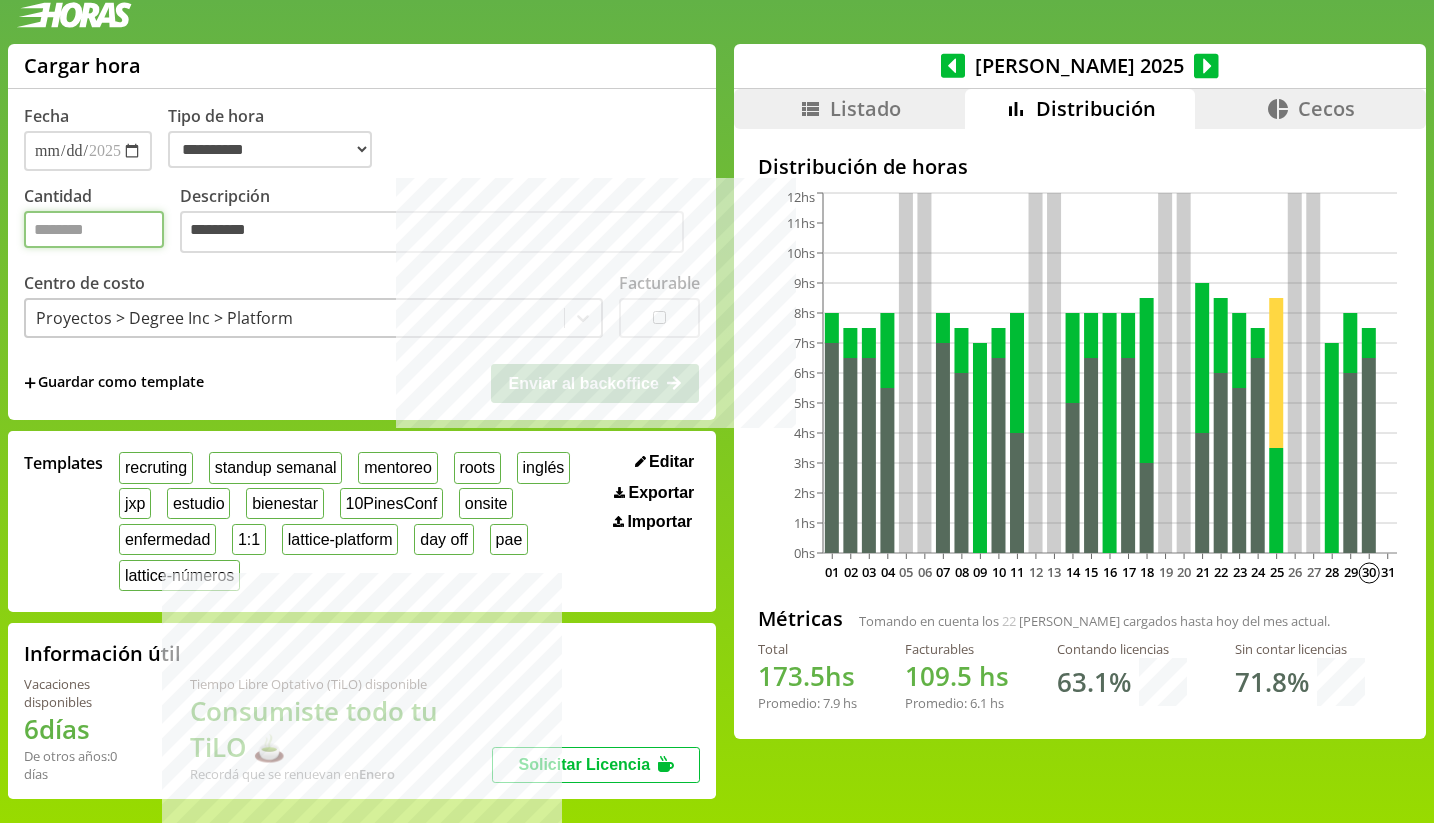 type on "*" 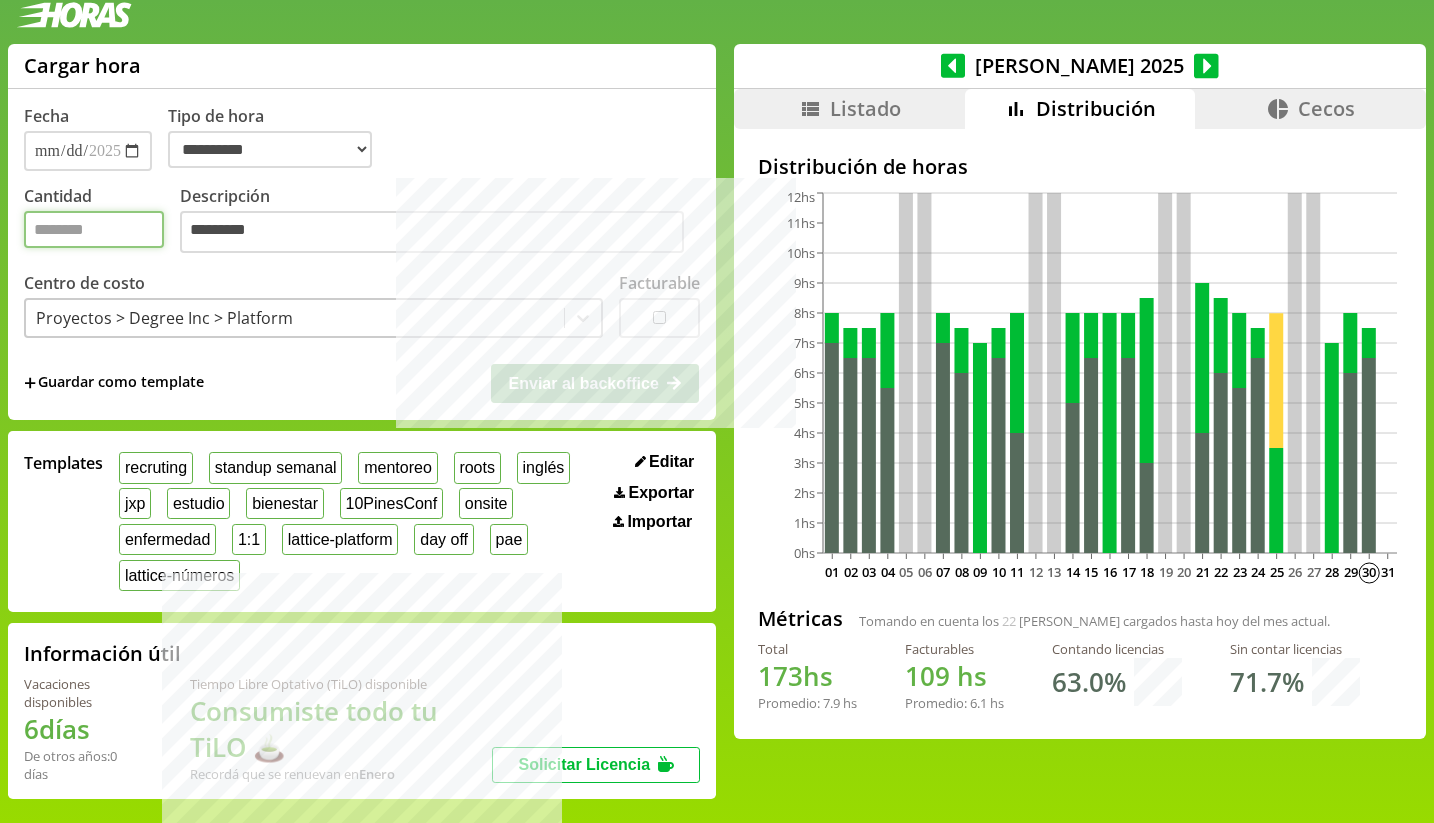 type on "***" 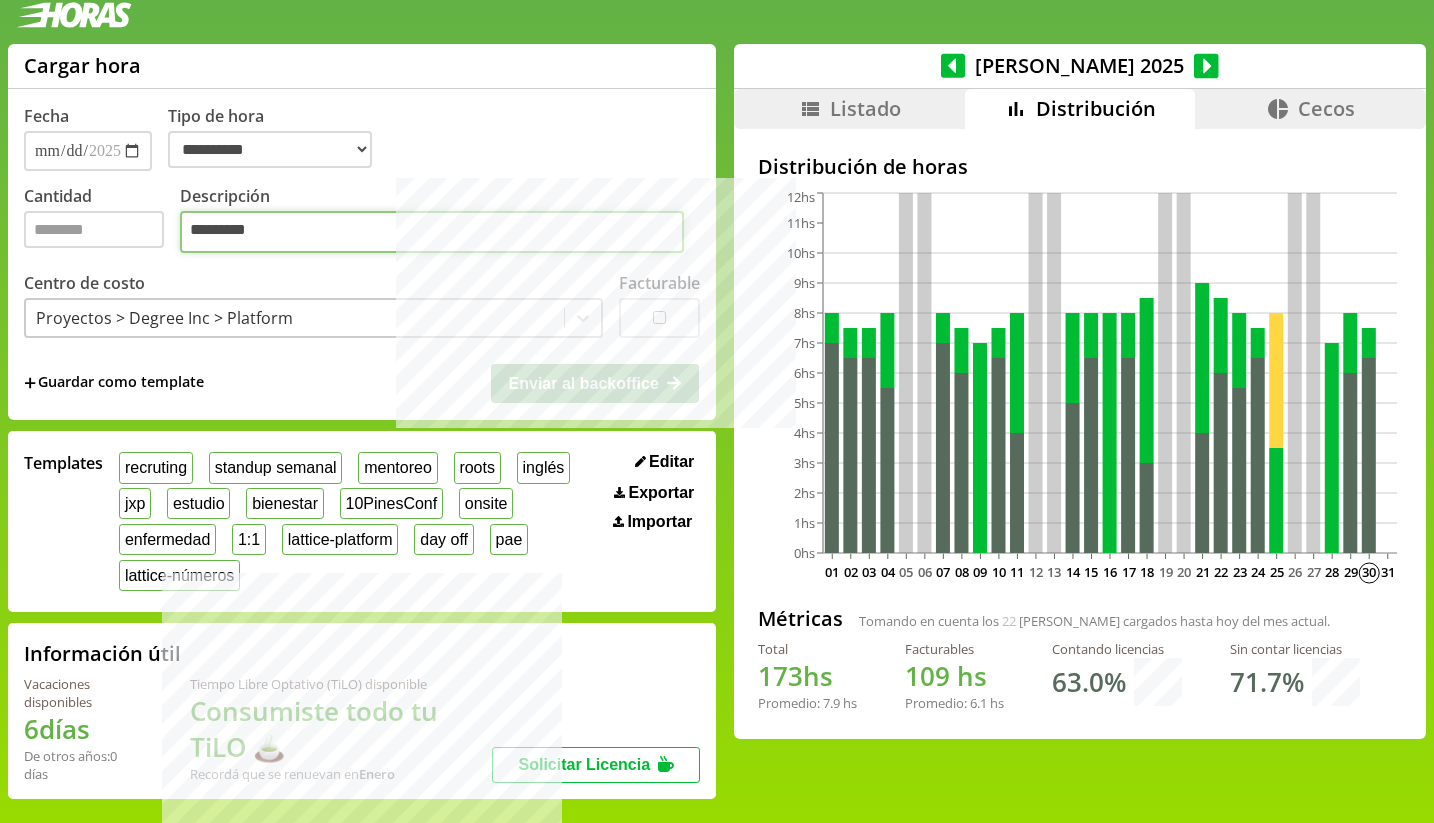 click on "*********" at bounding box center [432, 232] 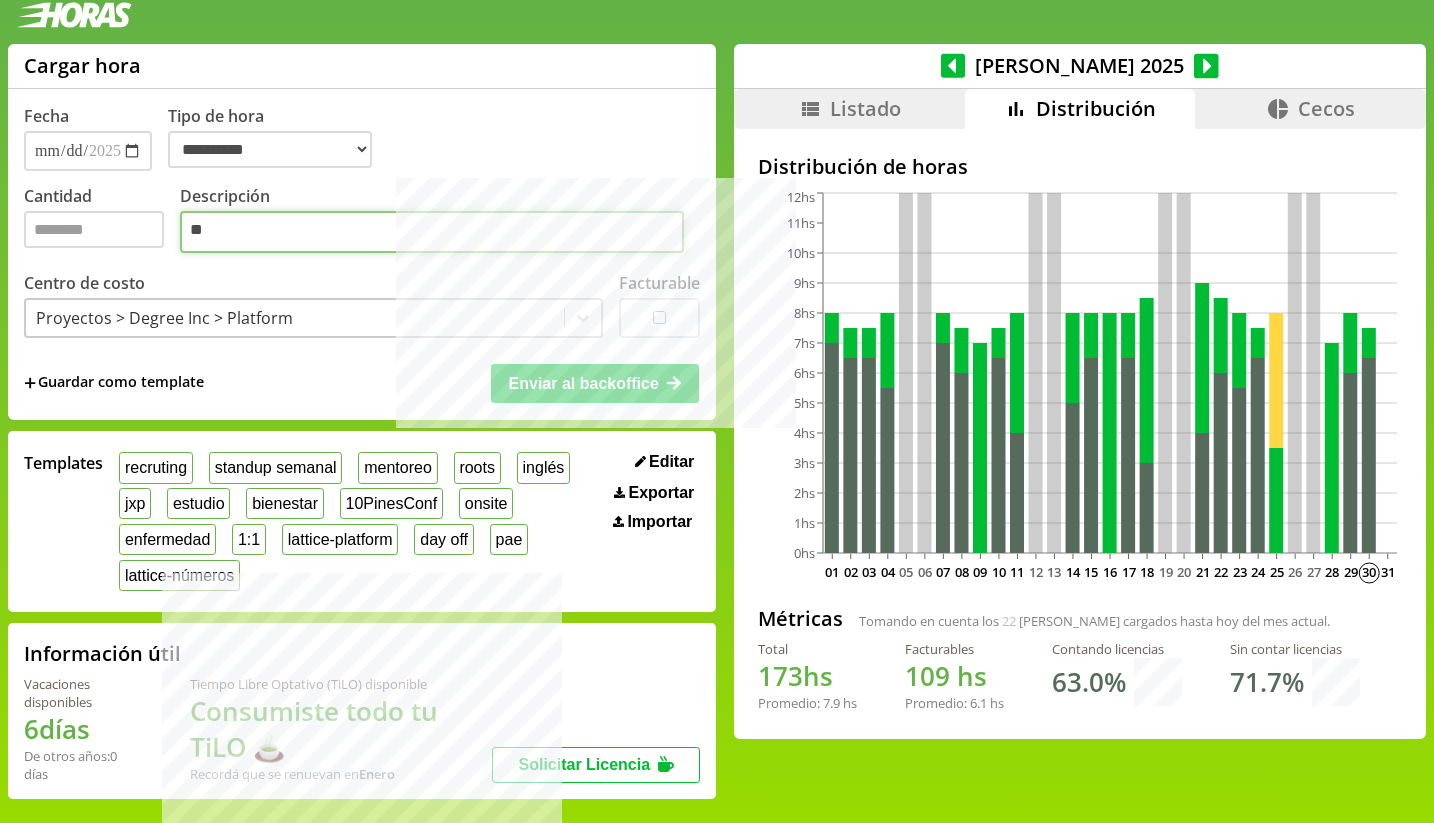 type on "*" 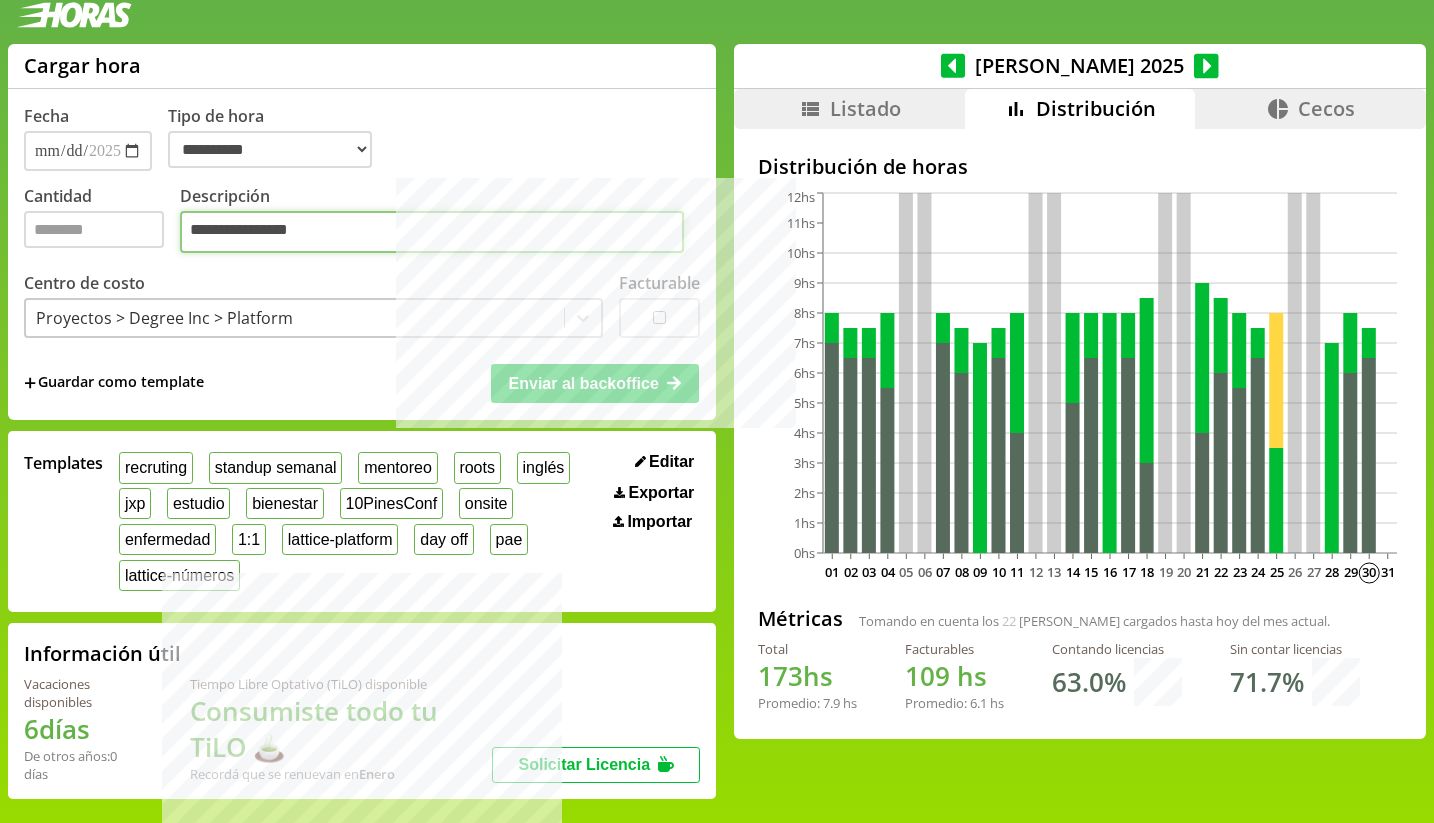 click on "**********" at bounding box center (432, 232) 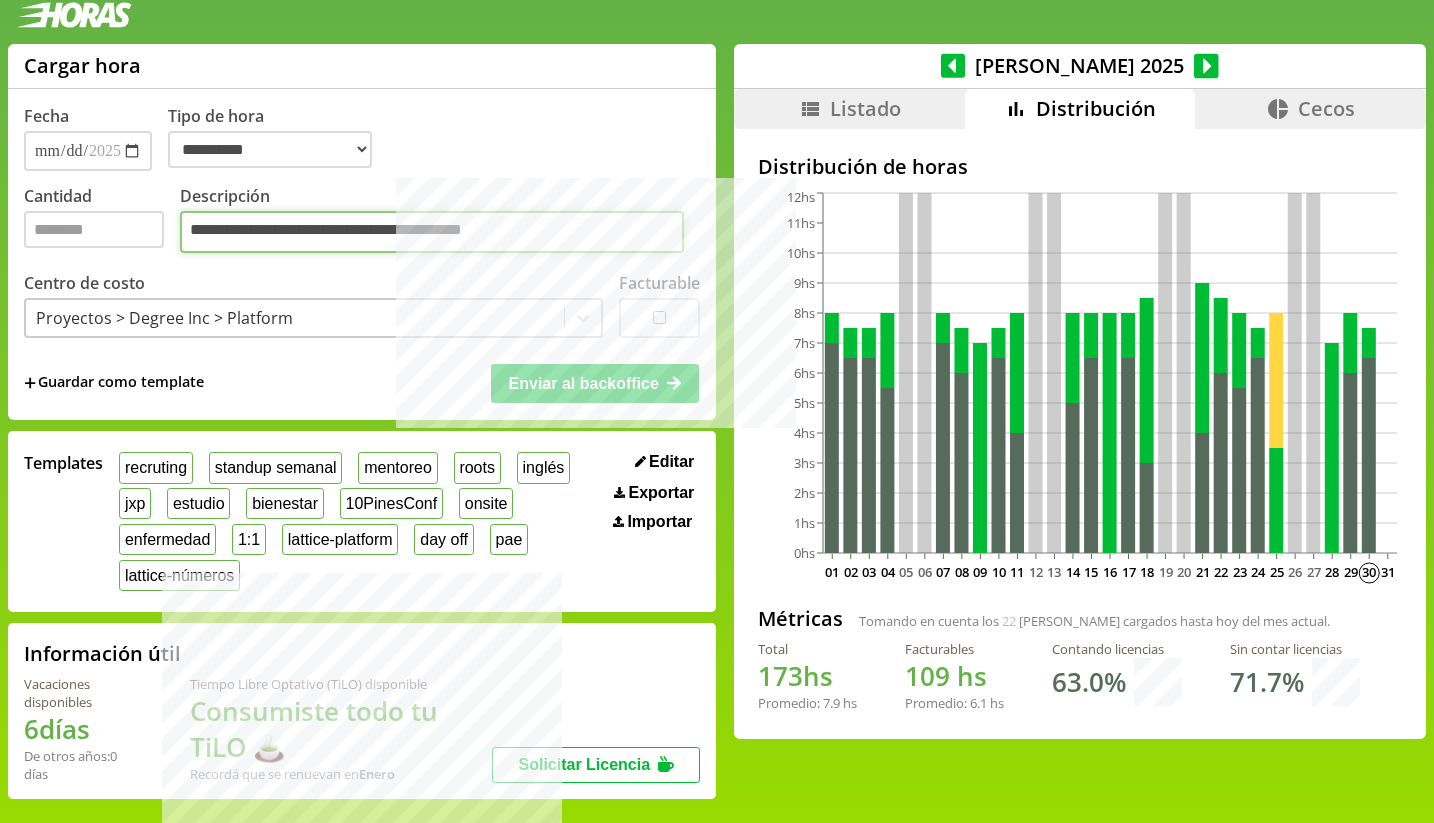 type on "**********" 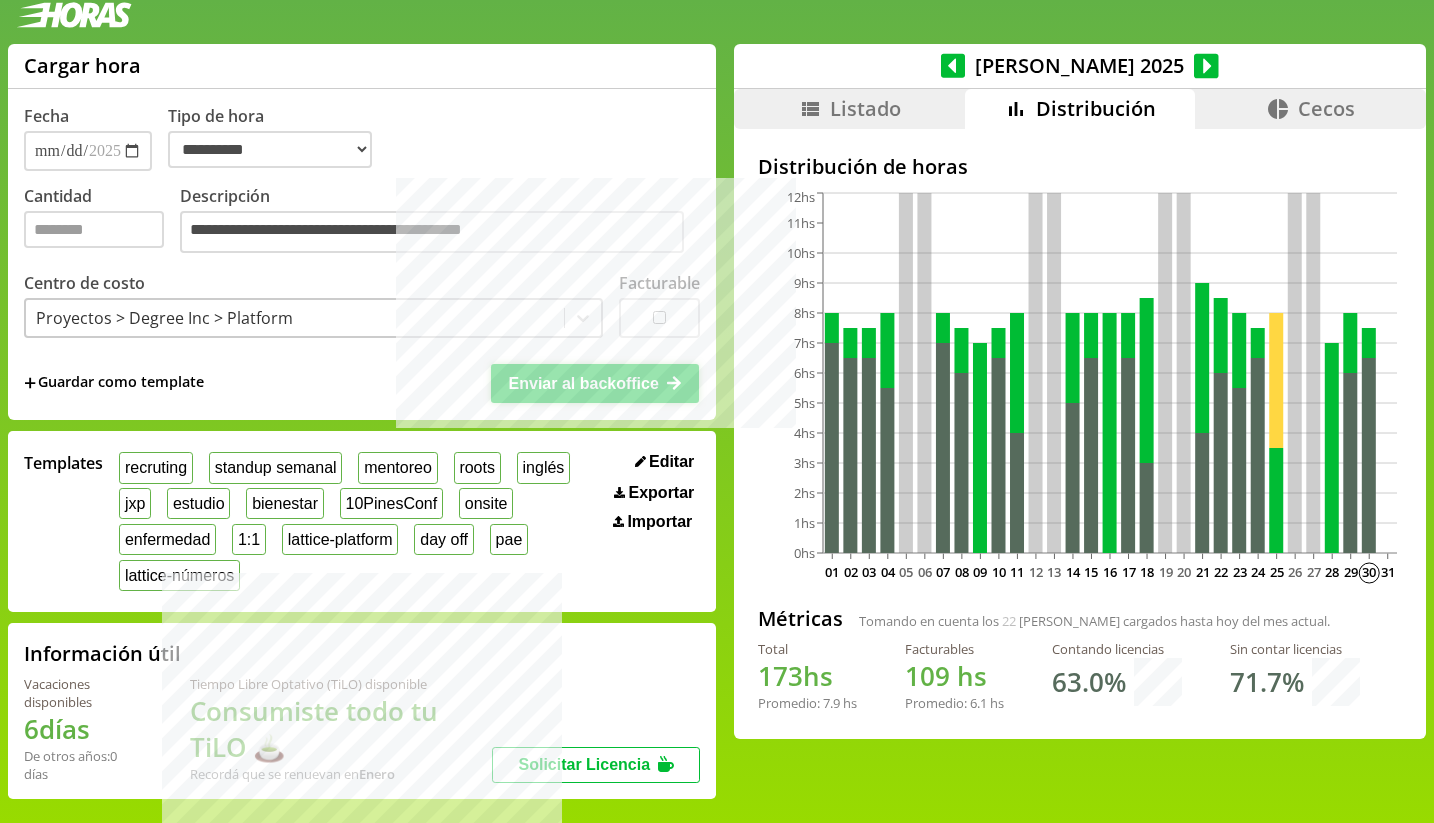click on "Enviar al backoffice" at bounding box center (584, 383) 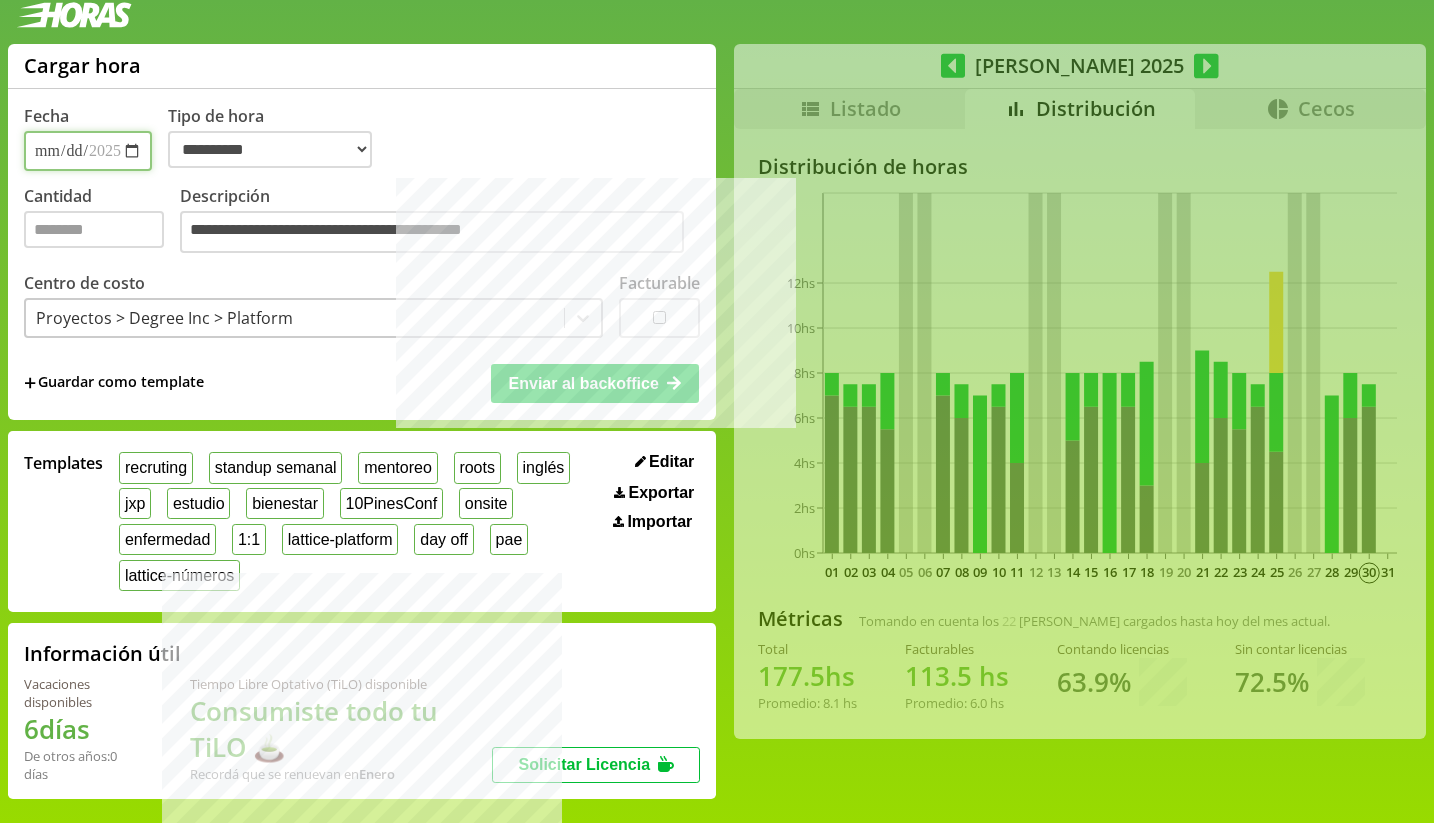 type 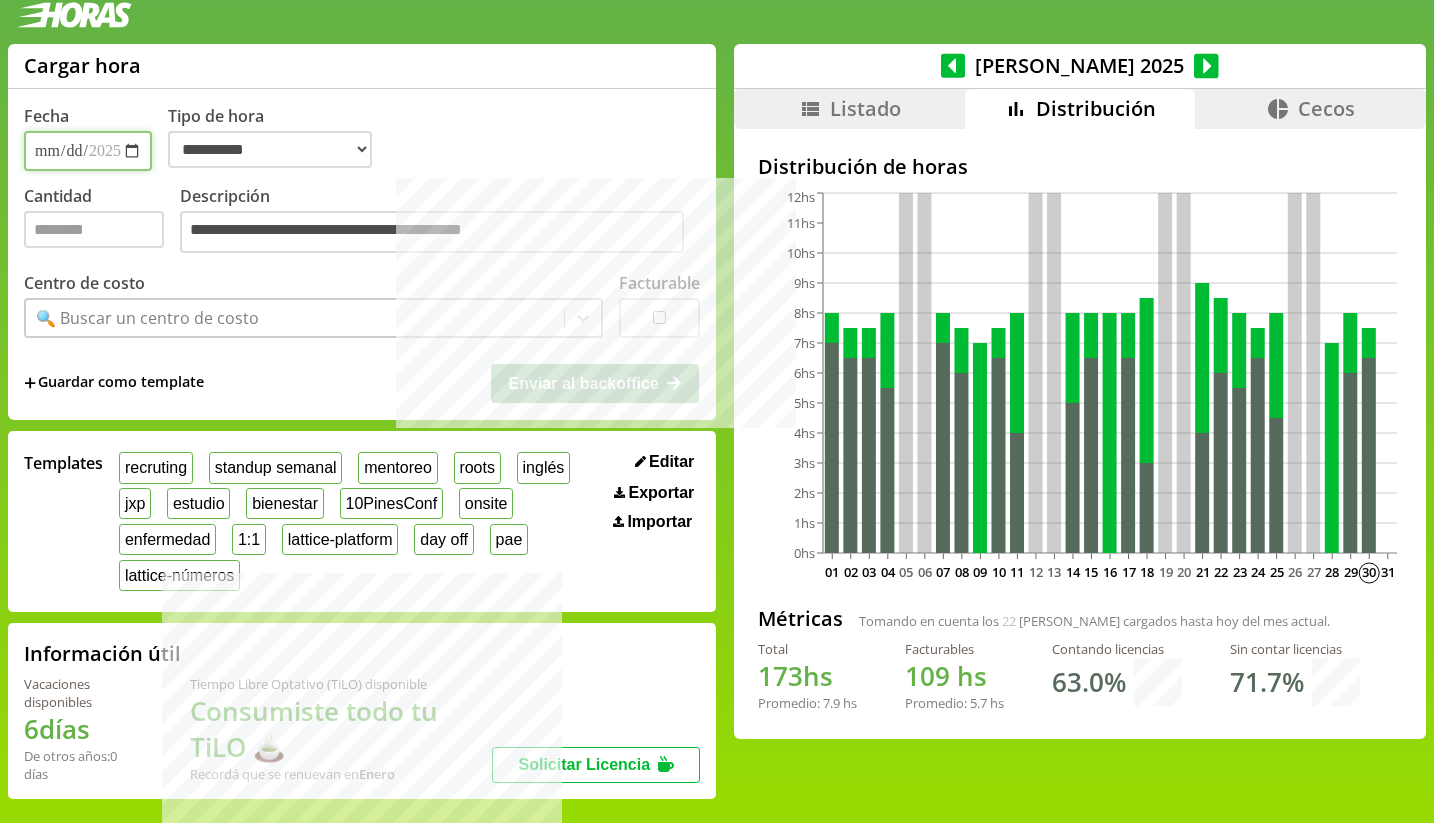 click on "**********" at bounding box center (88, 151) 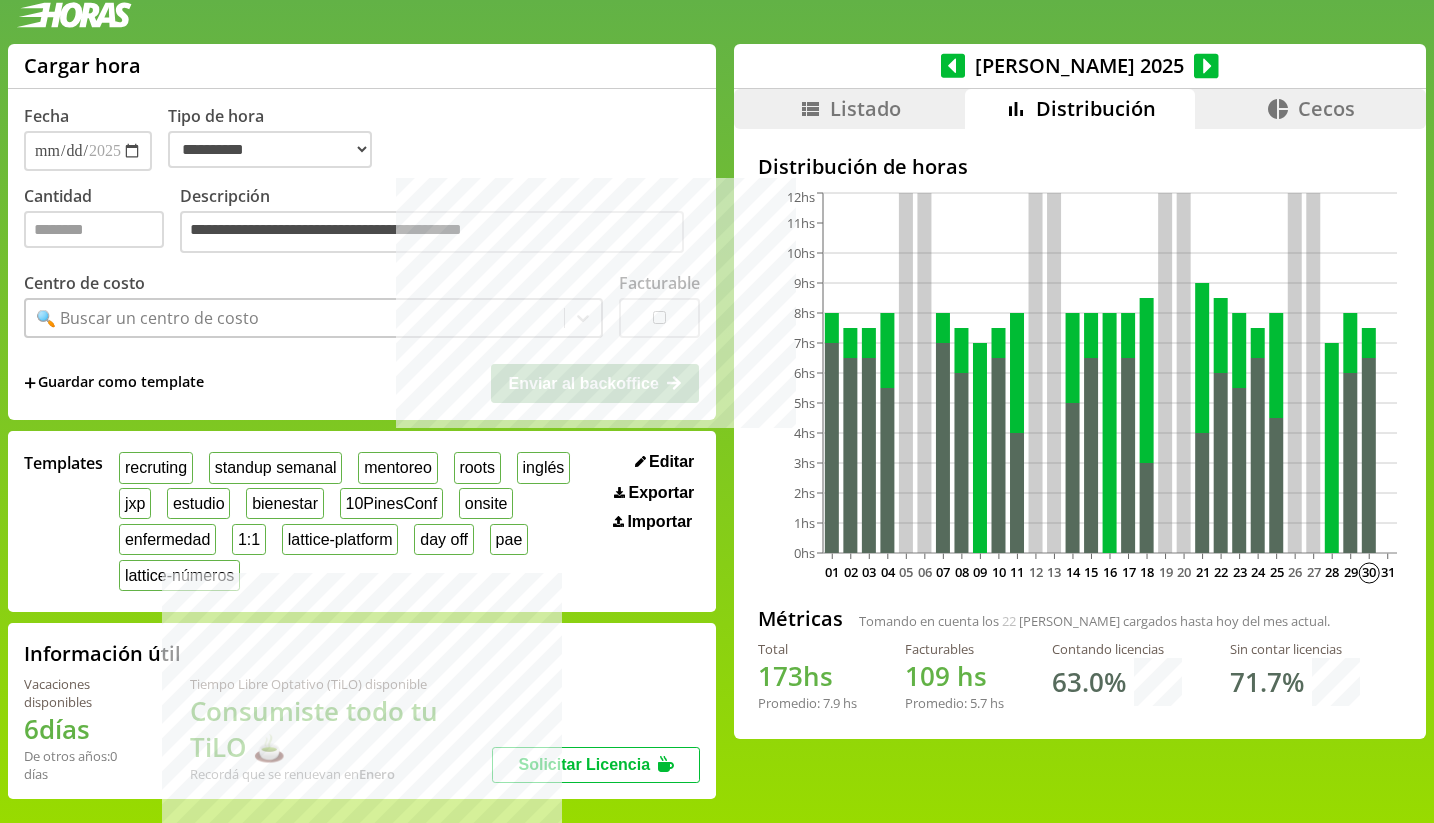 click on "**********" at bounding box center (362, 254) 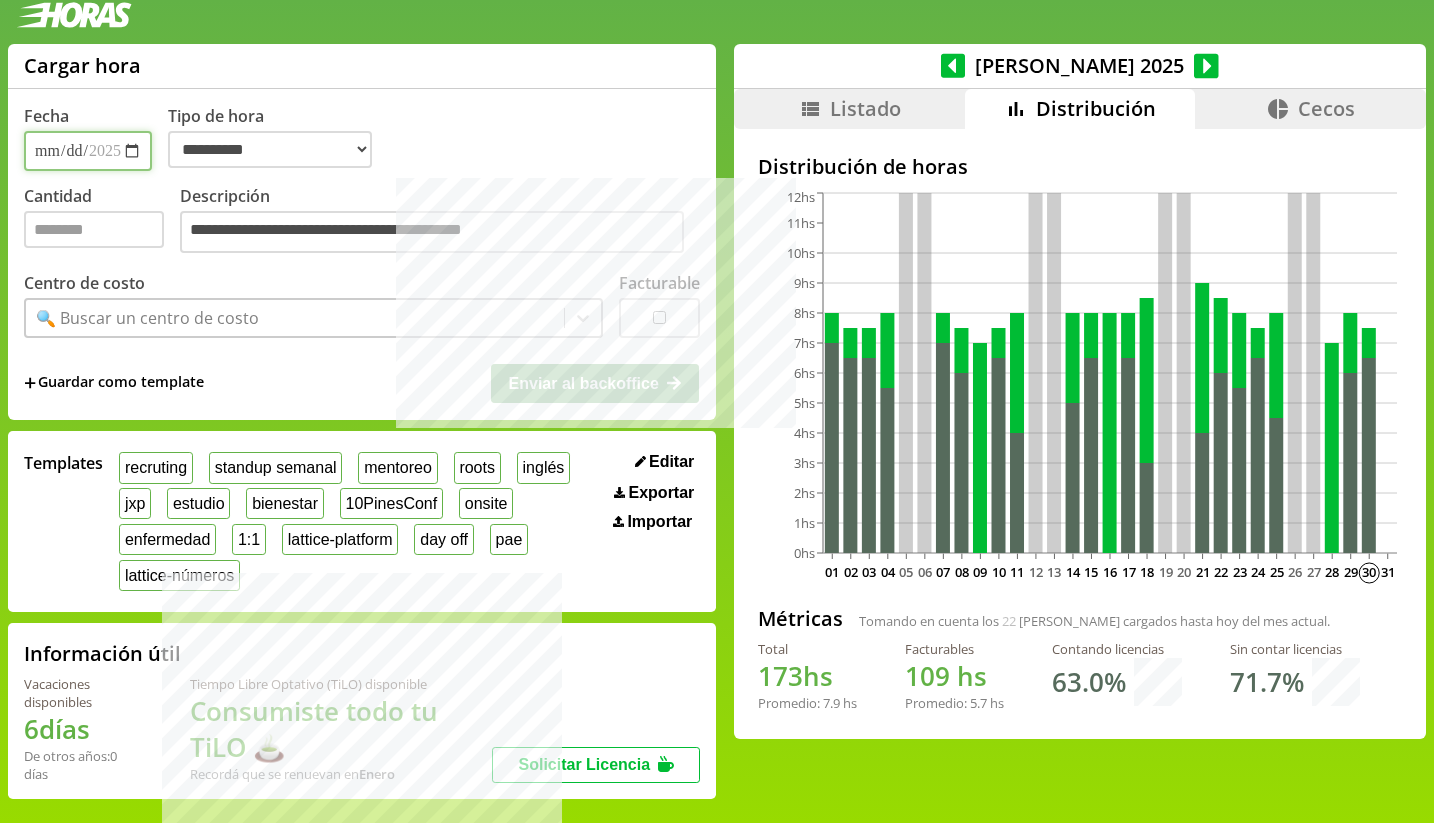click on "**********" at bounding box center [88, 151] 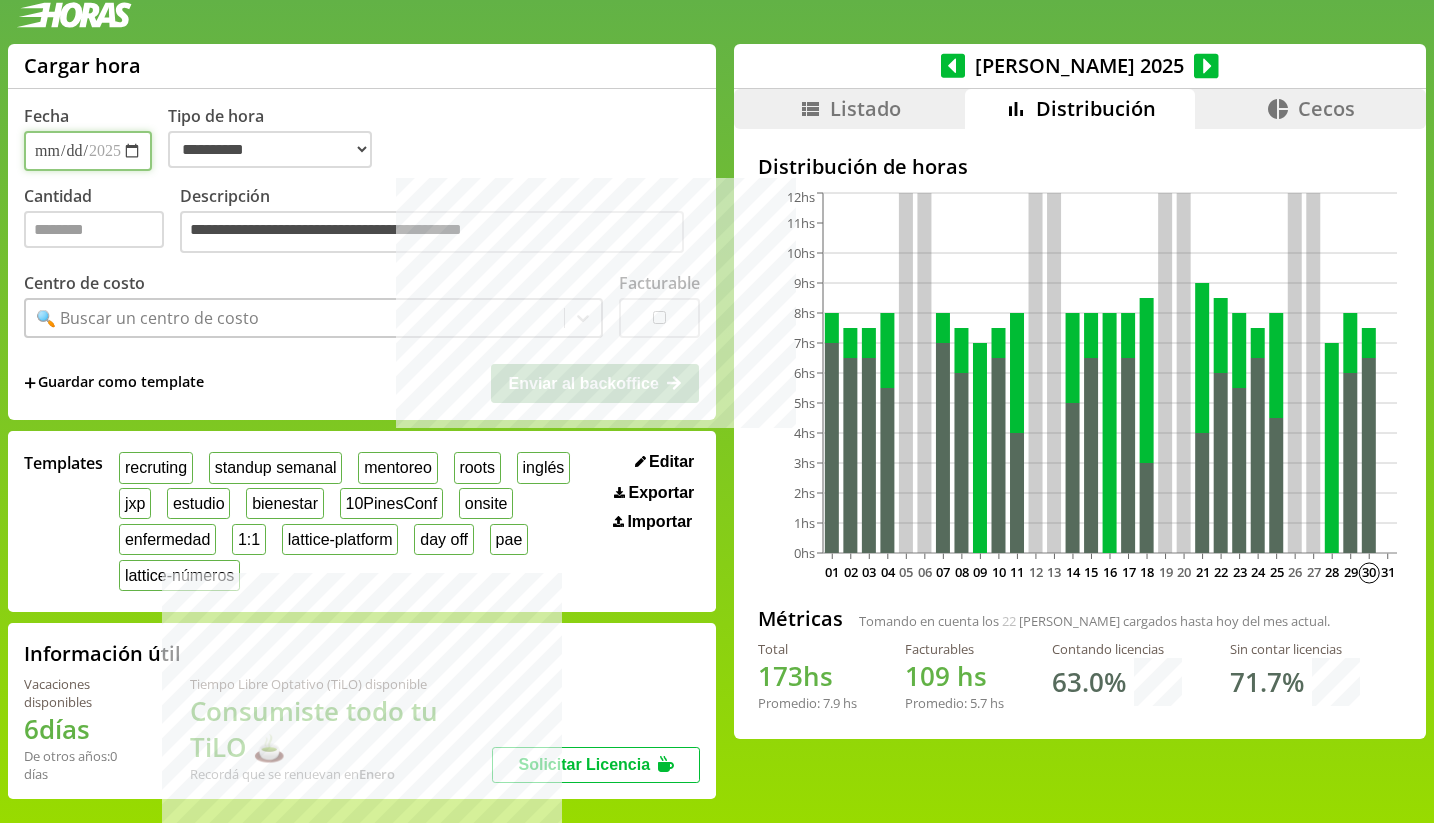 type on "**********" 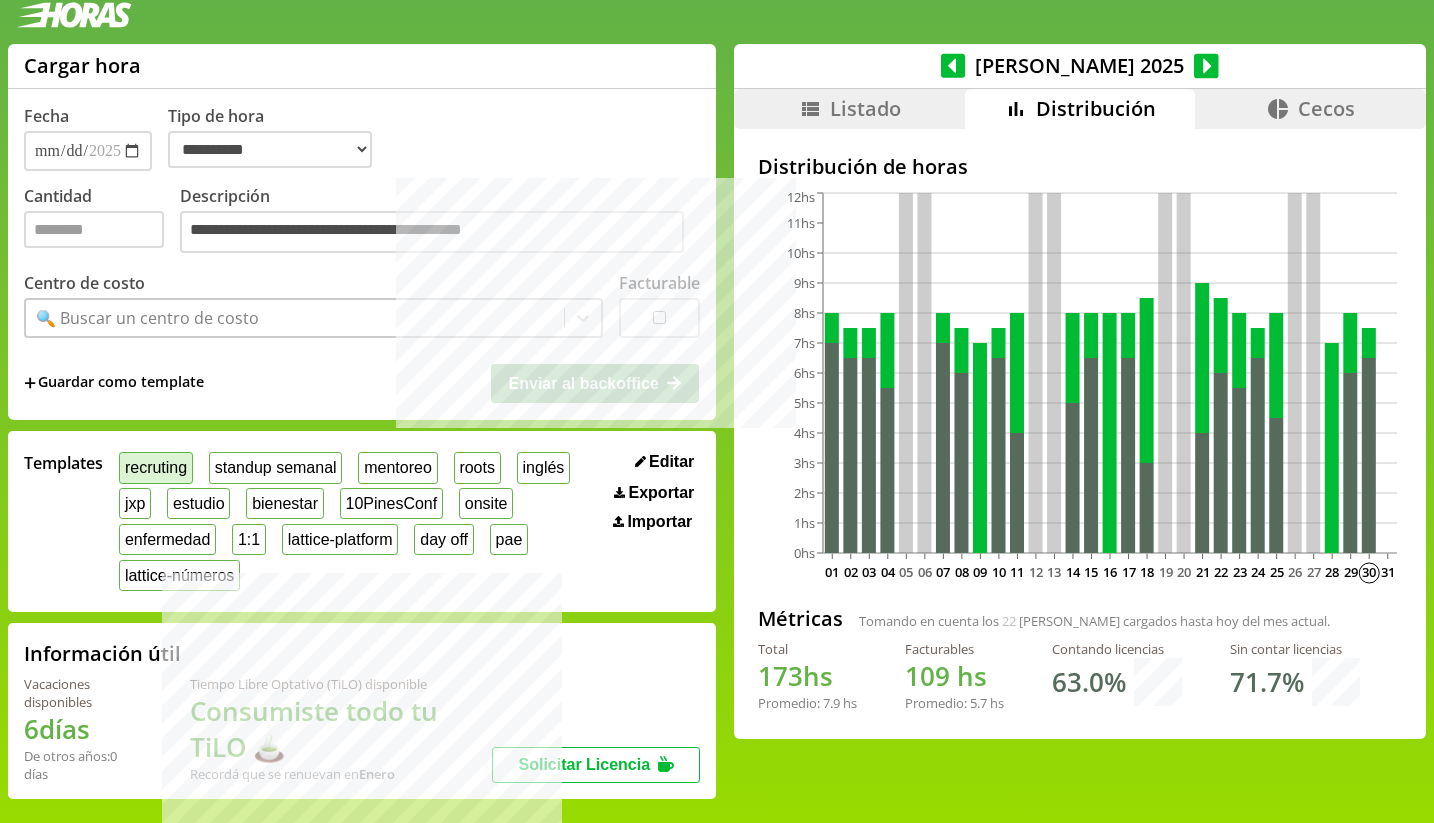 click on "recruting" at bounding box center [156, 467] 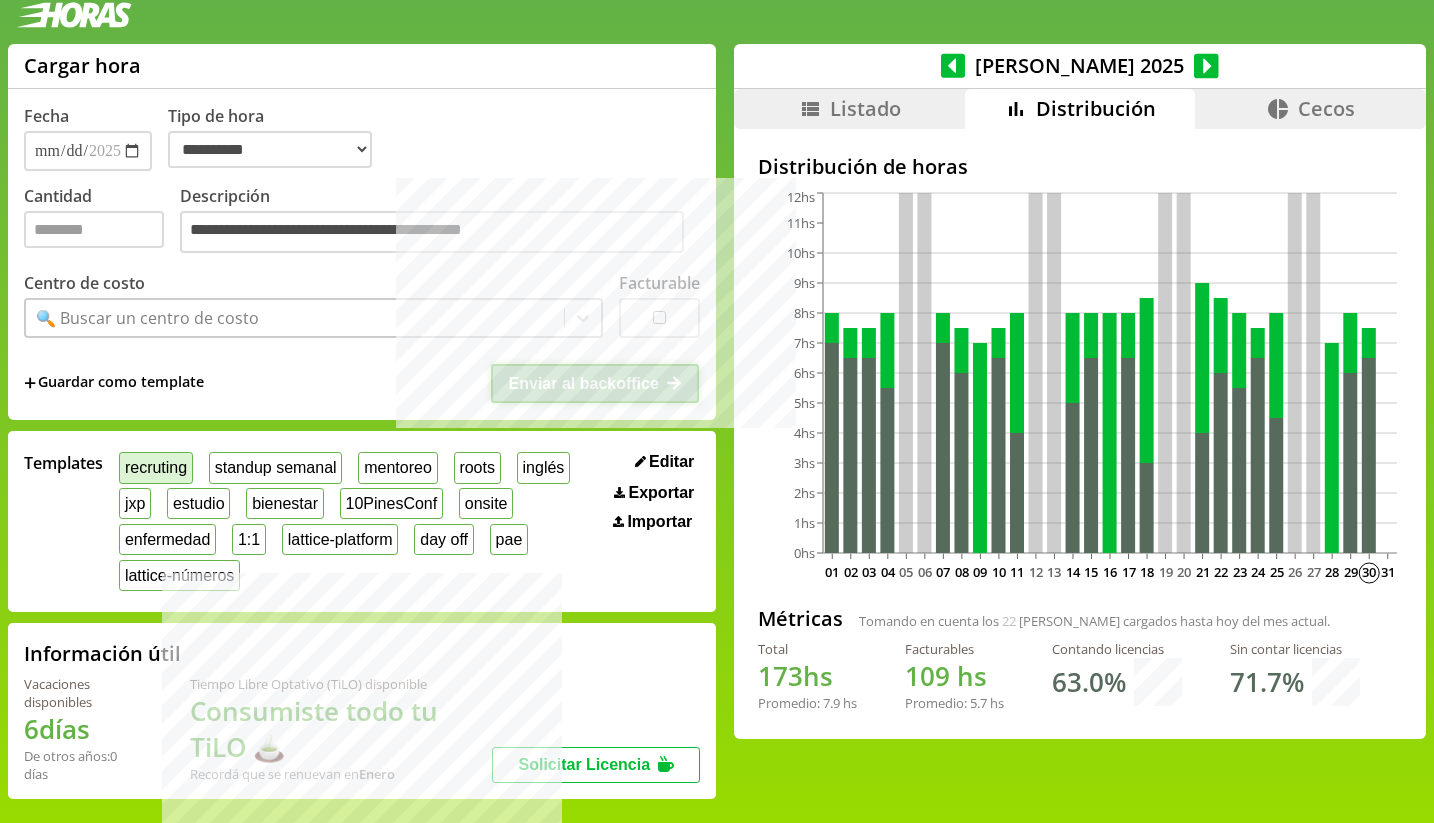 select on "**********" 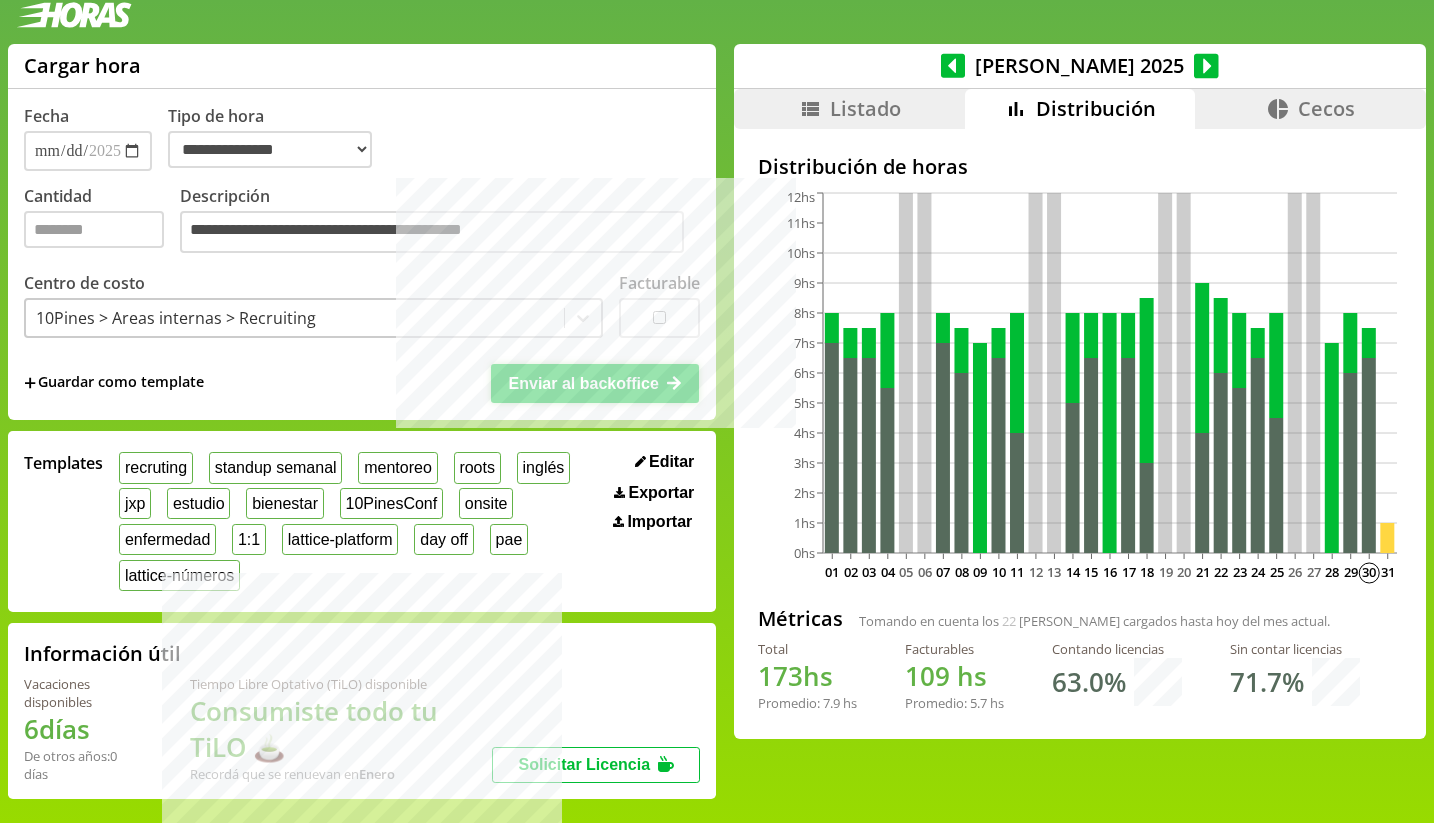 click on "Enviar al backoffice" at bounding box center [584, 383] 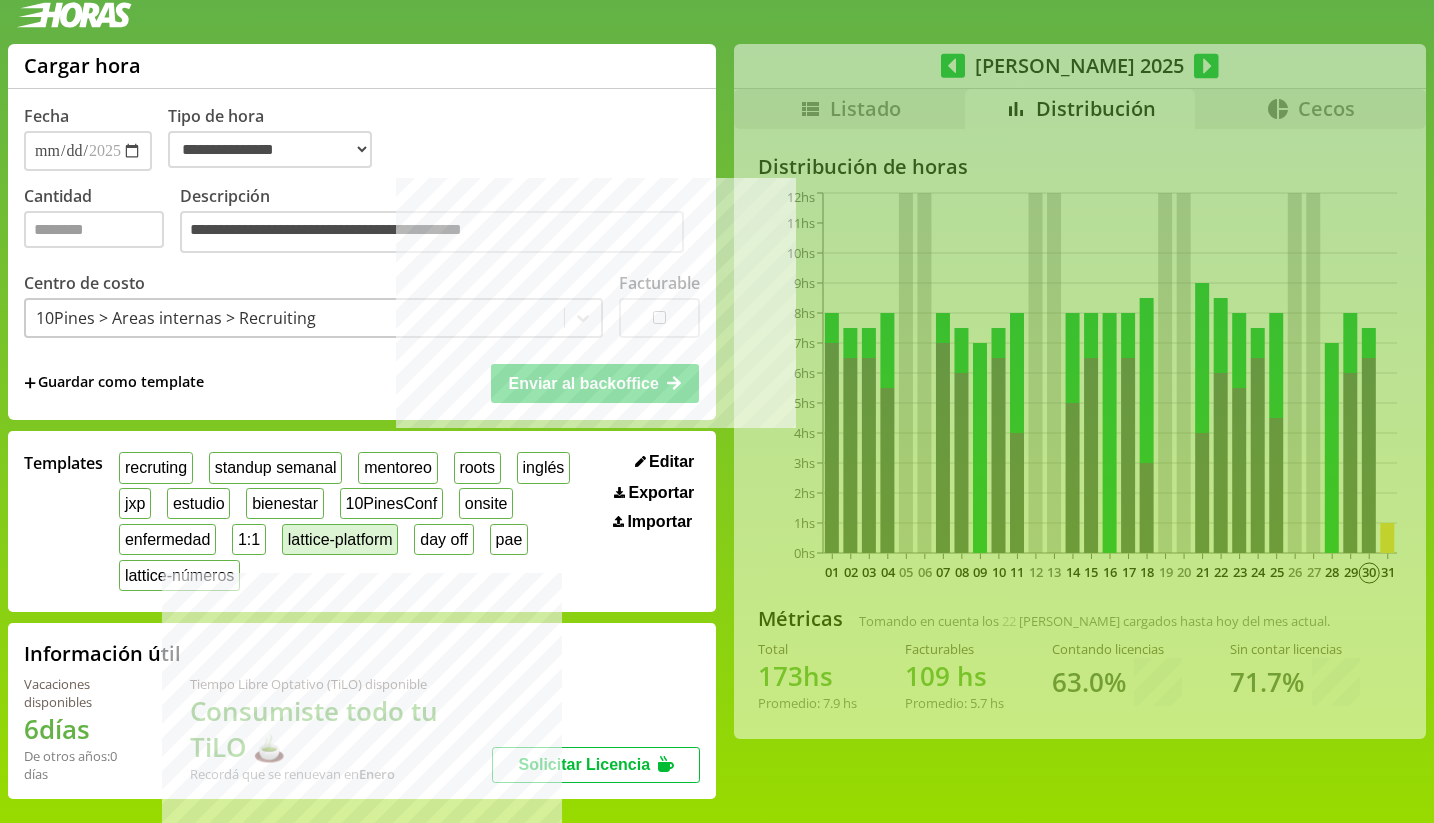click on "lattice-platform" at bounding box center [340, 539] 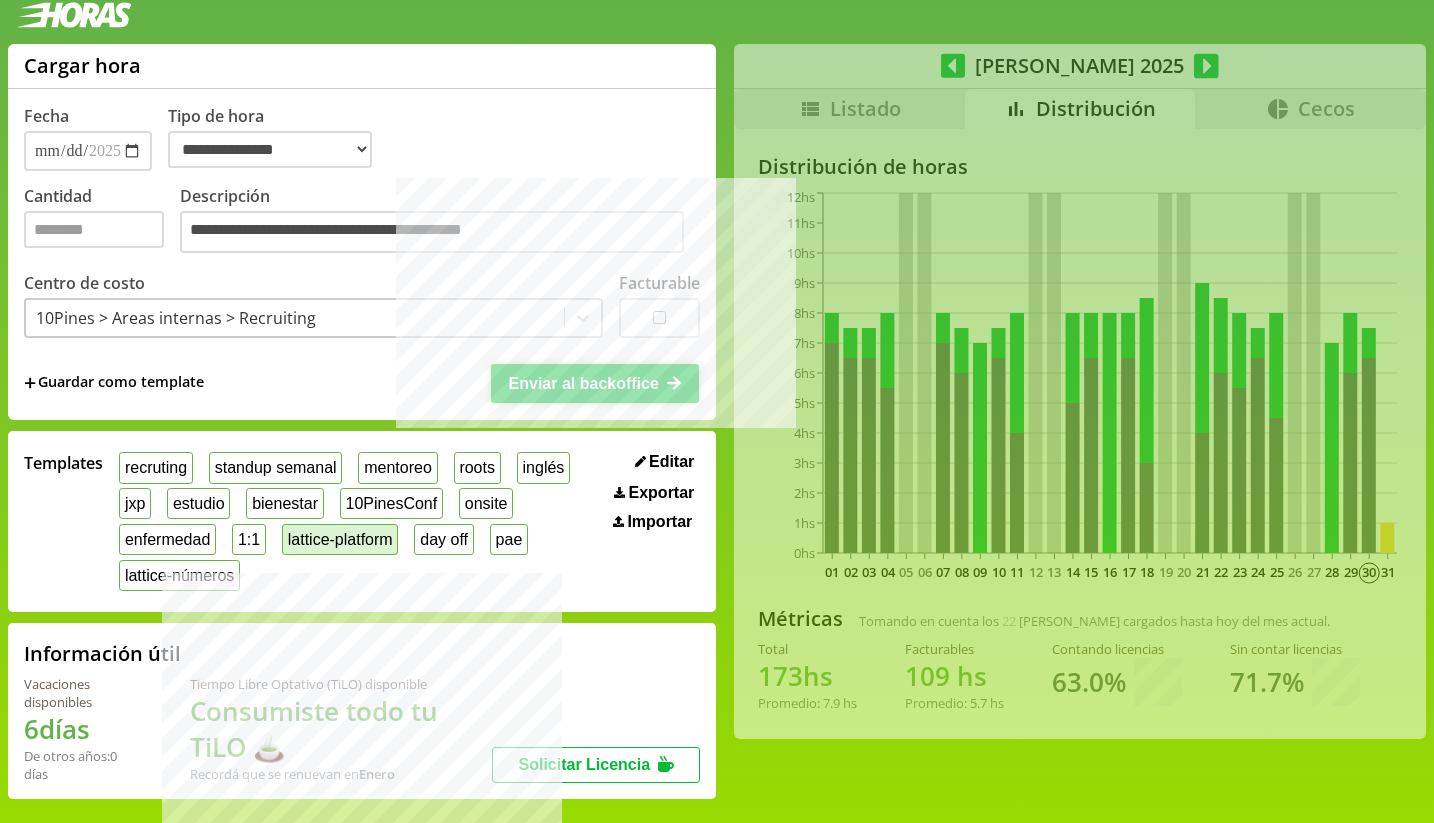 select on "**********" 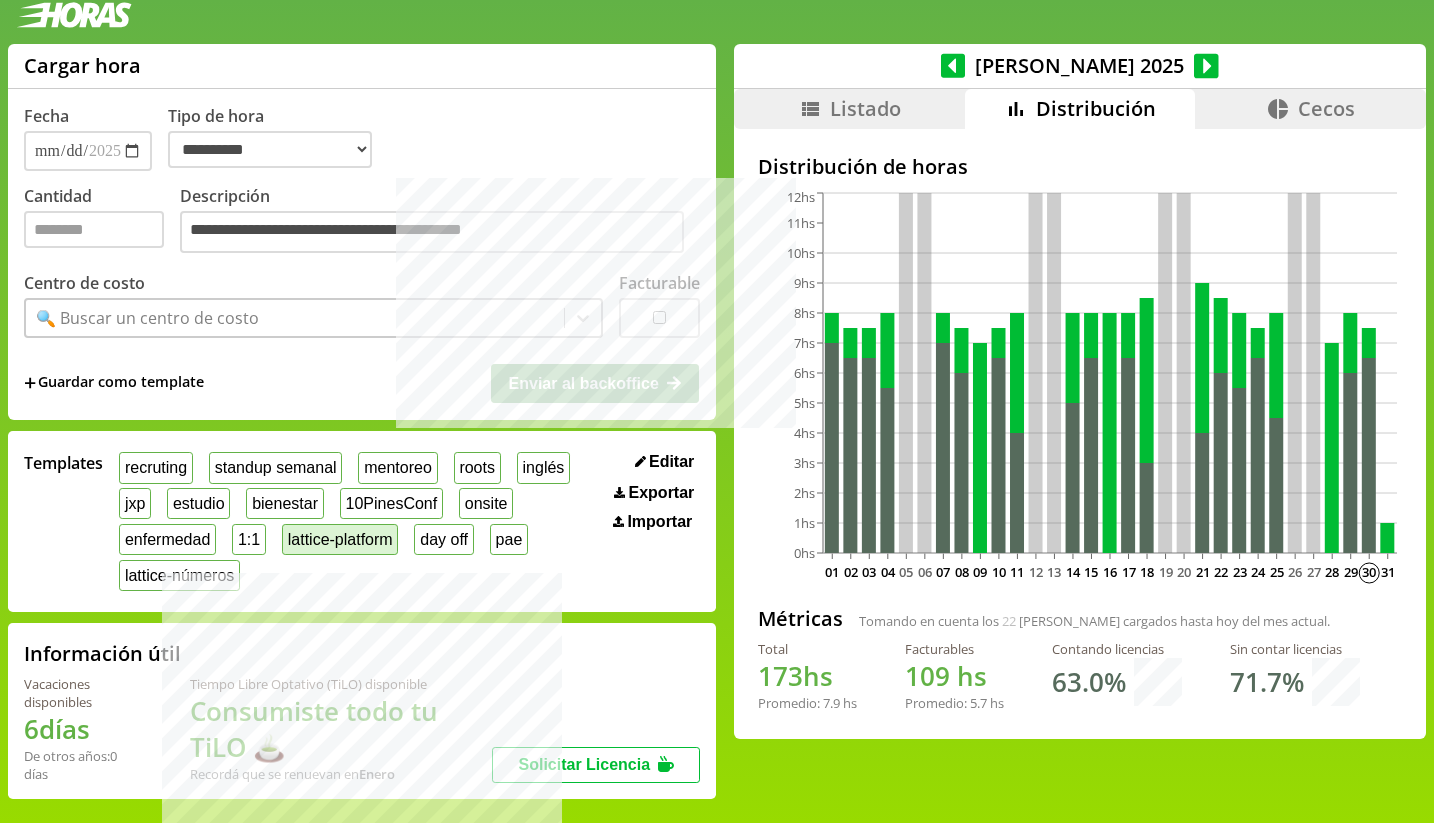 click on "lattice-platform" at bounding box center [340, 539] 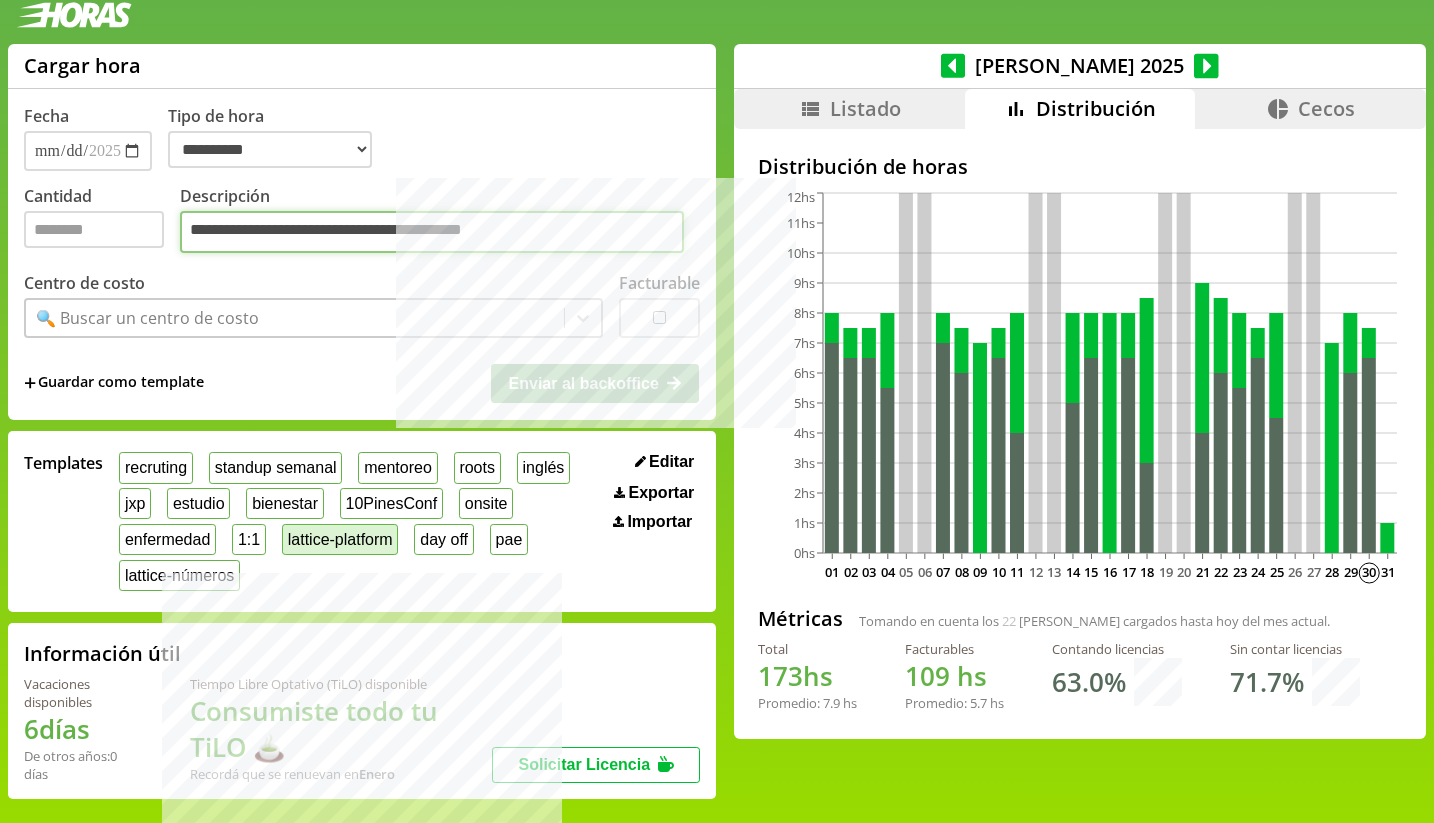 type on "*" 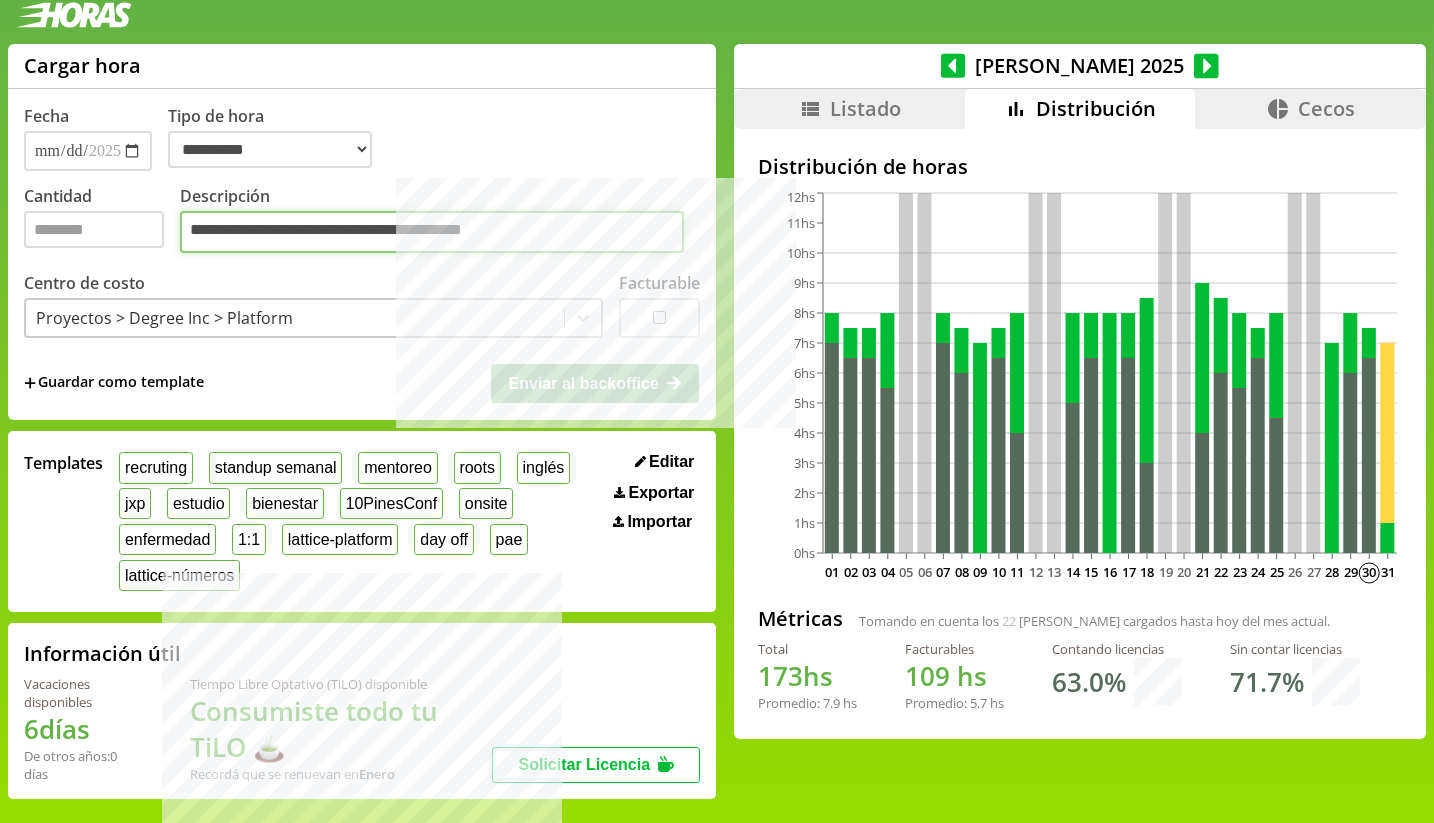 click on "**********" at bounding box center [432, 232] 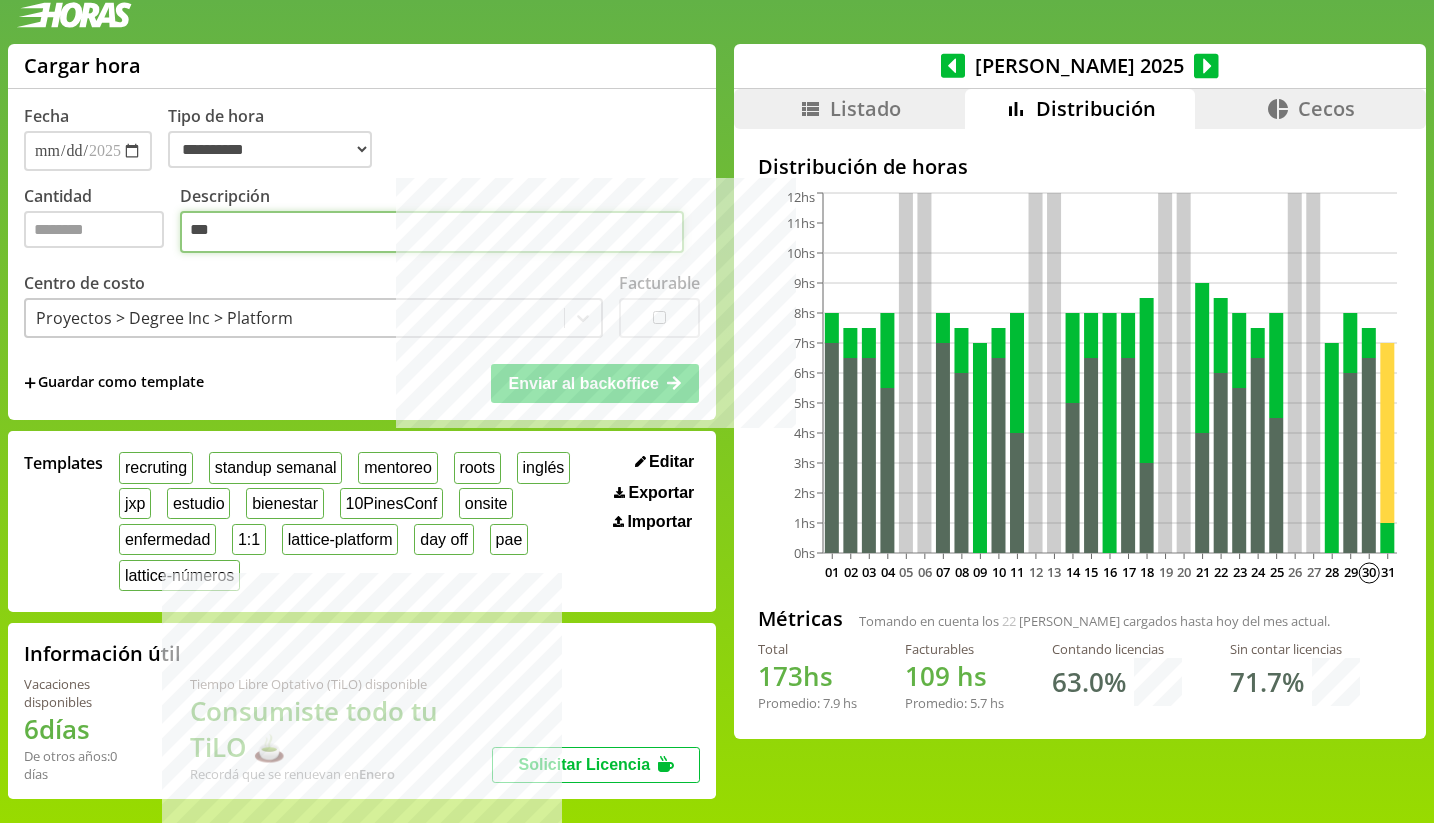 type on "***" 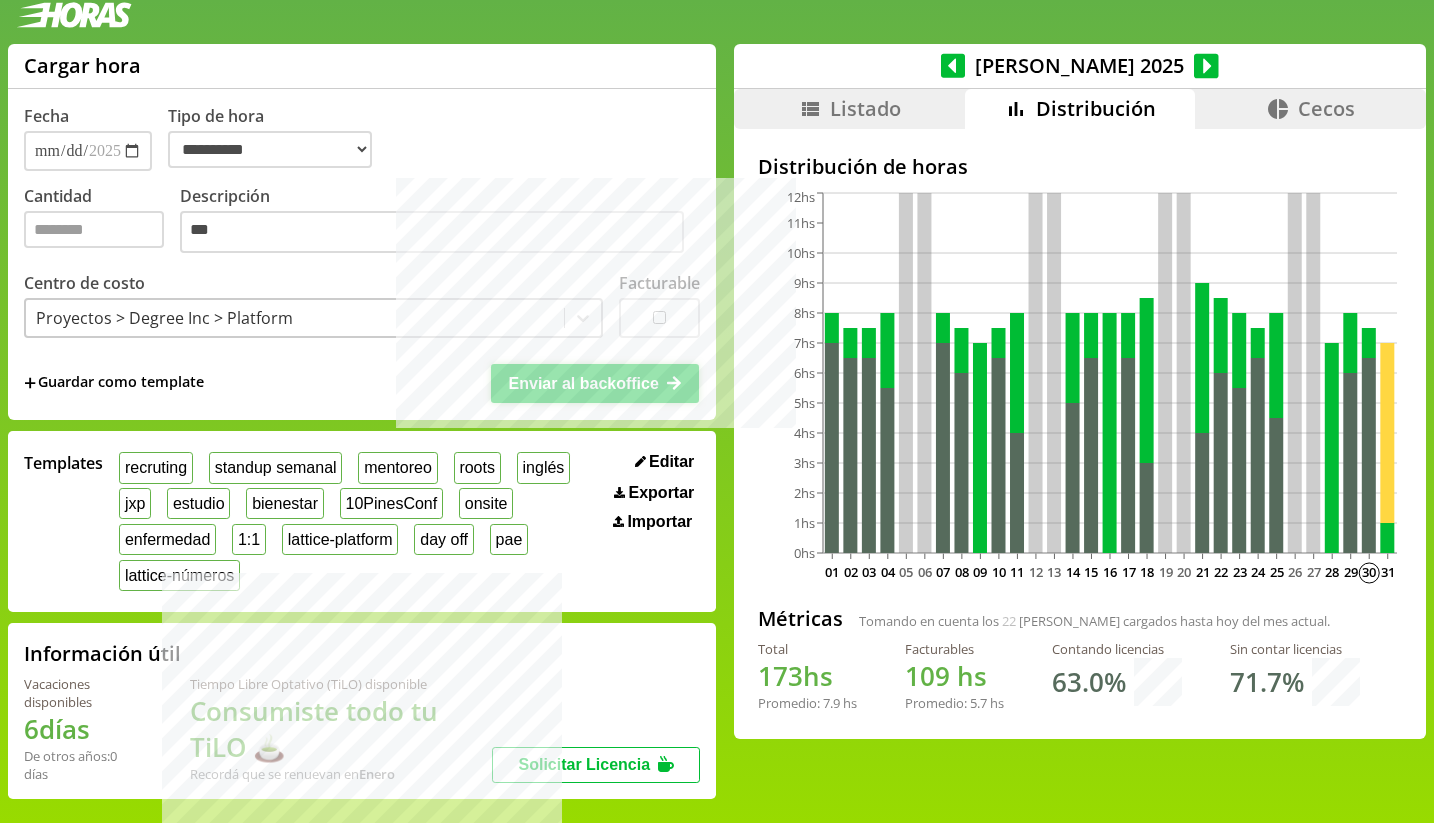 click on "Enviar al backoffice" at bounding box center (584, 383) 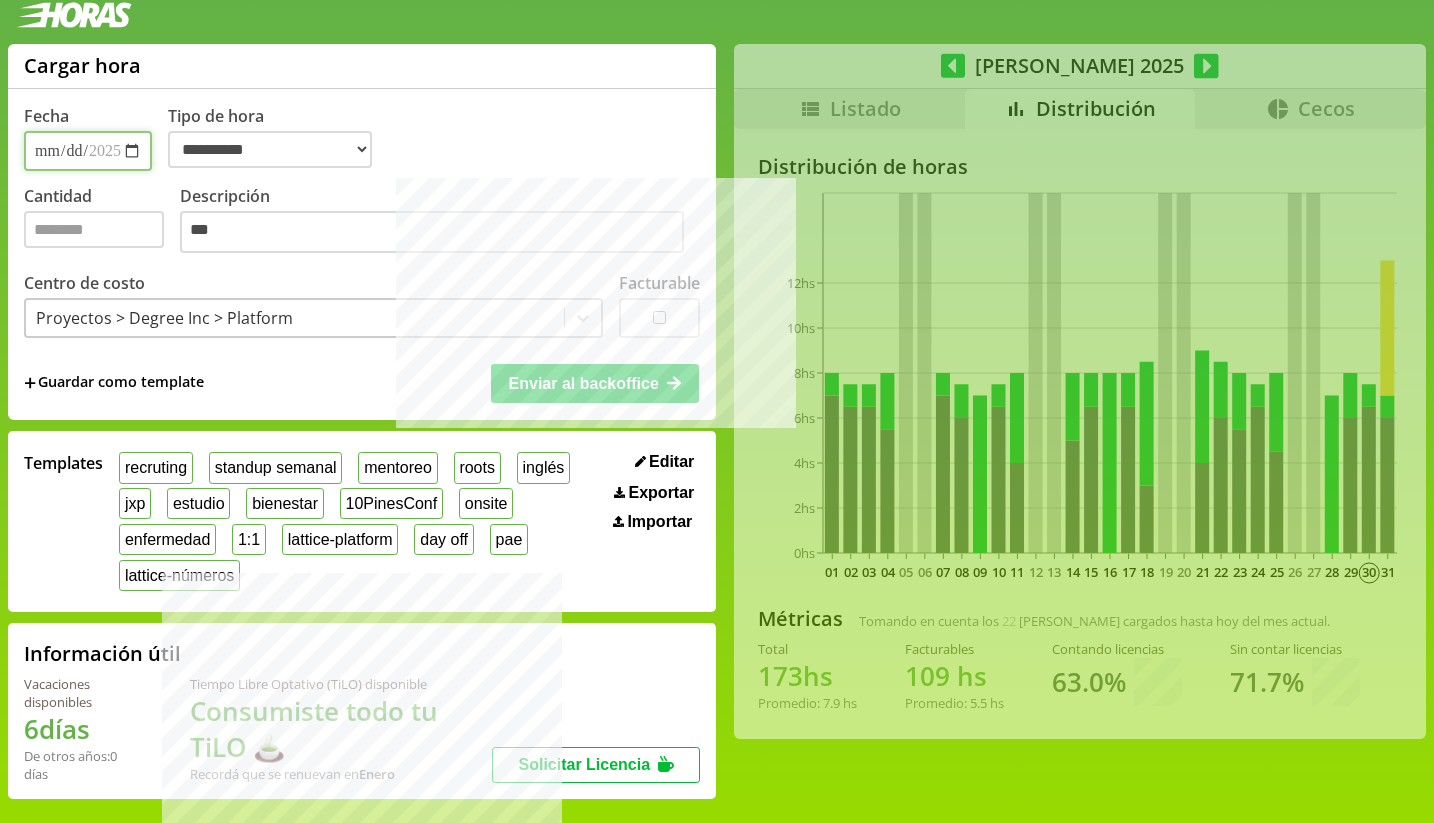 type 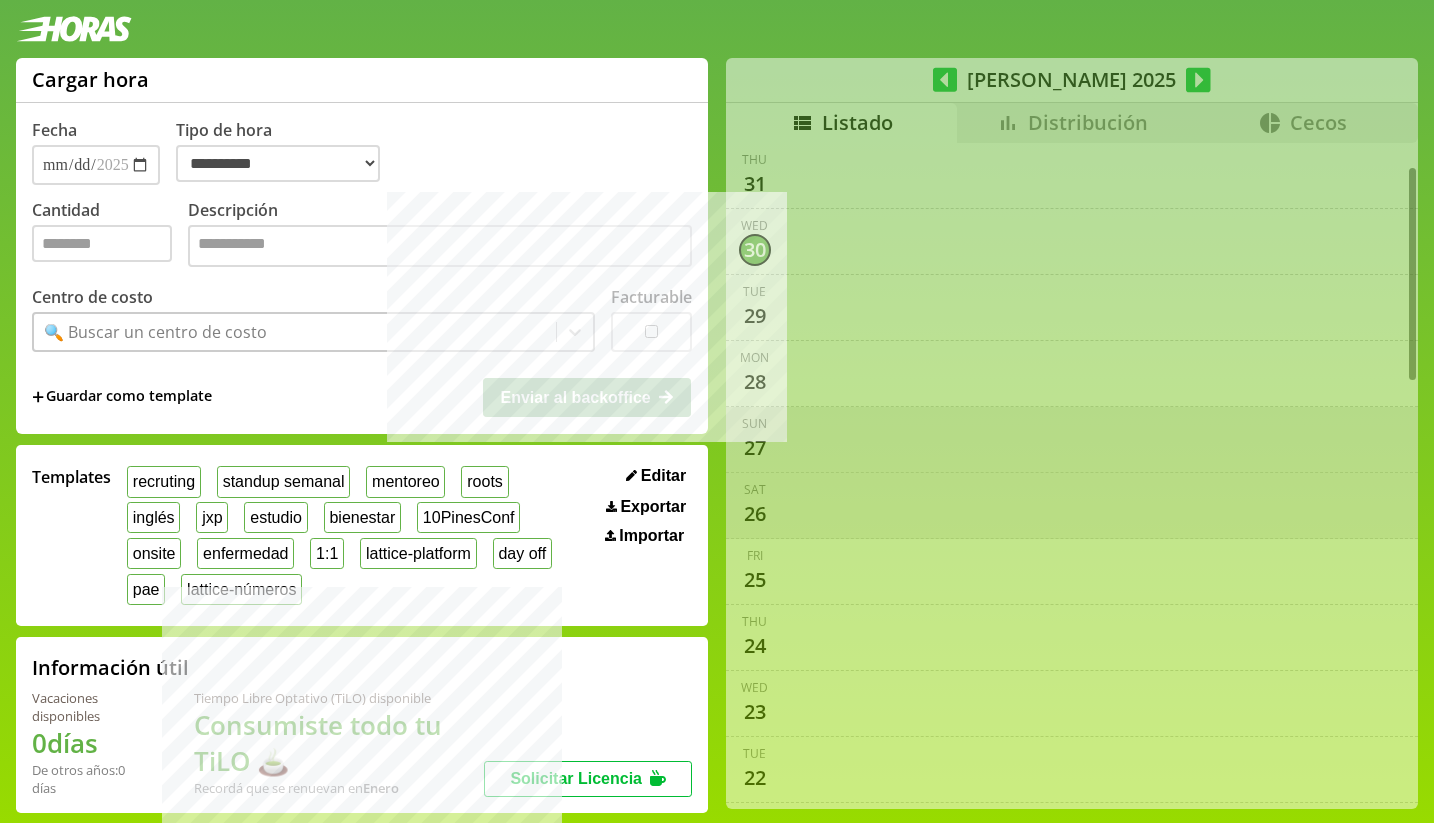 select on "**********" 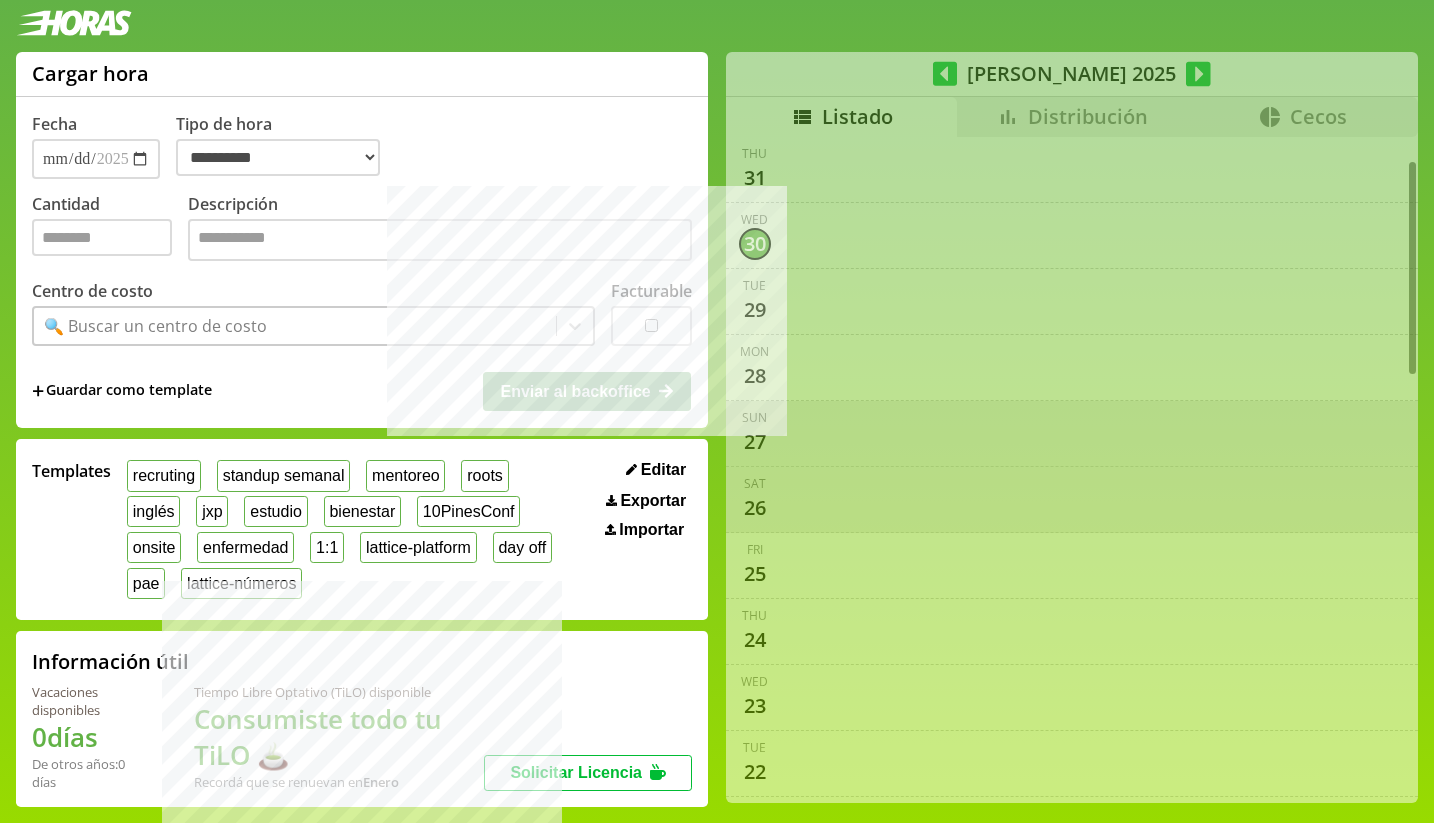 scroll, scrollTop: 8, scrollLeft: 0, axis: vertical 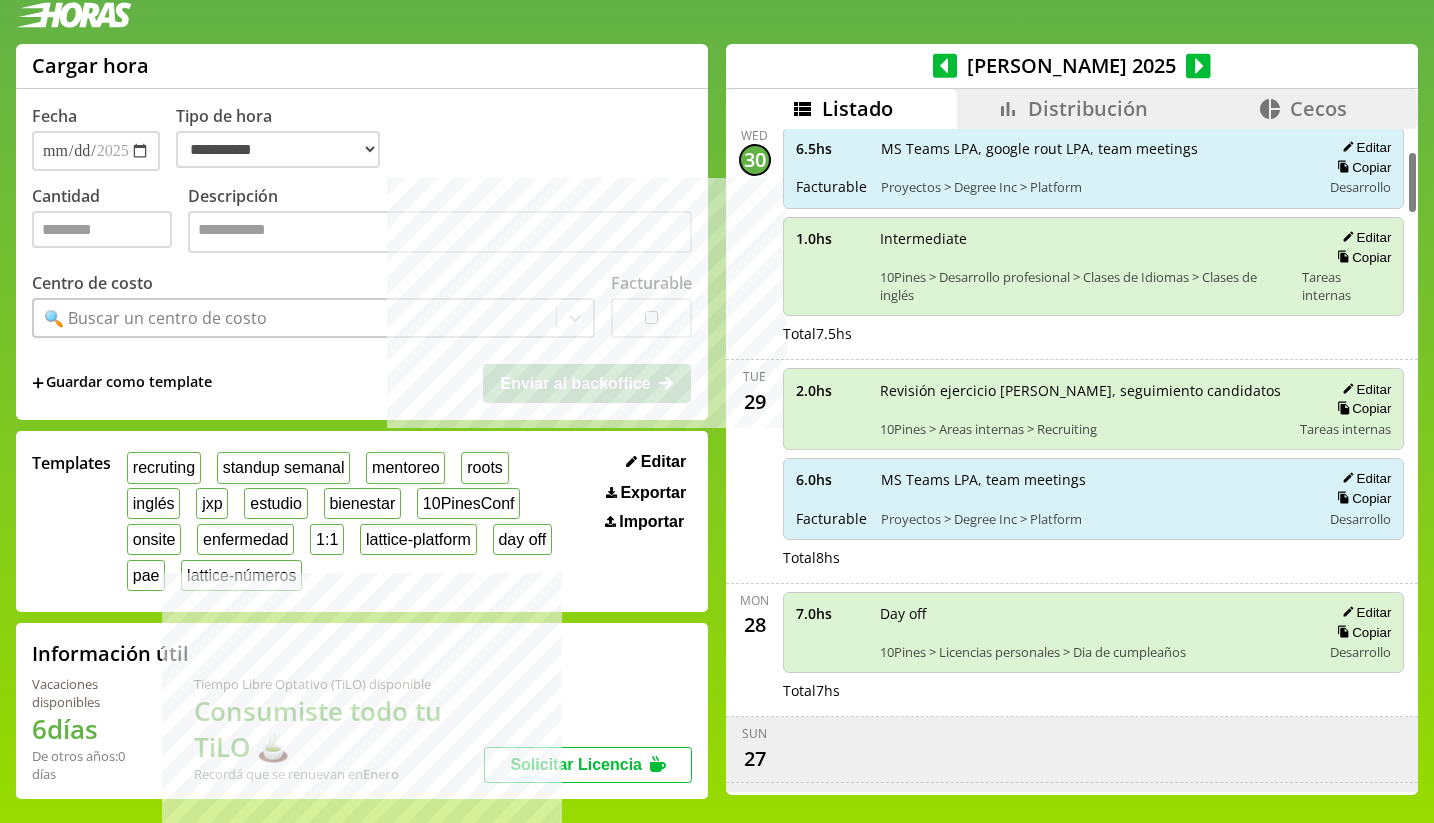 click on "Distribución" at bounding box center [1072, 109] 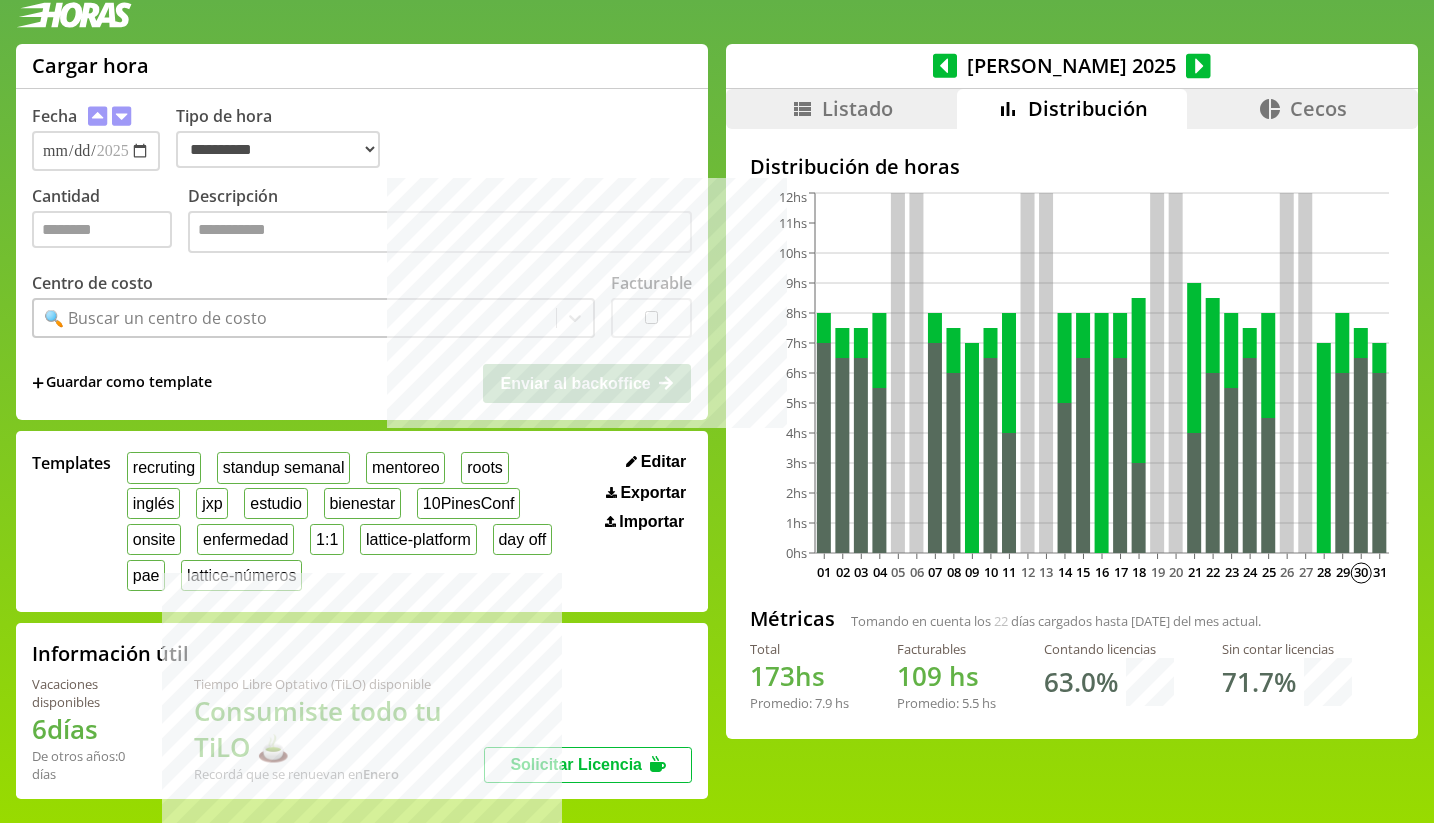 click 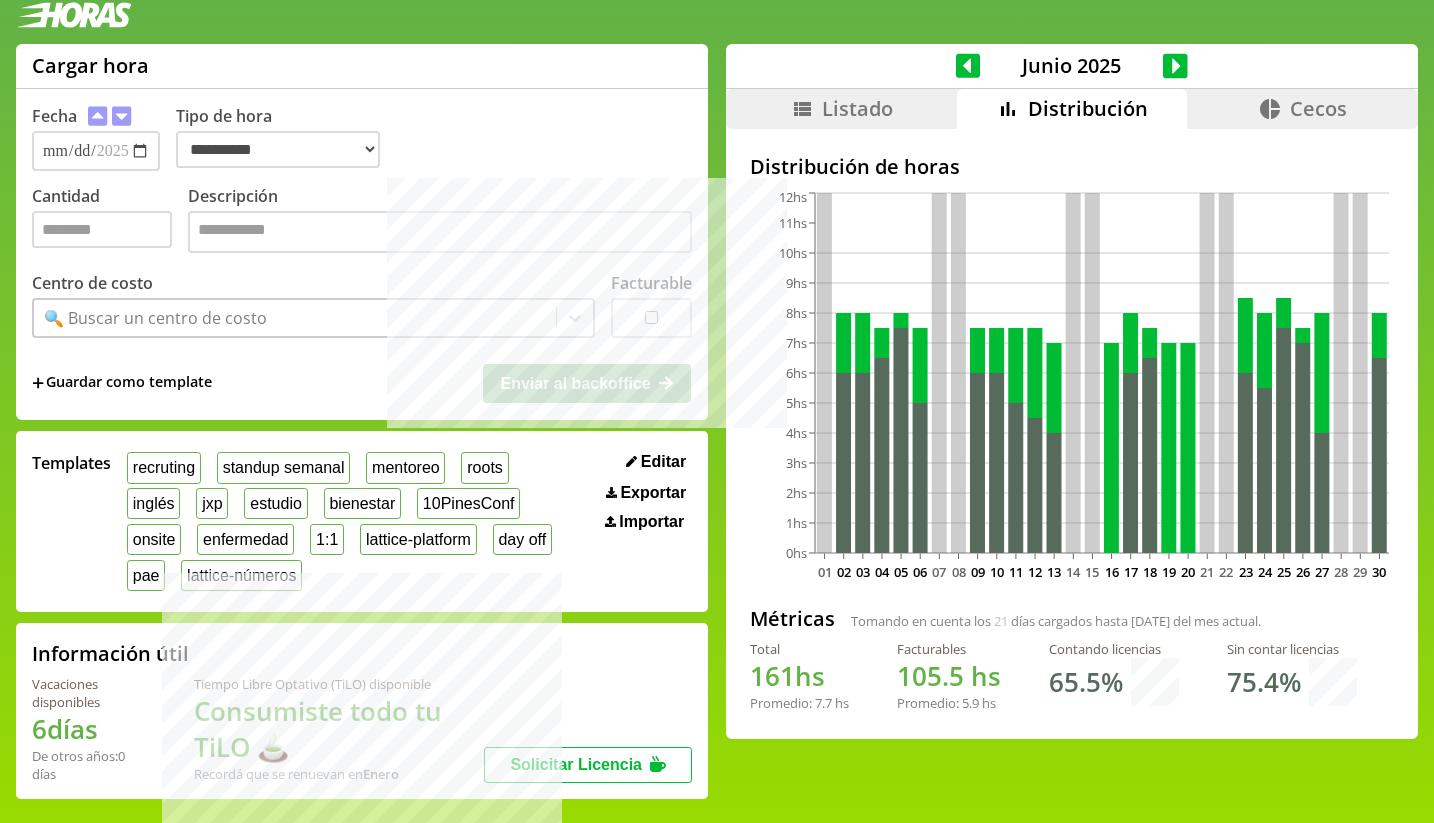 click 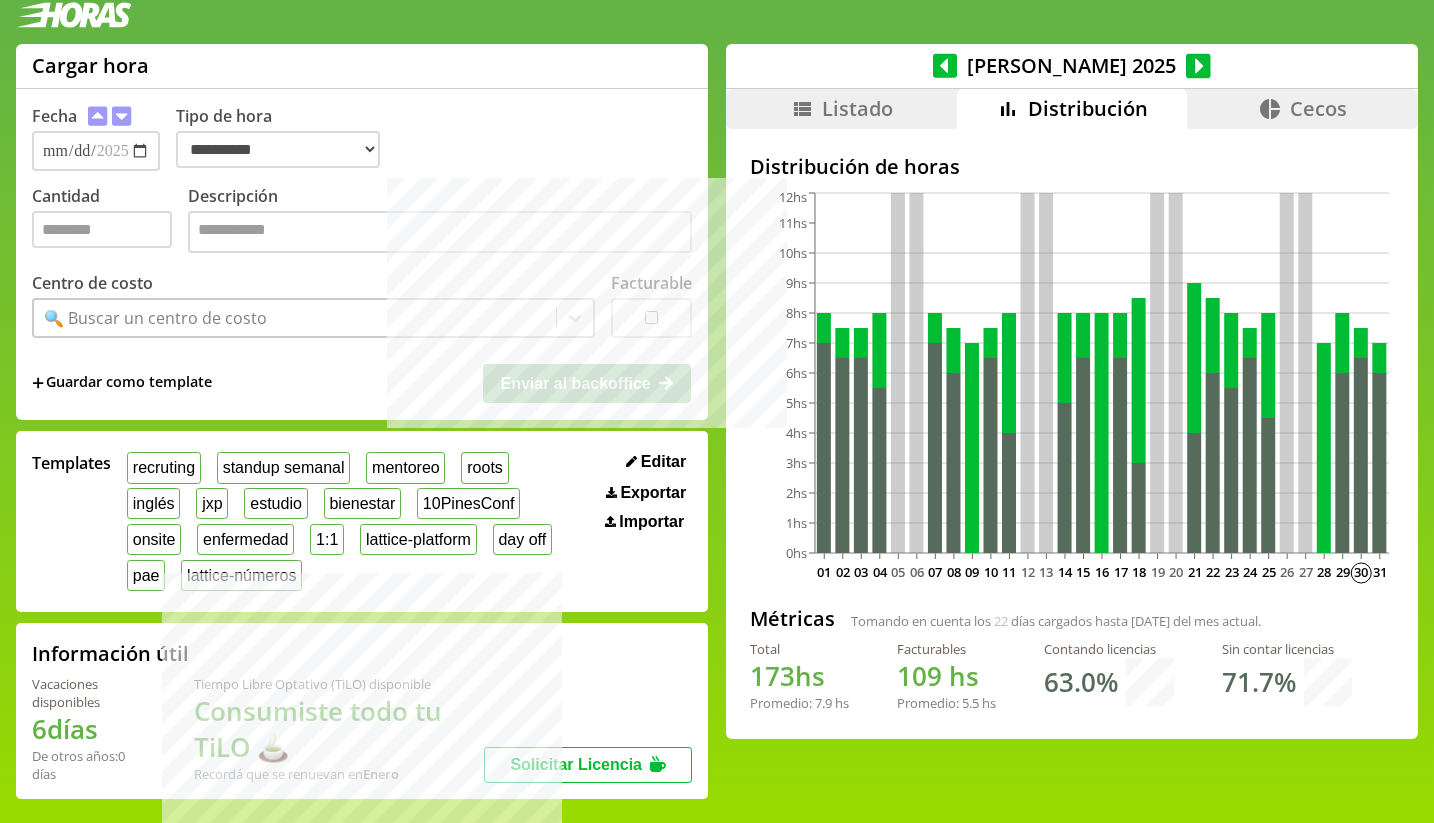 click on "Julio   2025" at bounding box center (1072, 66) 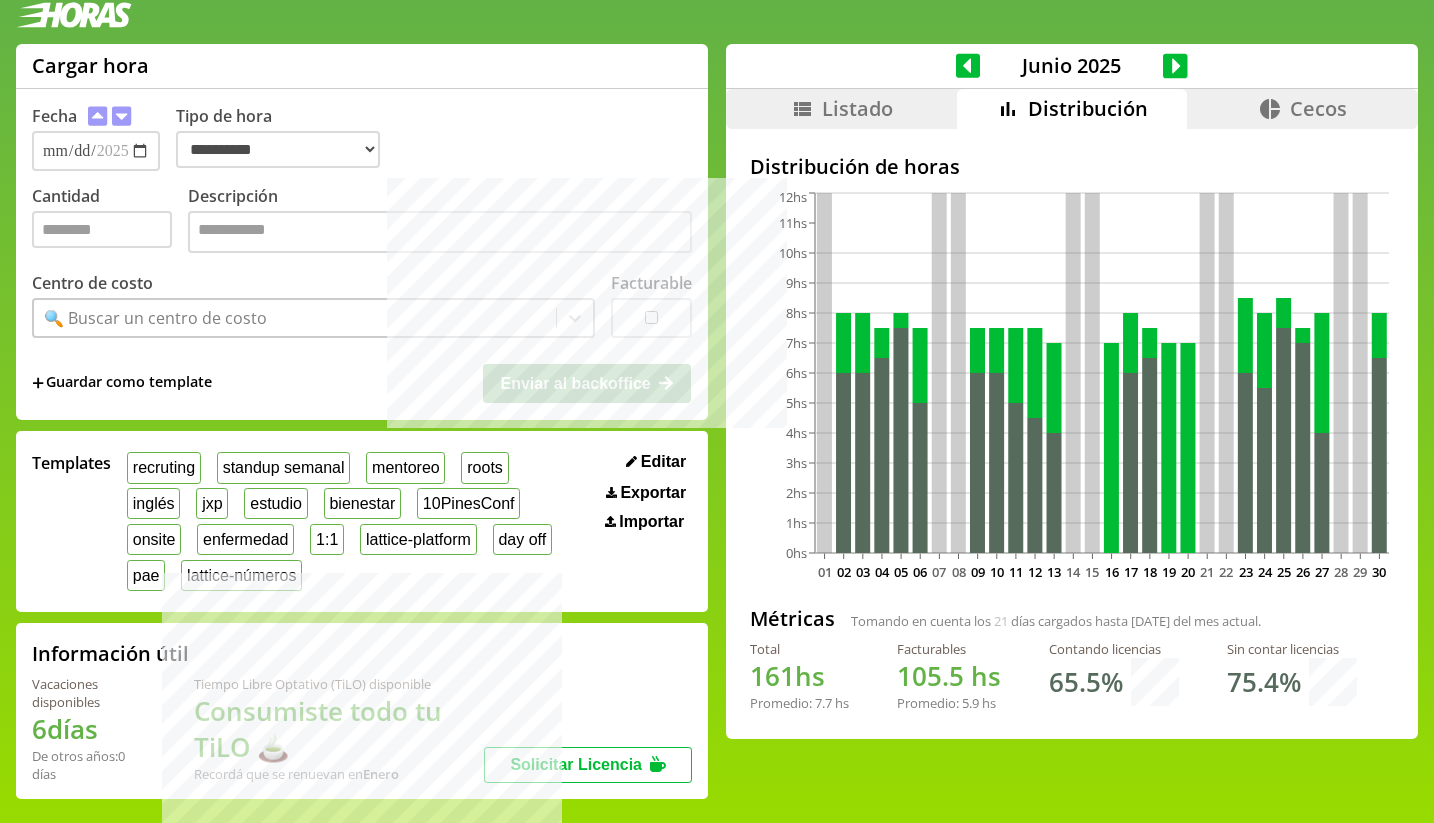 click 